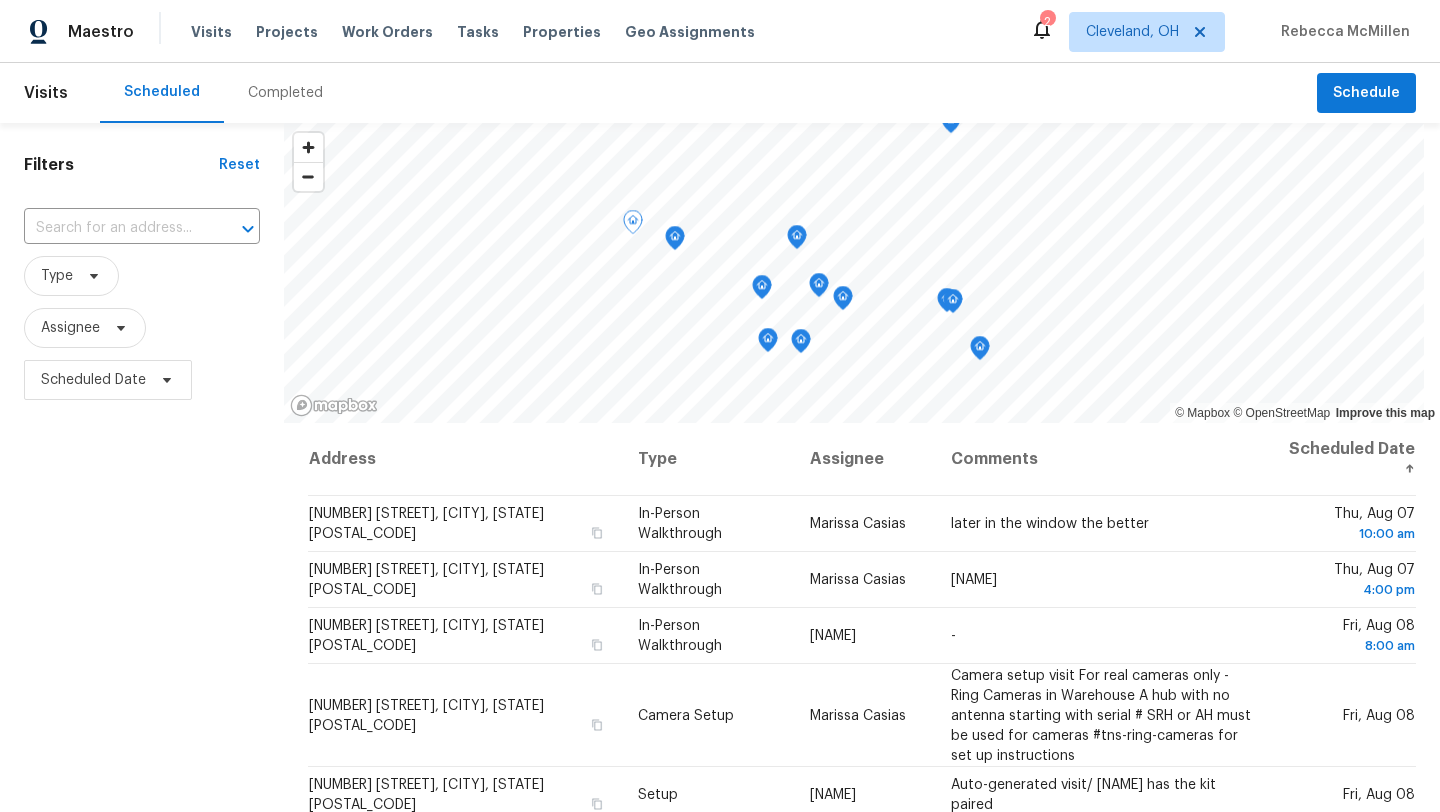 scroll, scrollTop: 0, scrollLeft: 0, axis: both 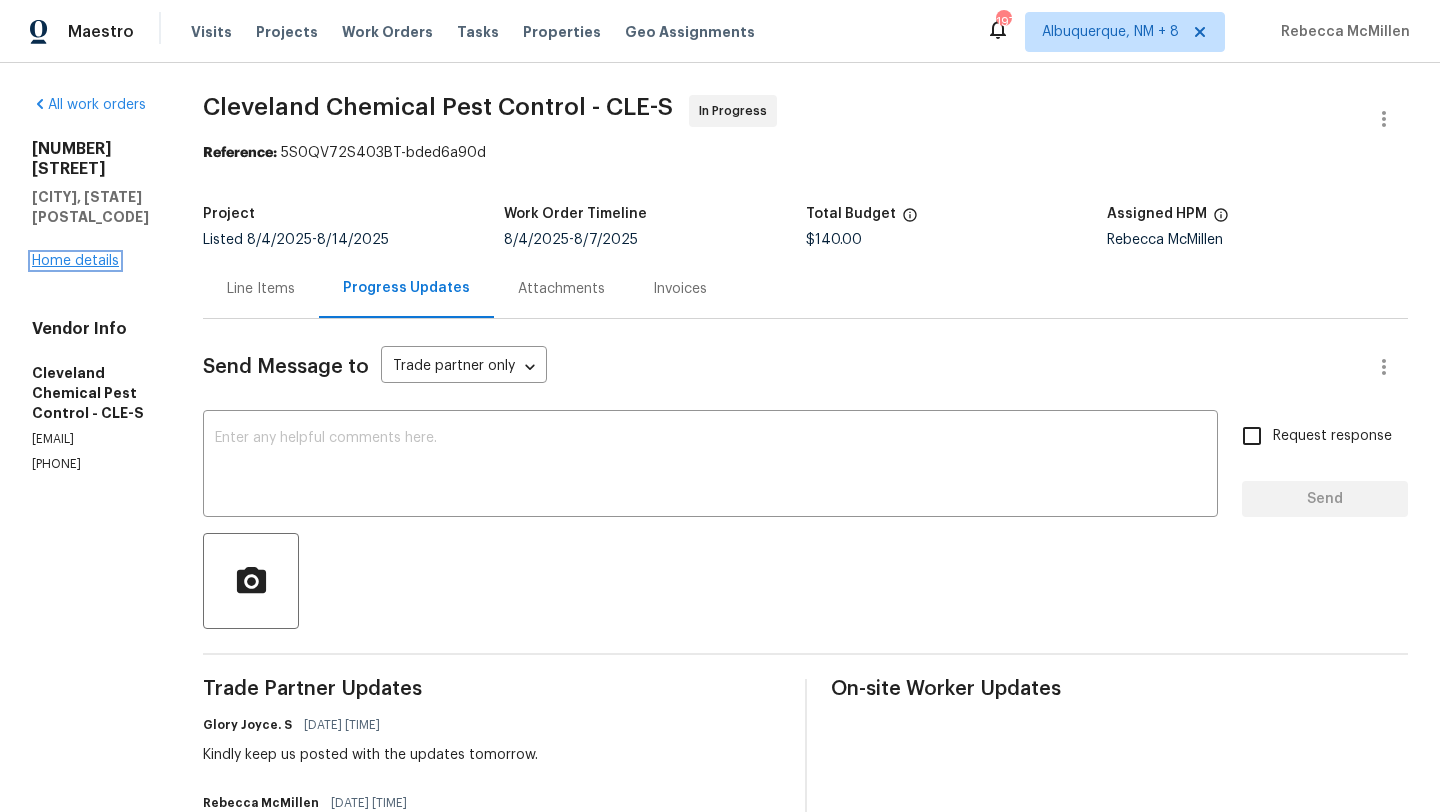 click on "Home details" at bounding box center (75, 261) 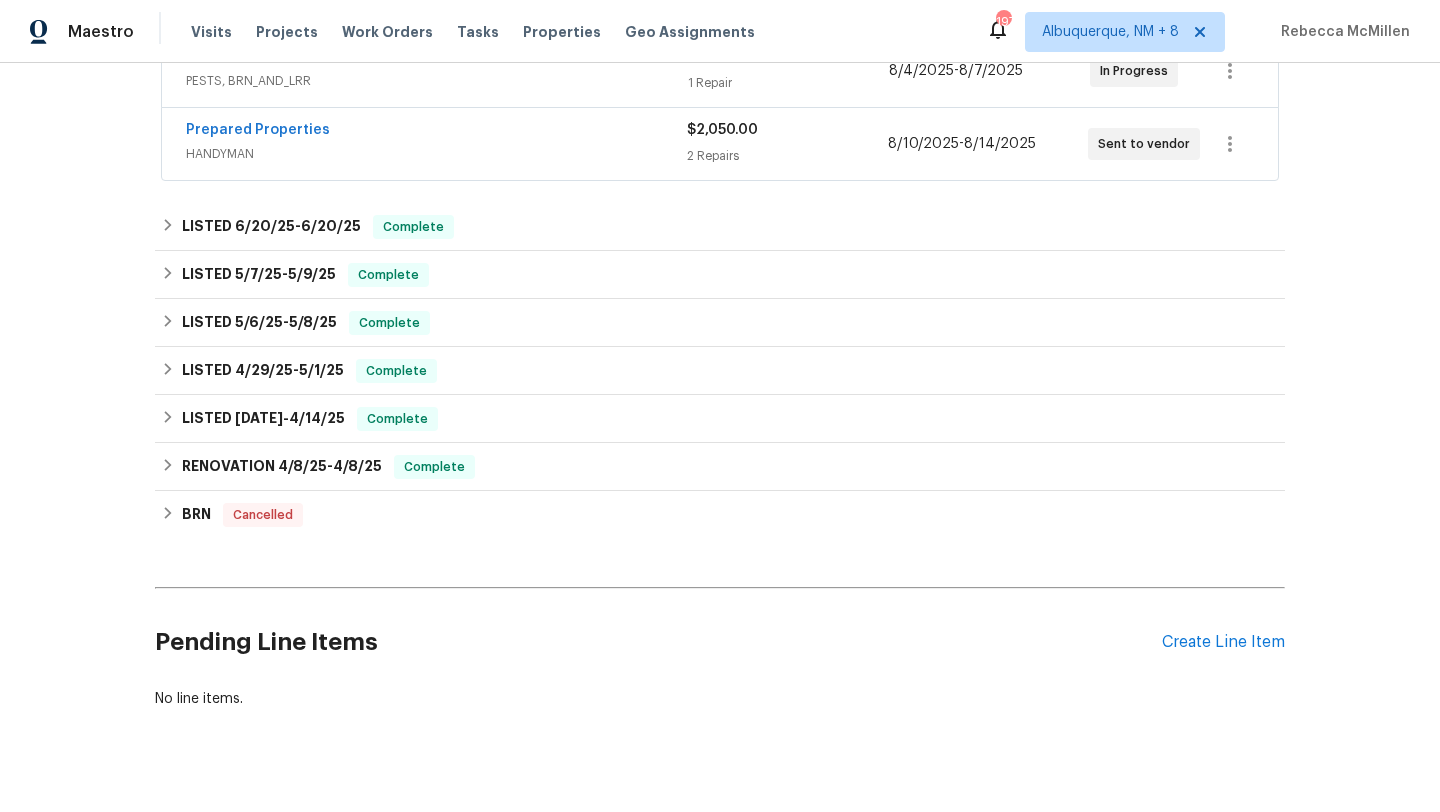 scroll, scrollTop: 445, scrollLeft: 0, axis: vertical 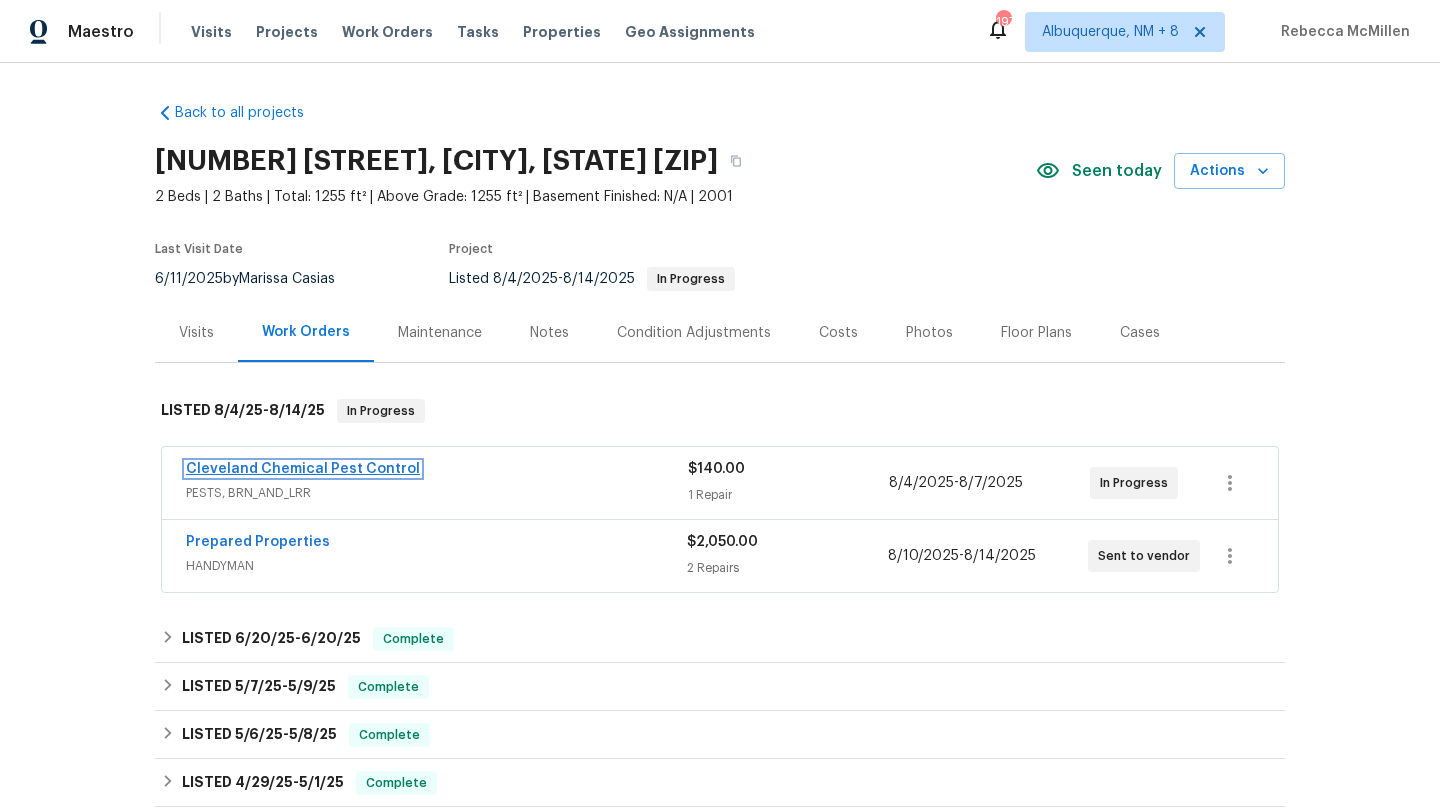click on "Cleveland Chemical Pest Control" at bounding box center [303, 469] 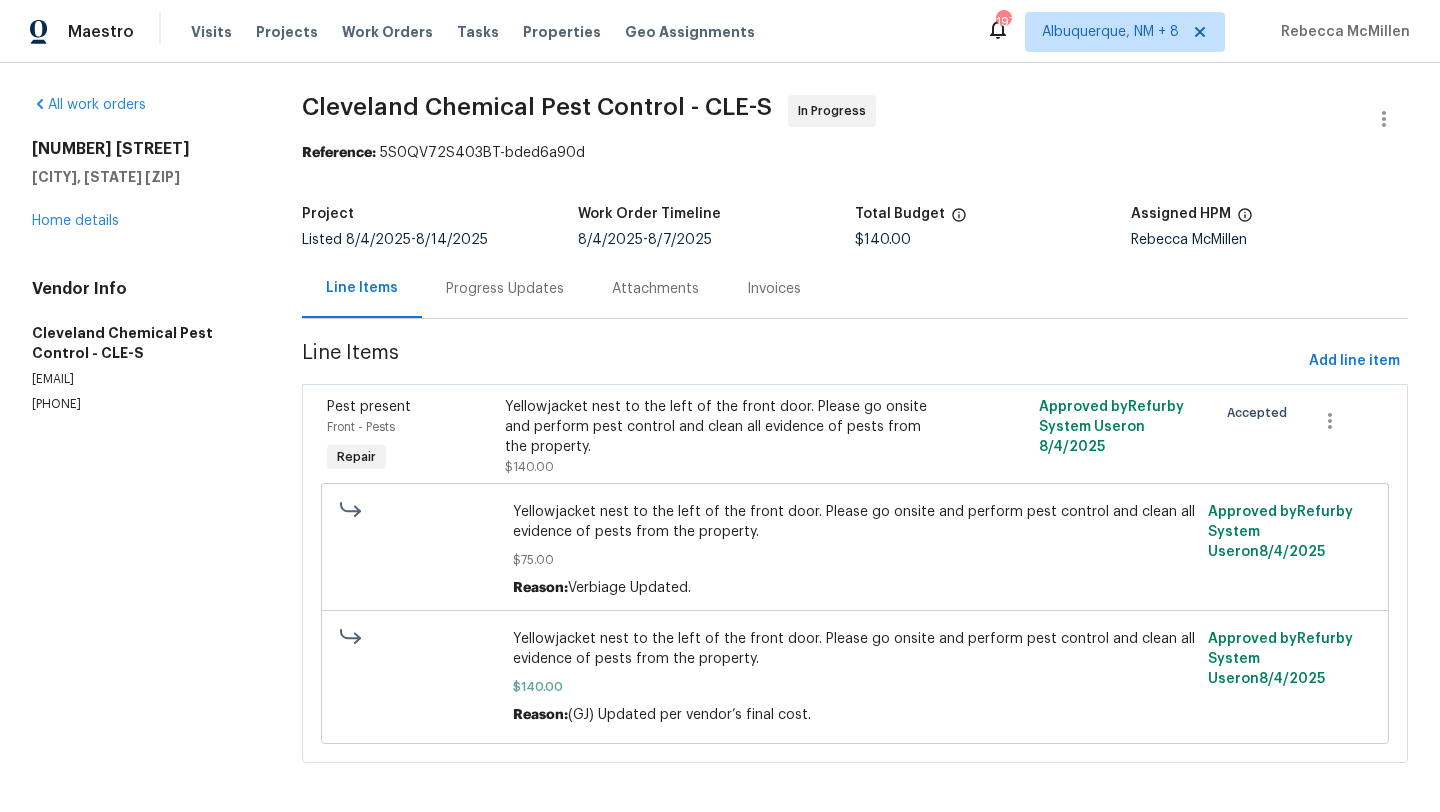 click on "Progress Updates" at bounding box center (505, 289) 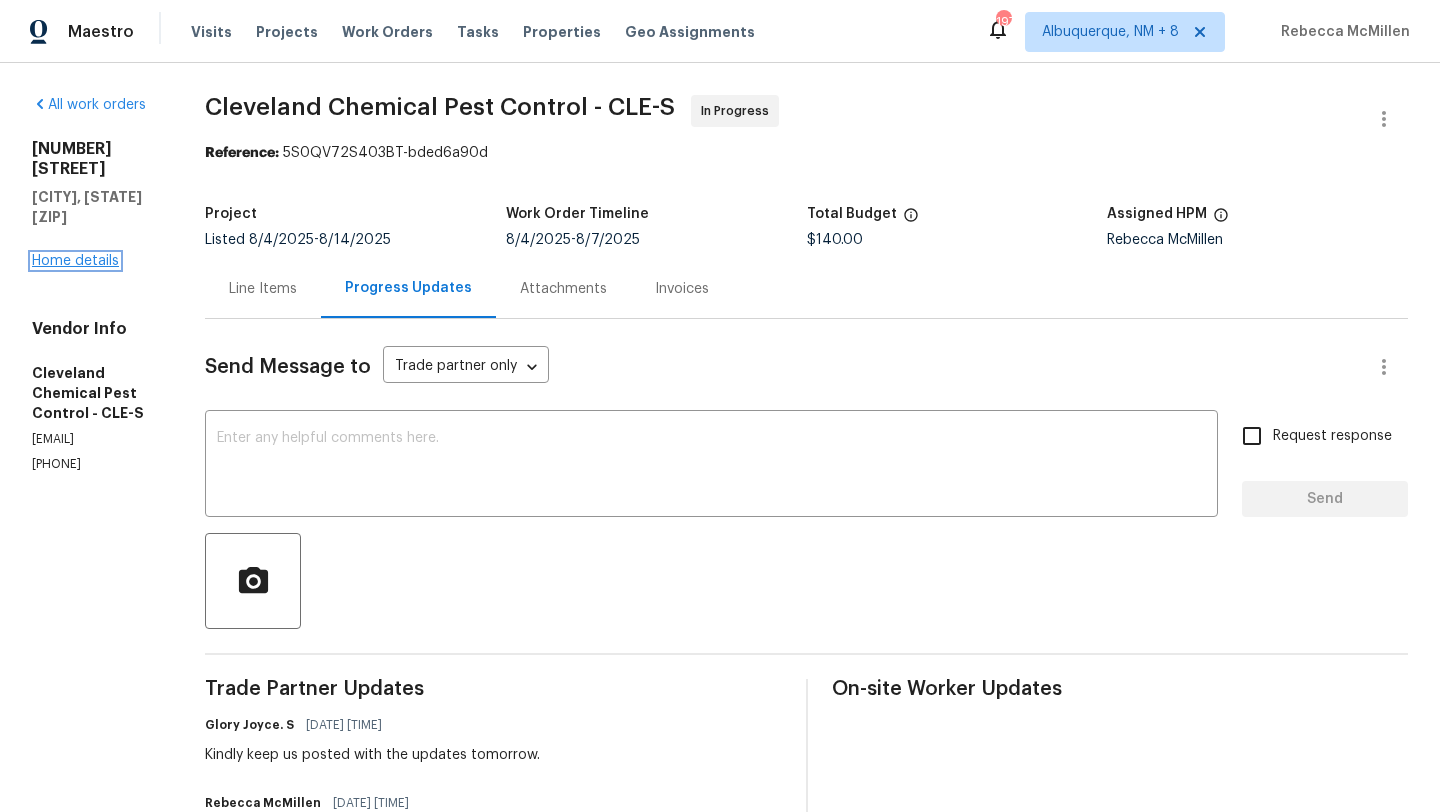 click on "Home details" at bounding box center (75, 261) 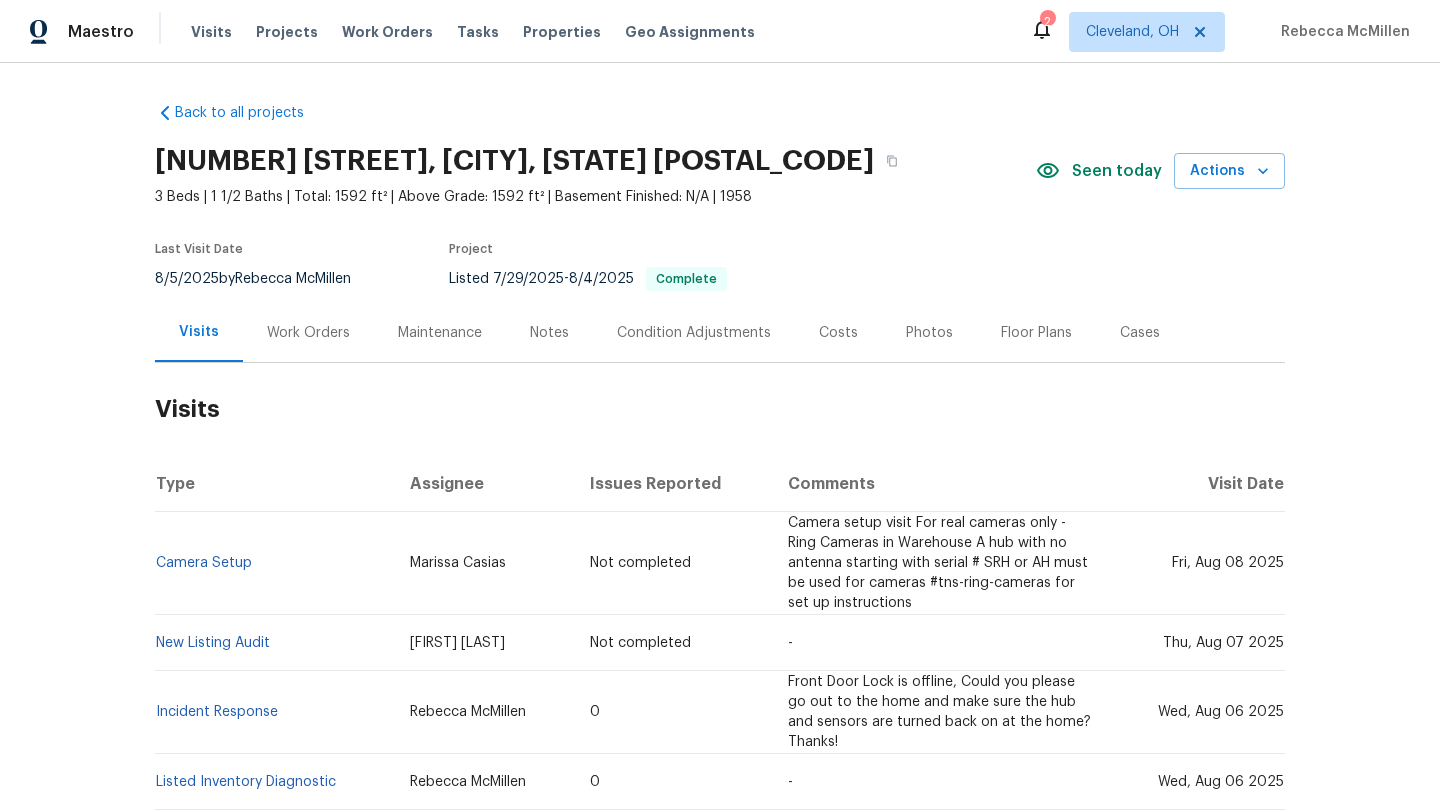 scroll, scrollTop: 0, scrollLeft: 0, axis: both 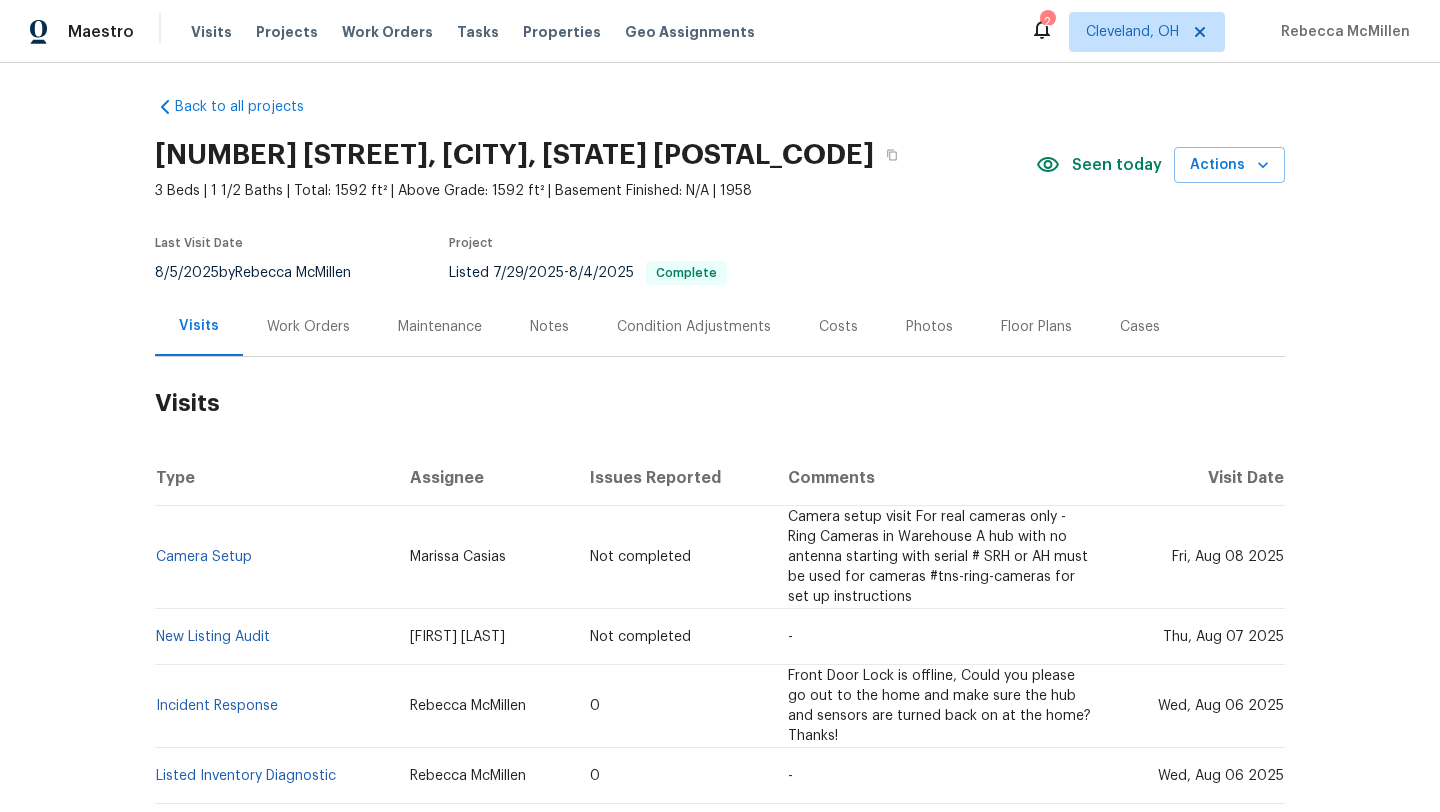 click on "Work Orders" at bounding box center (308, 327) 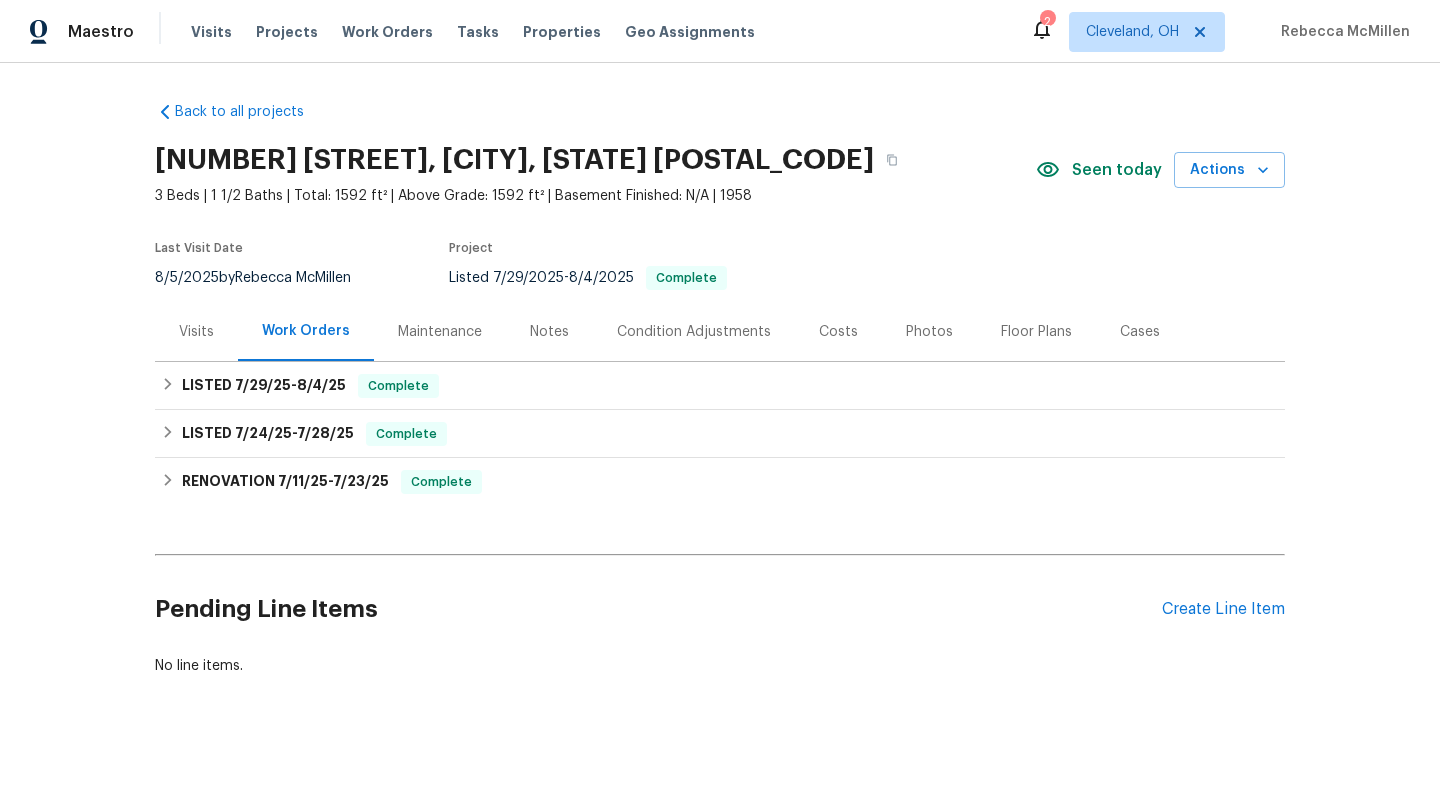 scroll, scrollTop: 1, scrollLeft: 0, axis: vertical 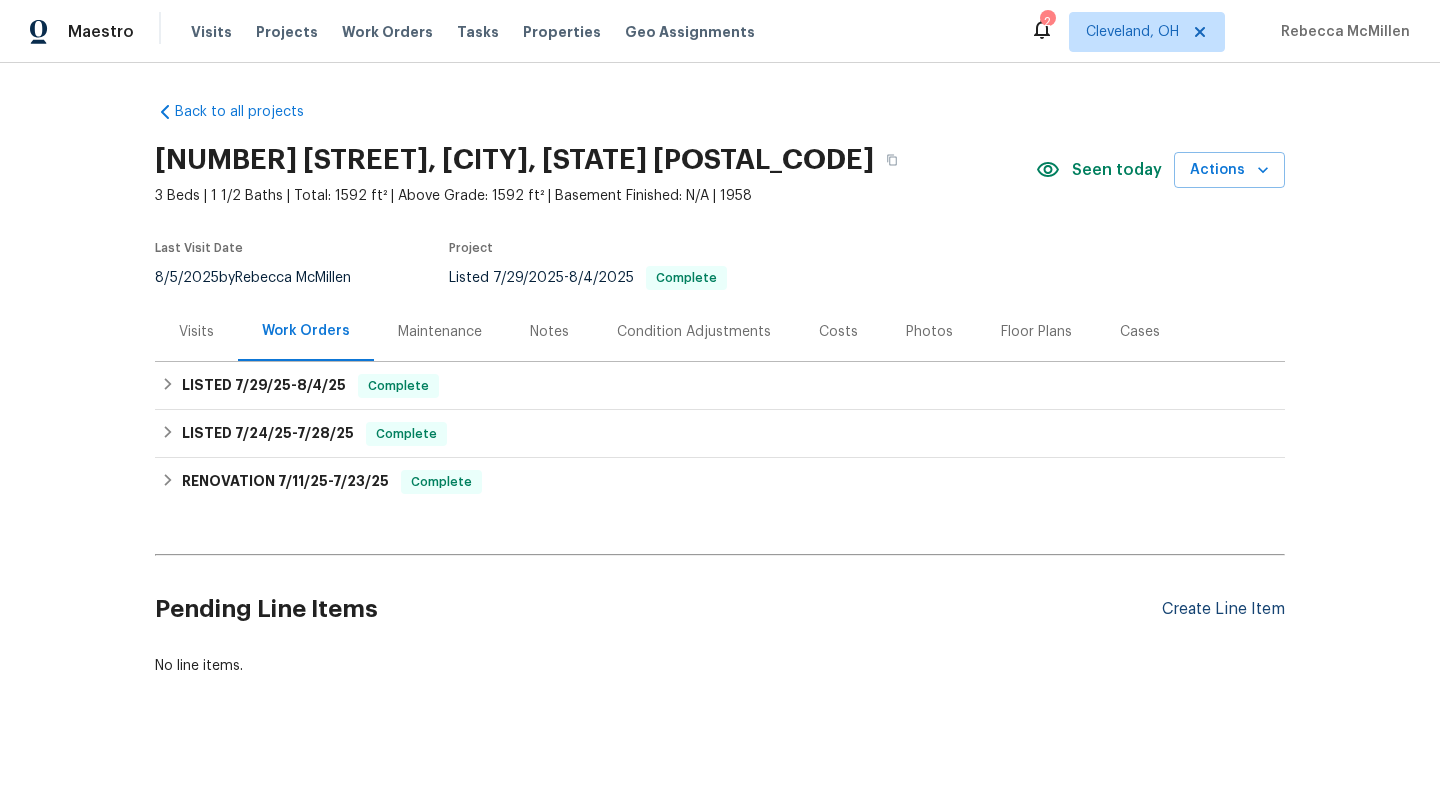 click on "Create Line Item" at bounding box center [1223, 609] 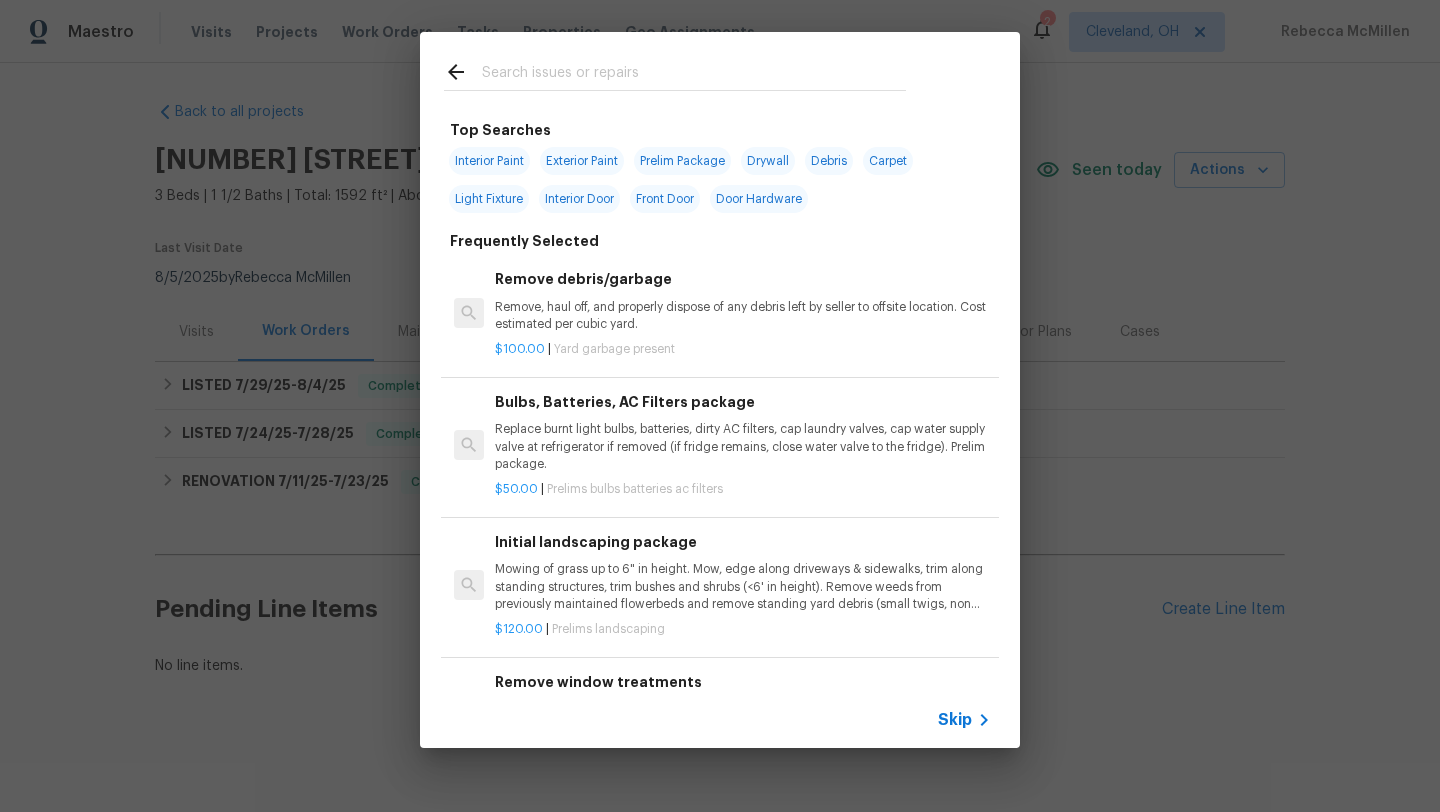 click at bounding box center [694, 75] 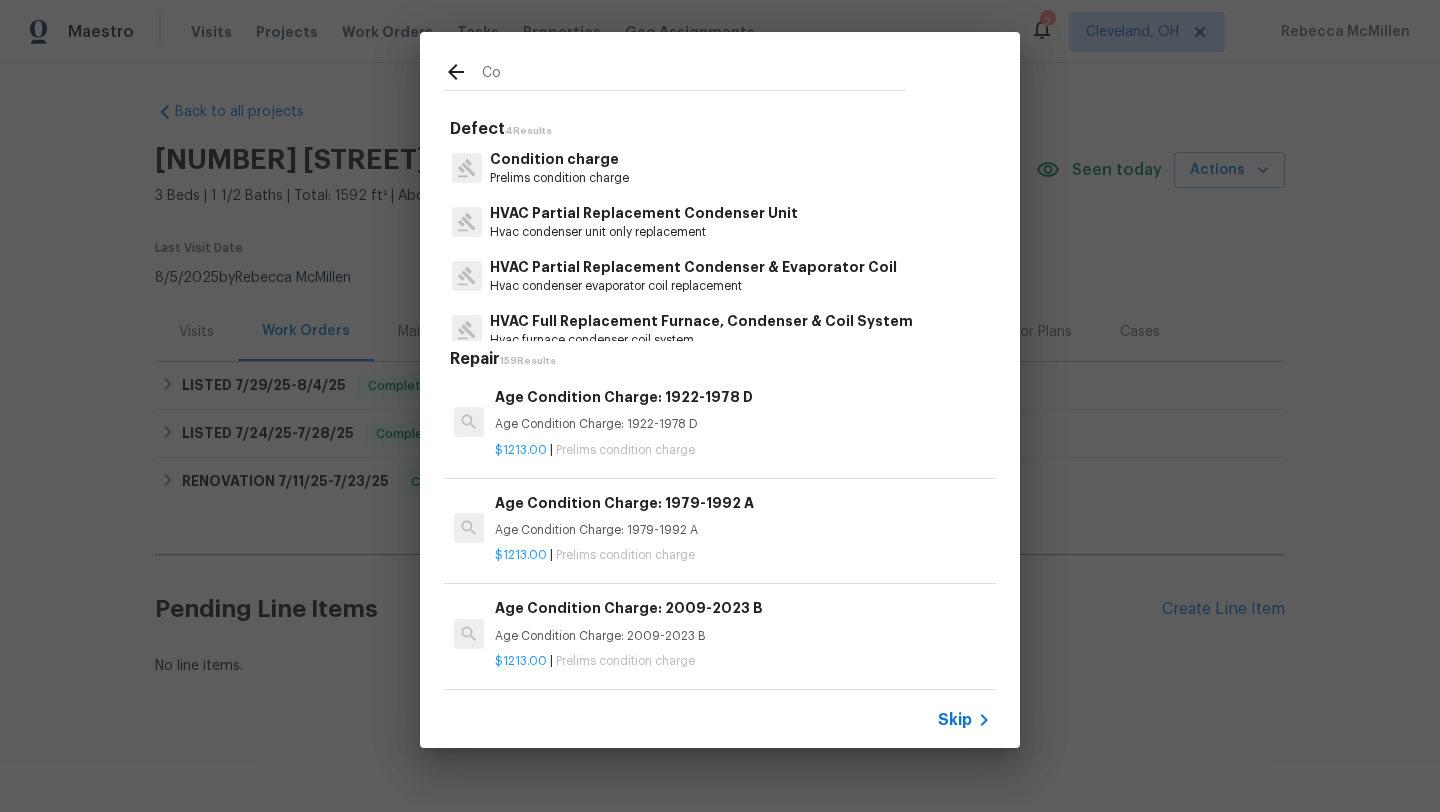 type on "C" 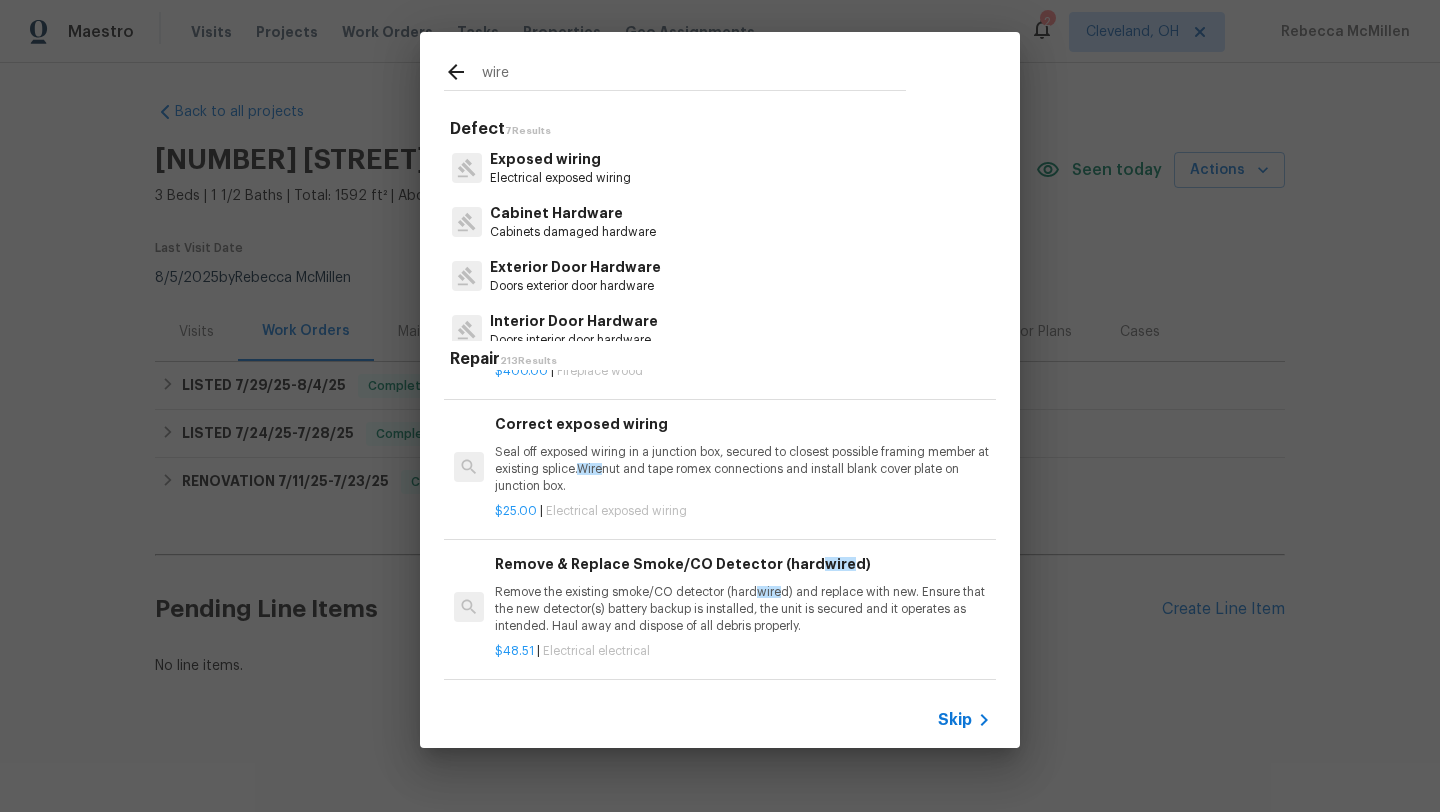 scroll, scrollTop: 608, scrollLeft: 0, axis: vertical 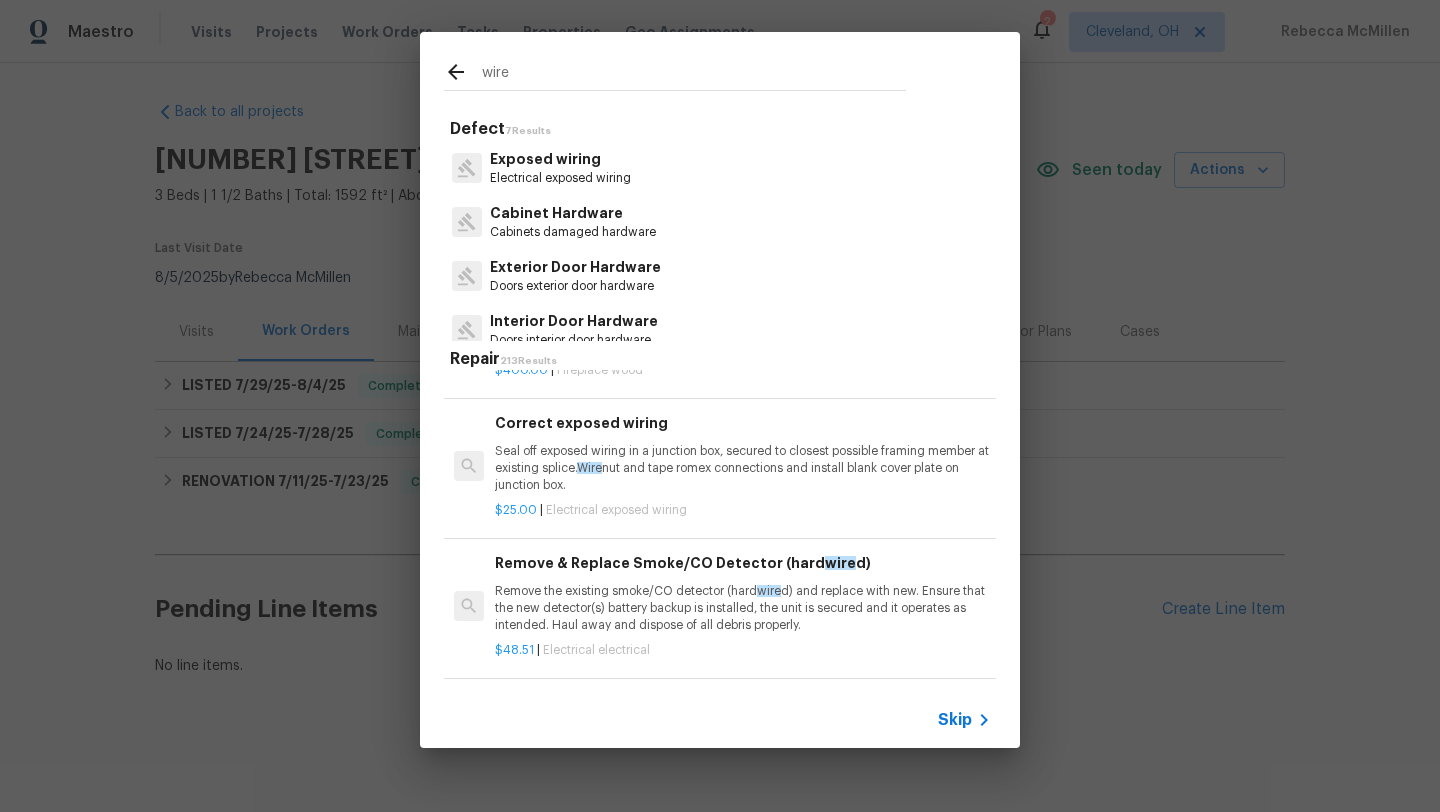 type on "wire" 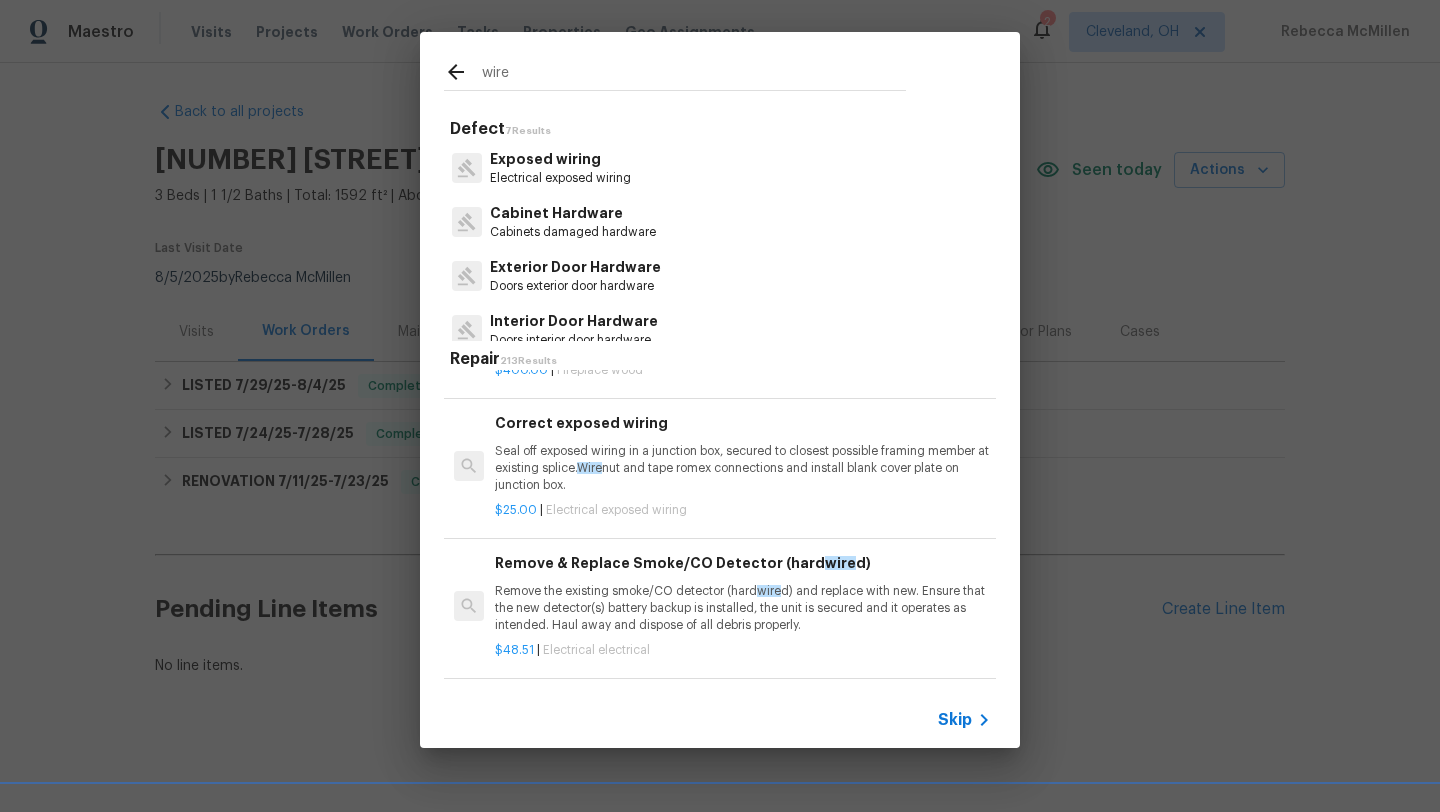 click on "Seal off exposed wiring in a junction box, secured to closest possible framing member at existing splice.  Wire  nut and tape romex connections and install blank cover plate on junction box." at bounding box center [743, 468] 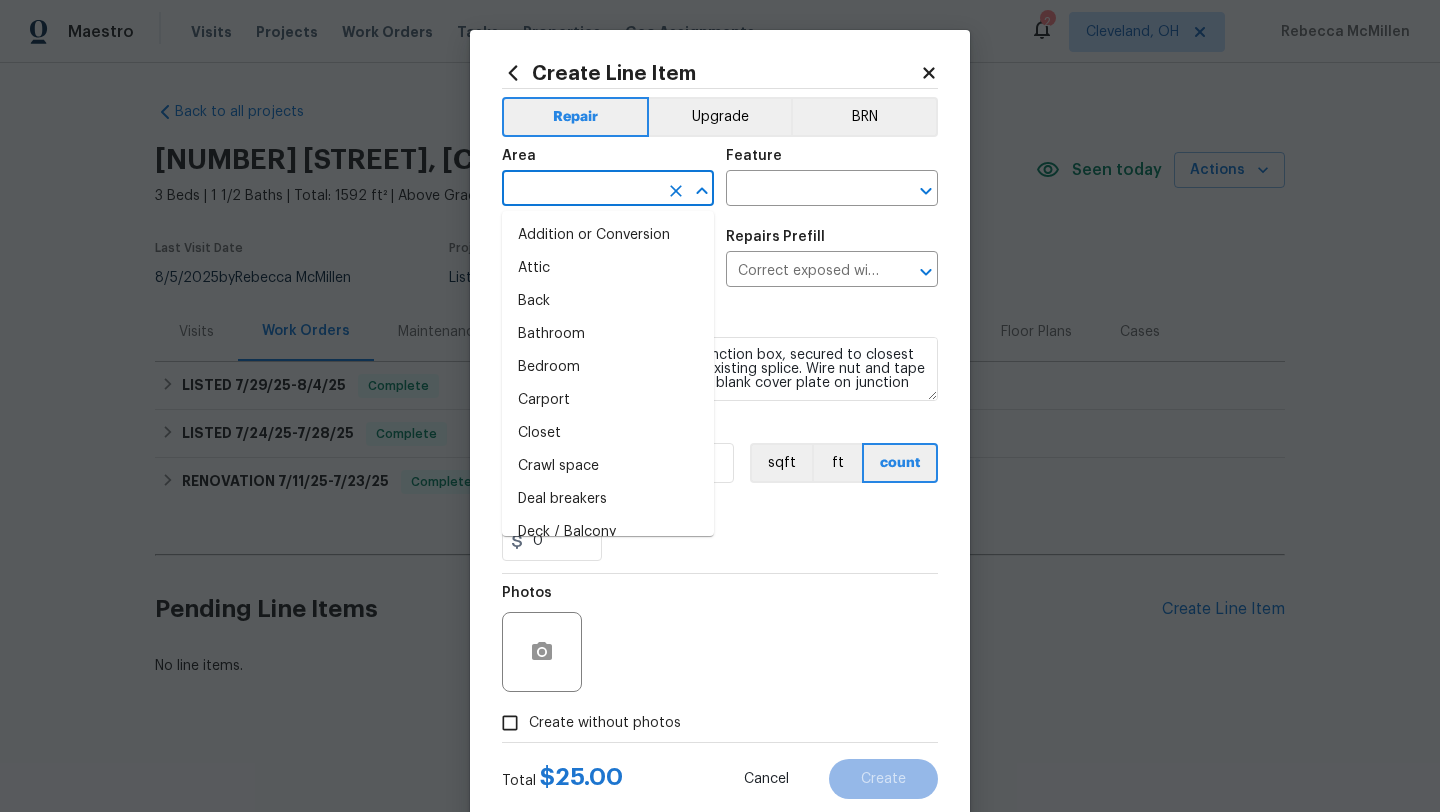 click at bounding box center [580, 190] 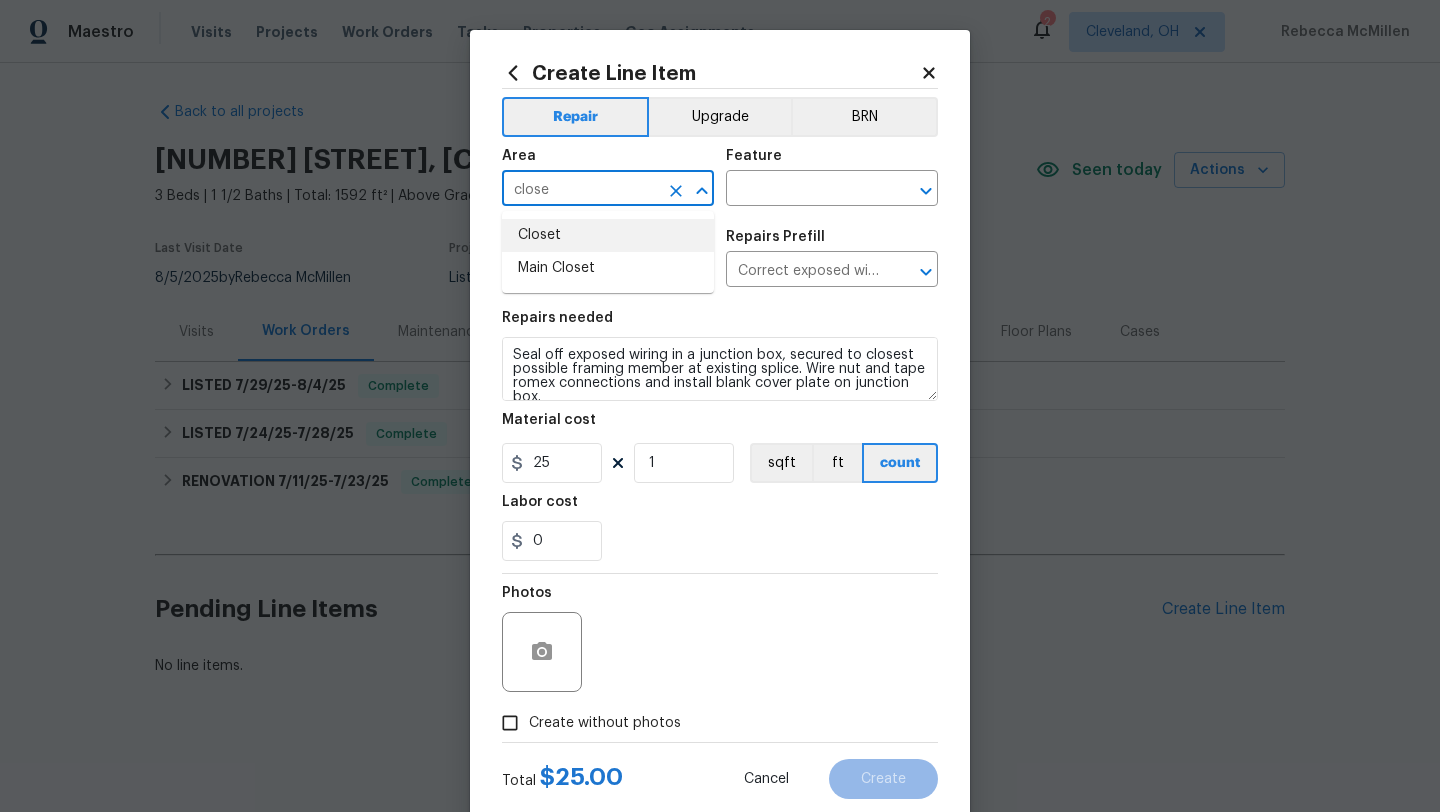 click on "Closet" at bounding box center [608, 235] 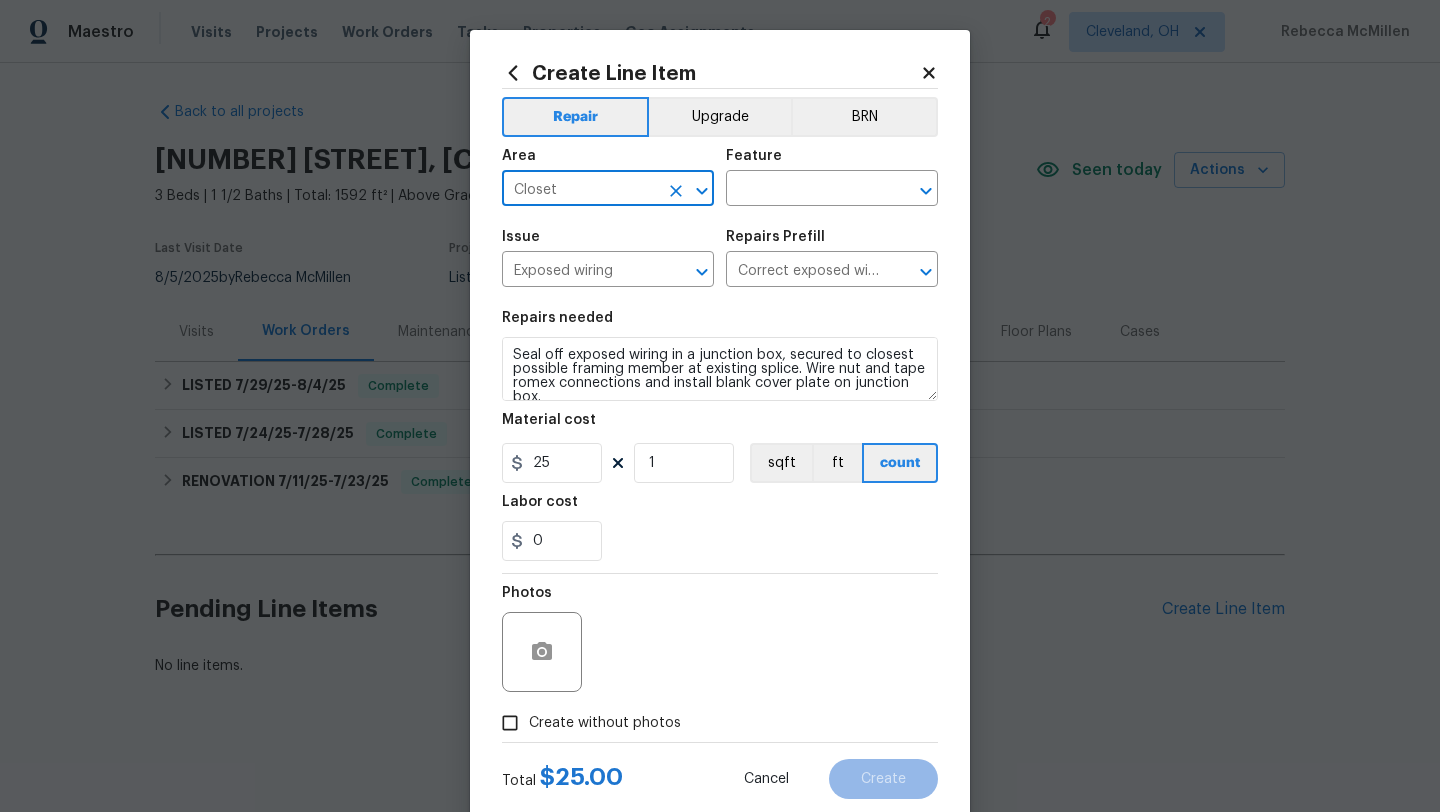 type on "Closet" 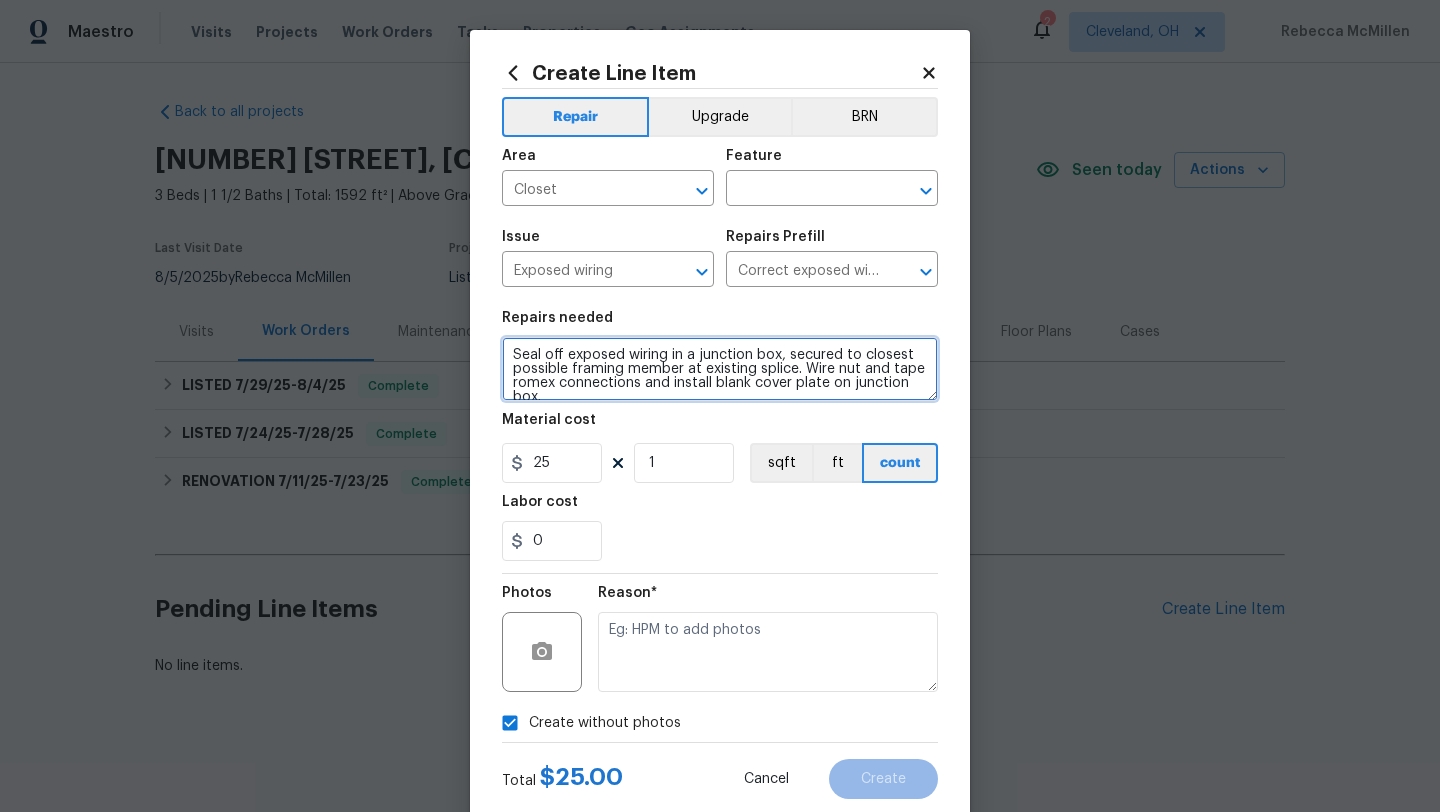 drag, startPoint x: 670, startPoint y: 354, endPoint x: 771, endPoint y: 353, distance: 101.00495 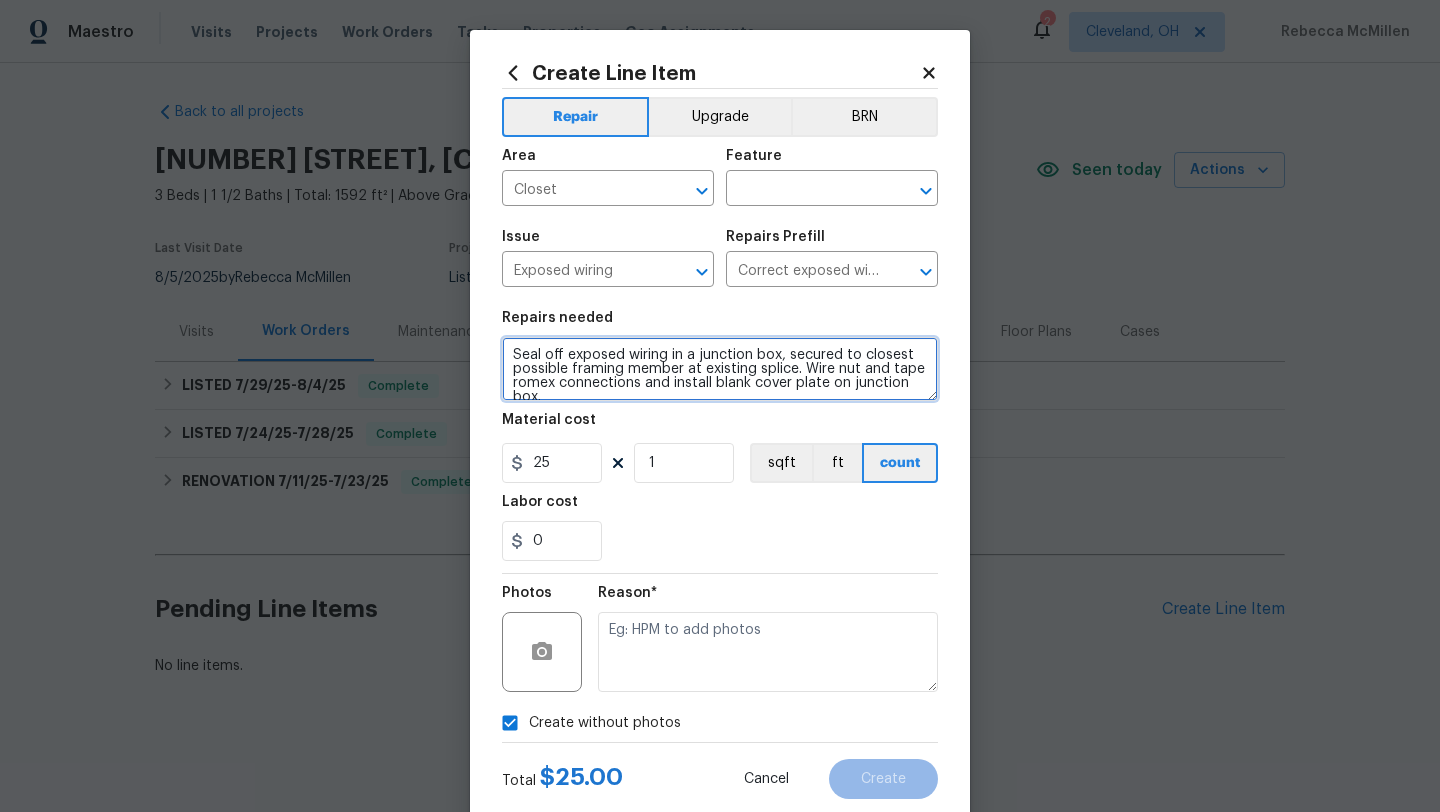 click on "Seal off exposed wiring in a junction box, secured to closest possible framing member at existing splice. Wire nut and tape romex connections and install blank cover plate on junction box." at bounding box center (720, 369) 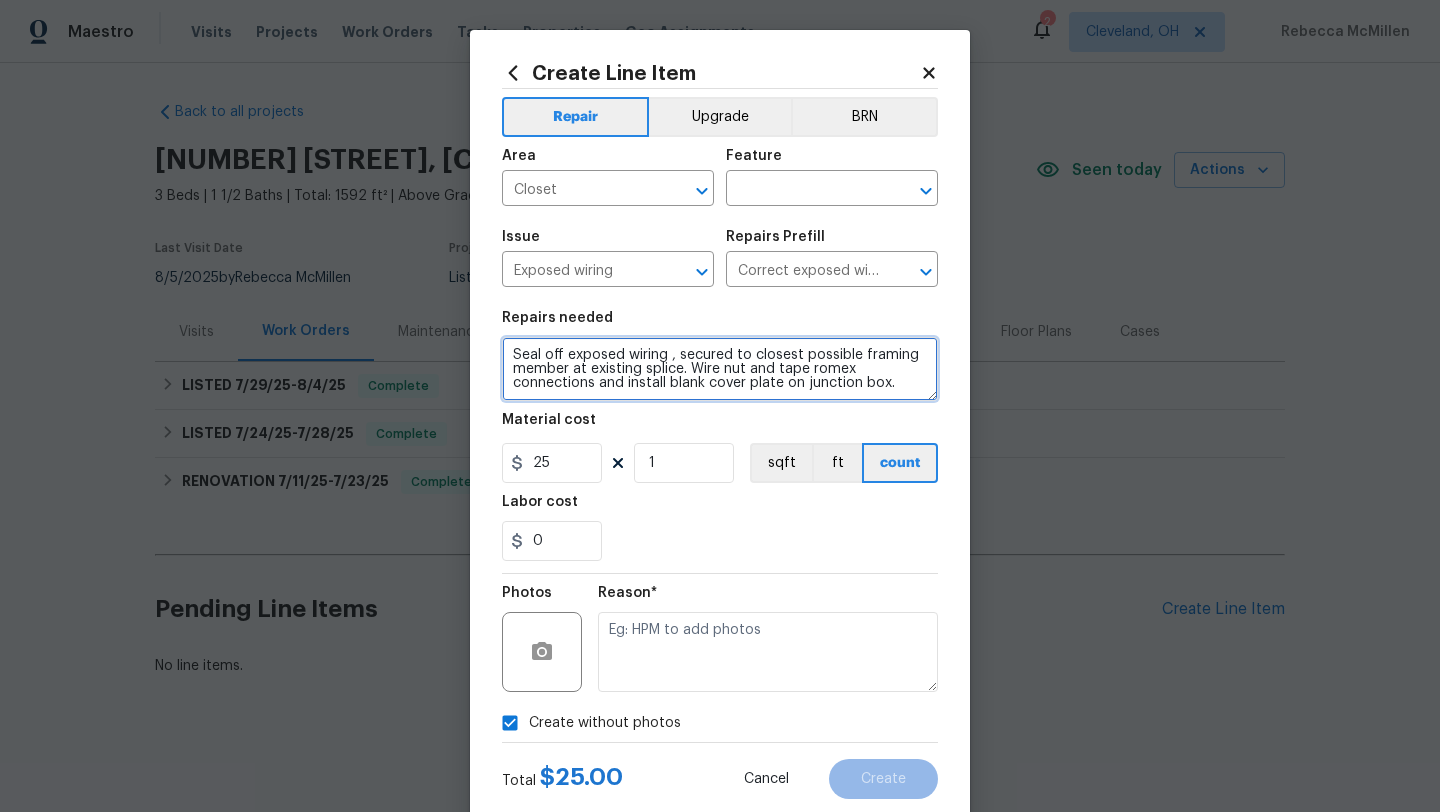 type on "Seal off exposed wiring , secured to closest possible framing member at existing splice. Wire nut and tape romex connections and install blank cover plate on junction box." 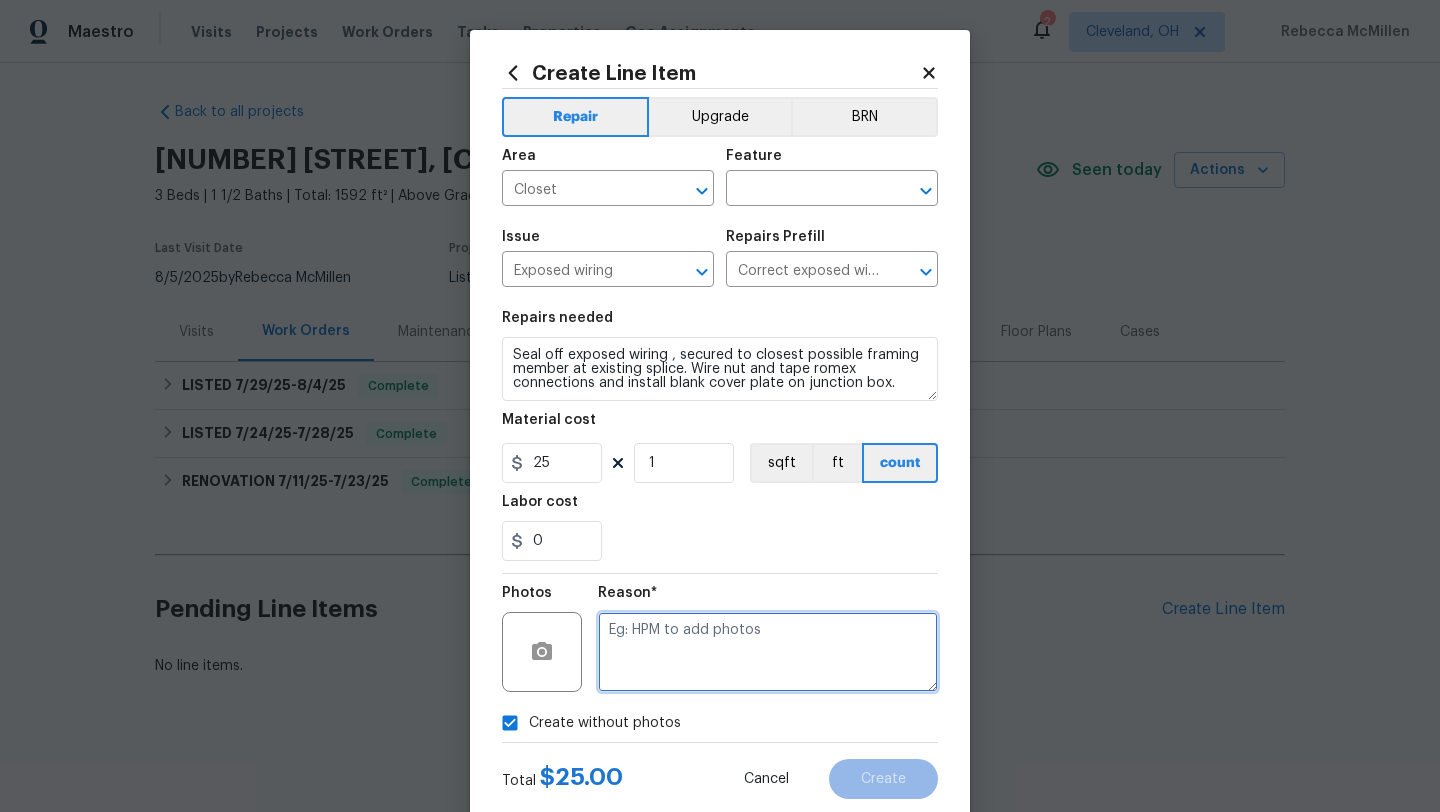 click at bounding box center [768, 652] 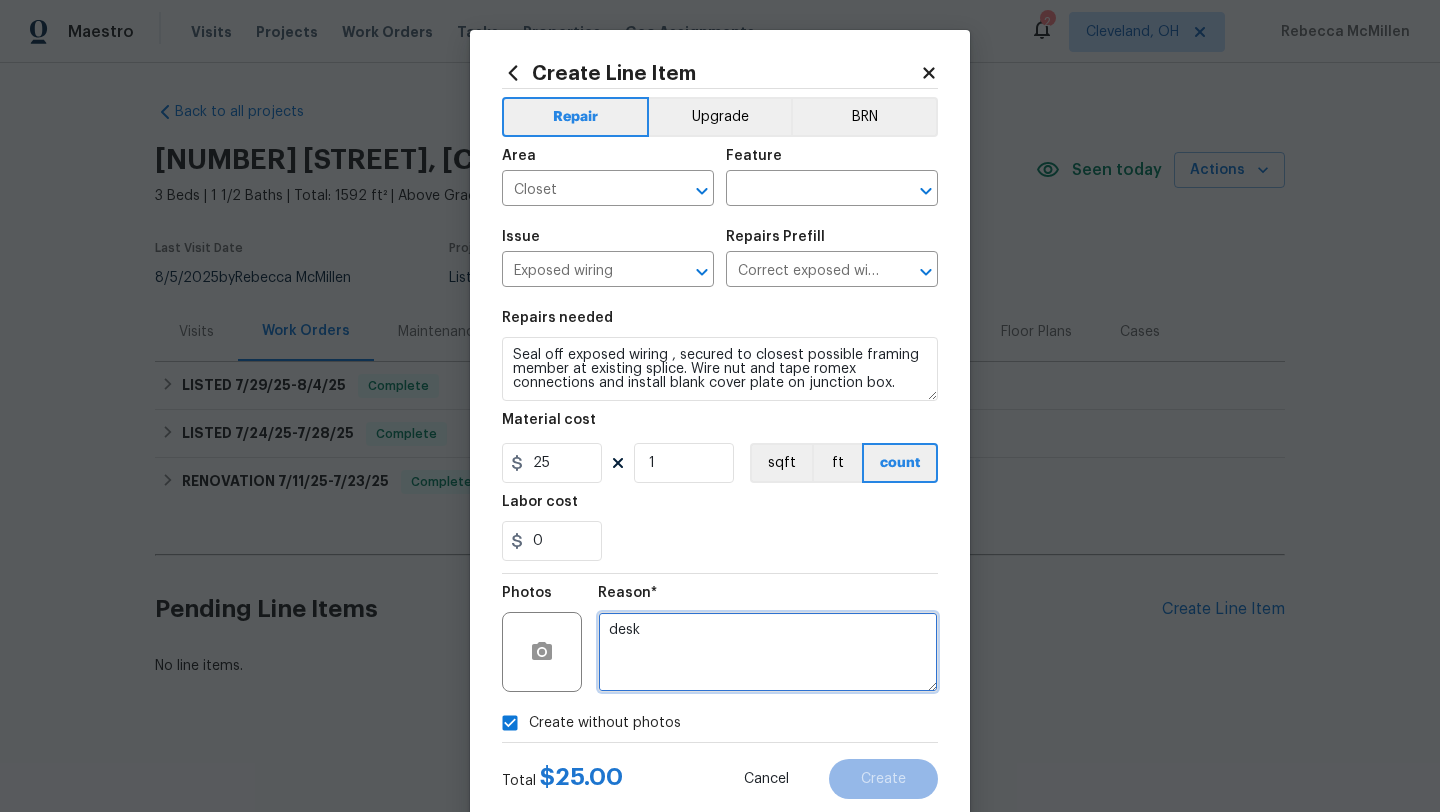 type on "desk" 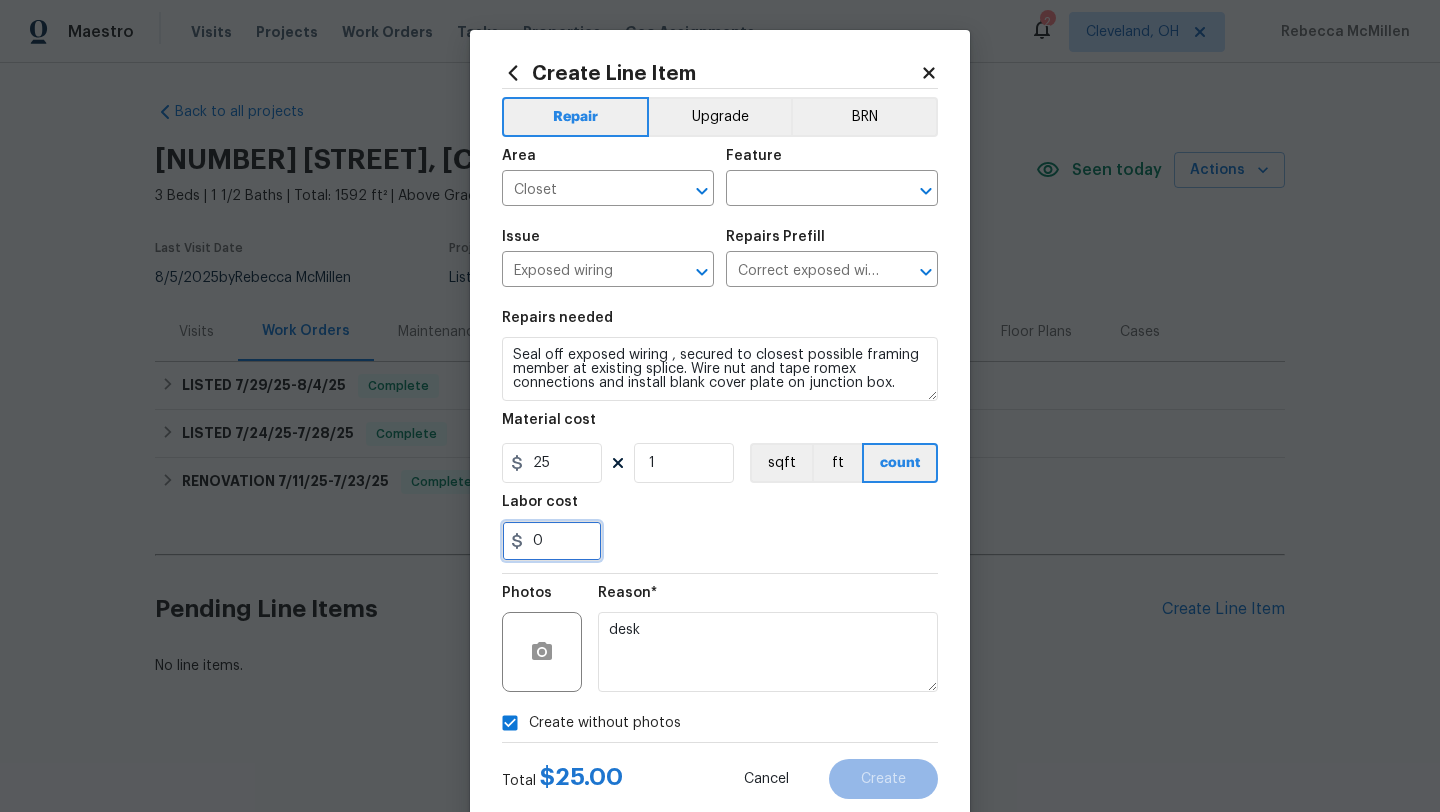 drag, startPoint x: 561, startPoint y: 532, endPoint x: 452, endPoint y: 532, distance: 109 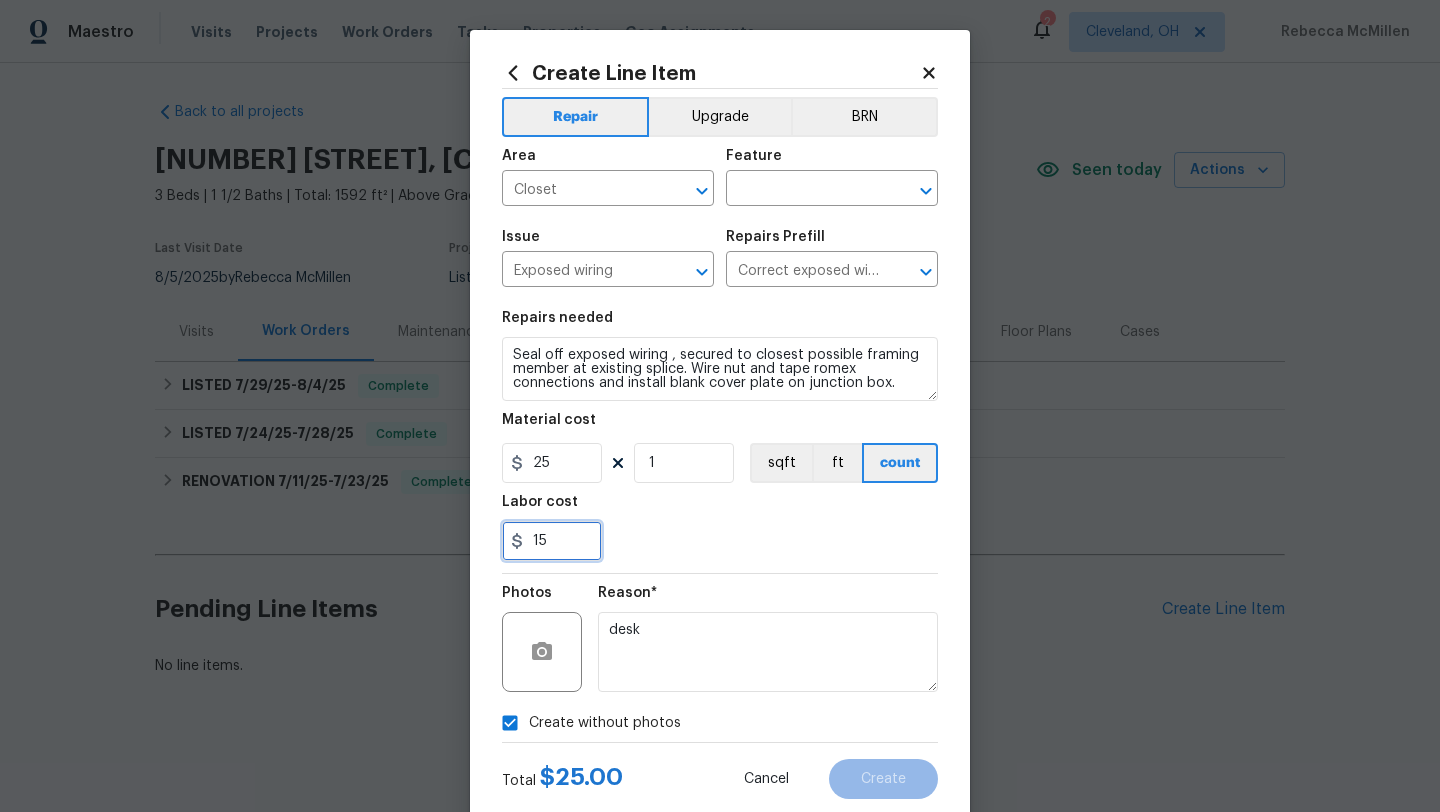 type on "15" 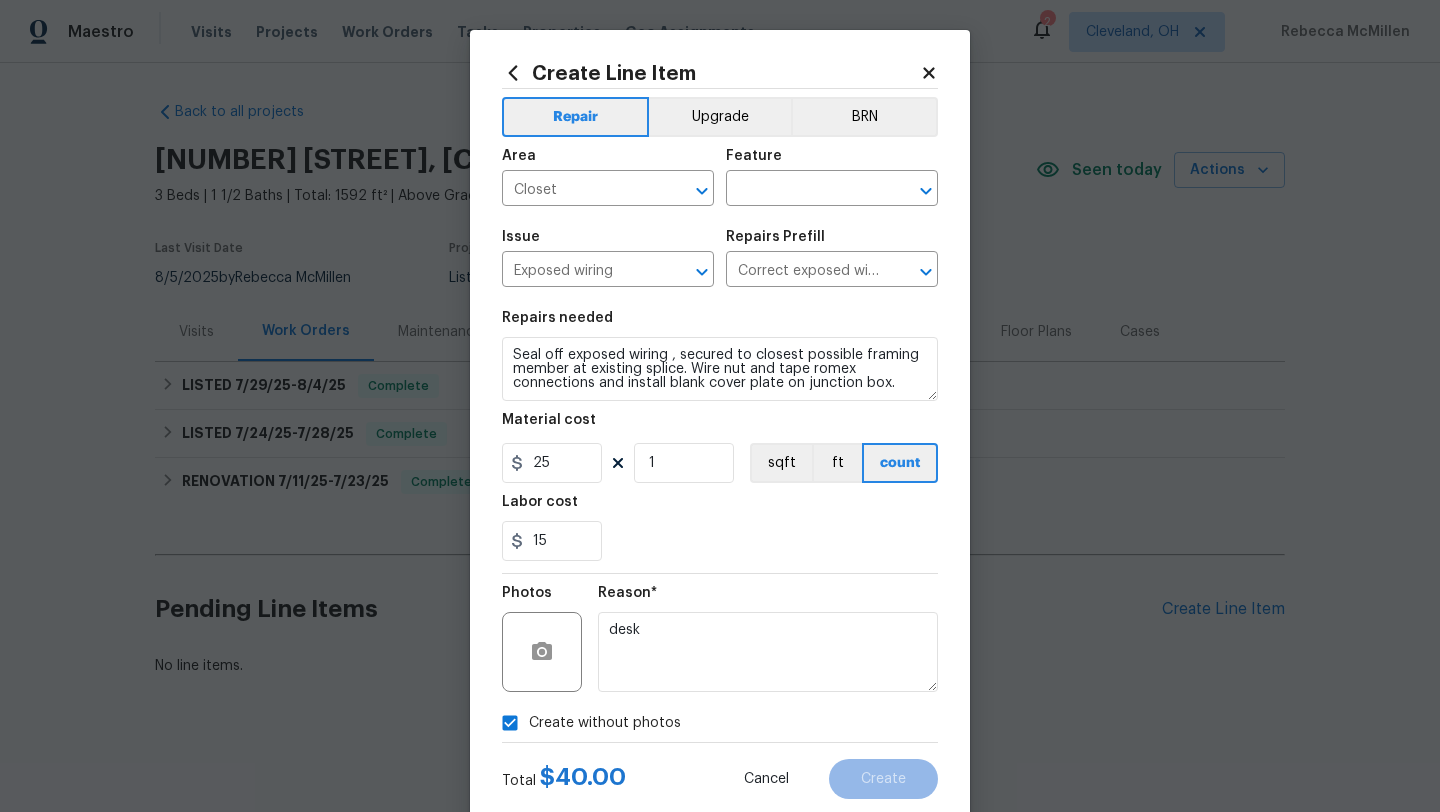 click on "15" at bounding box center (720, 541) 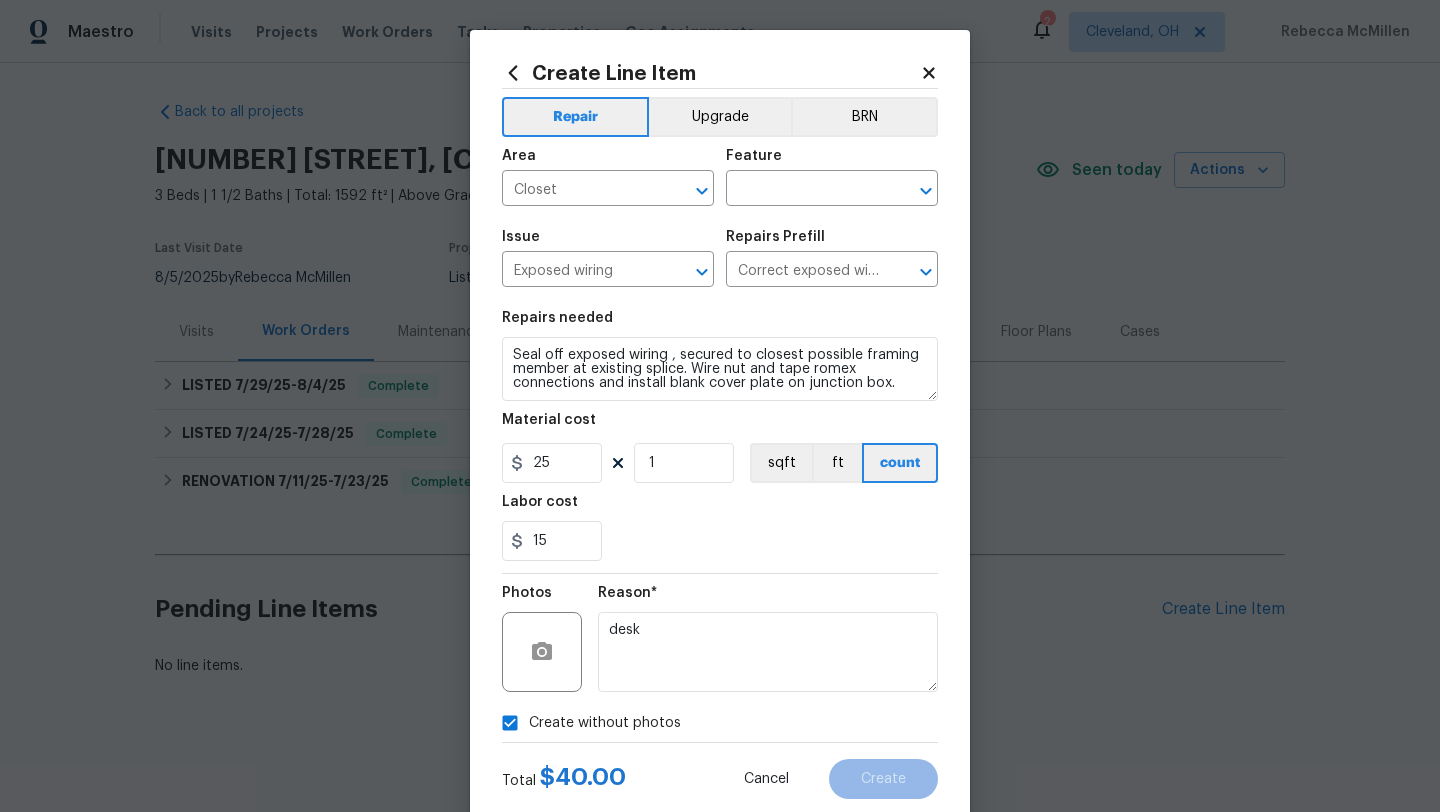 click on "Total   $ 40.00 Cancel Create" at bounding box center [720, 771] 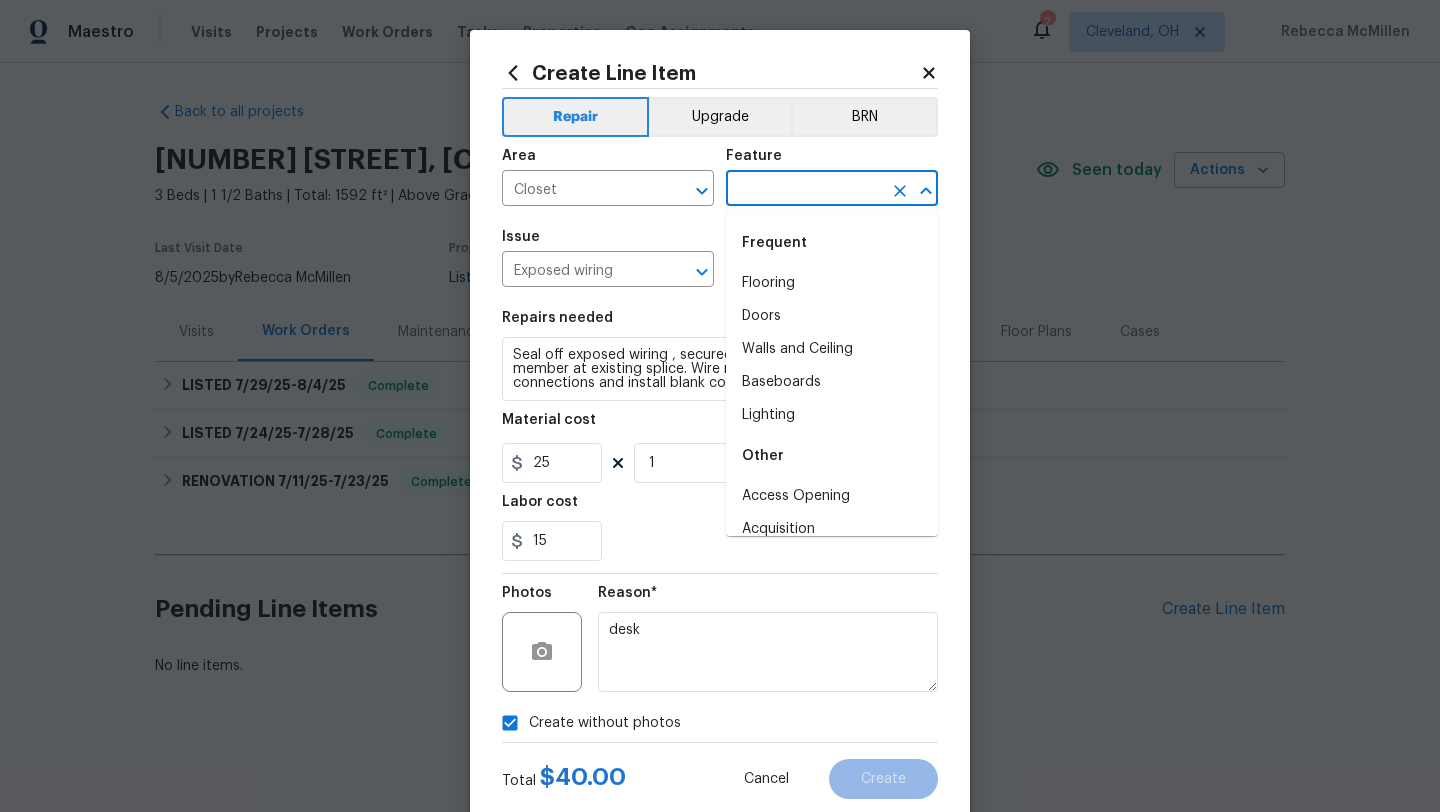 click at bounding box center [804, 190] 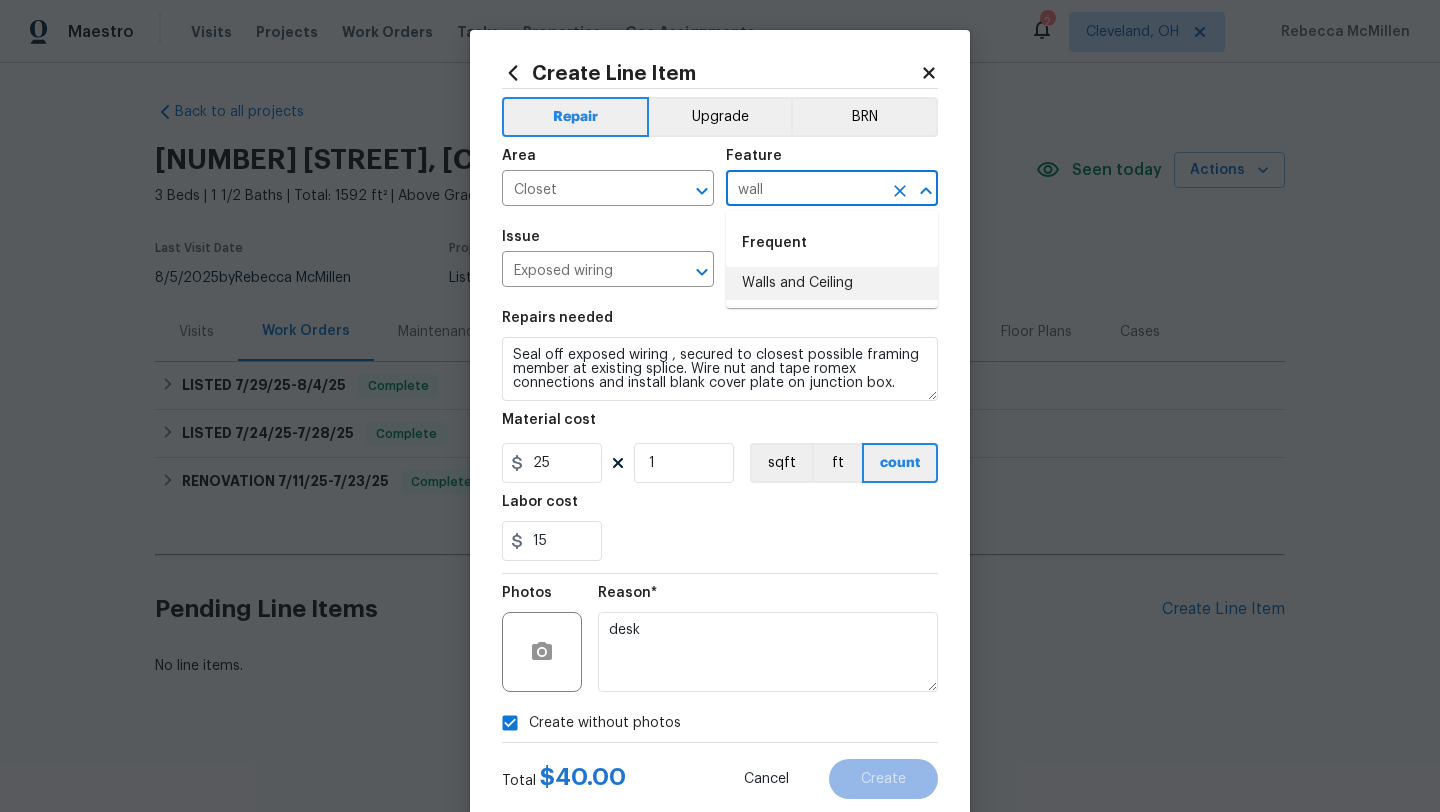 click on "Walls and Ceiling" at bounding box center [832, 283] 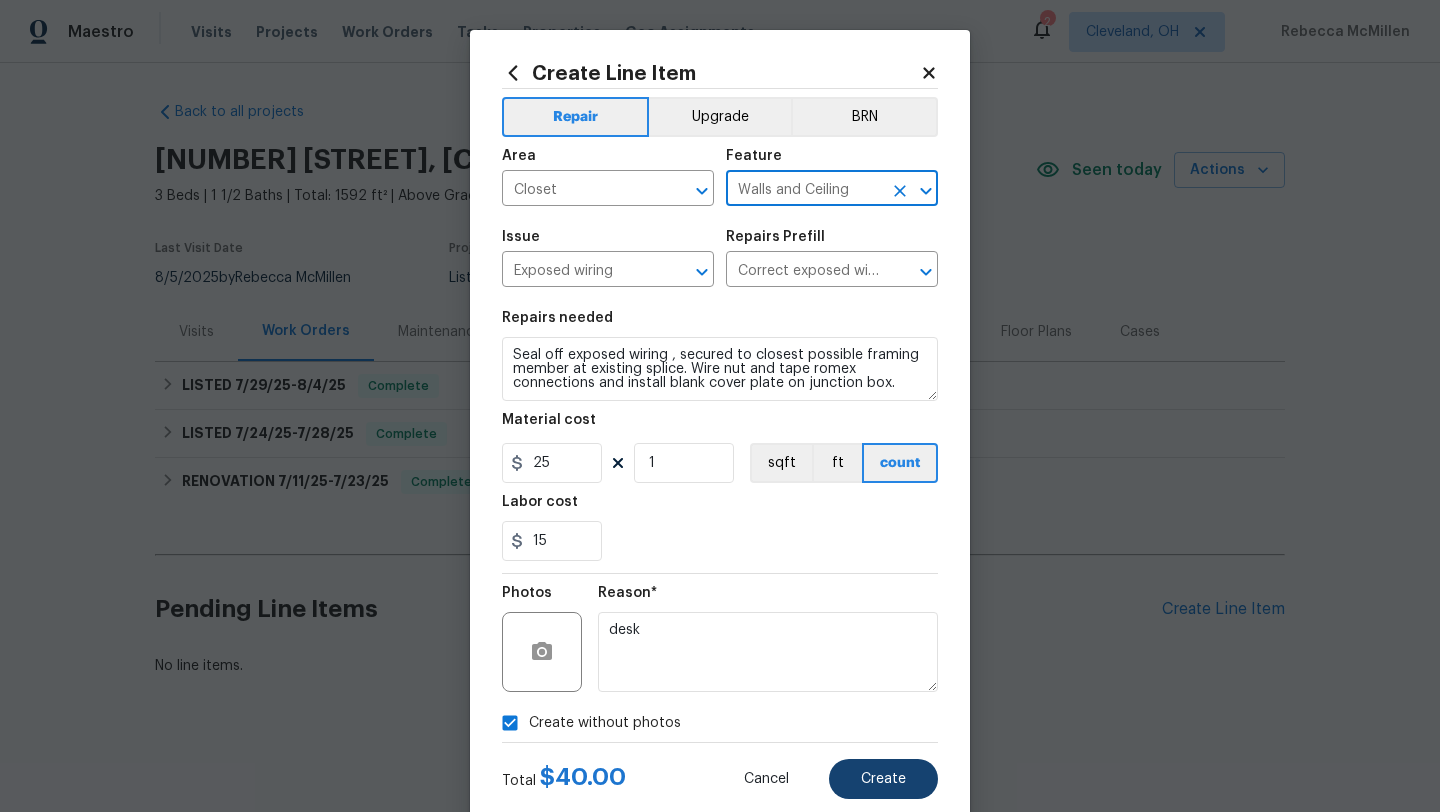 type on "Walls and Ceiling" 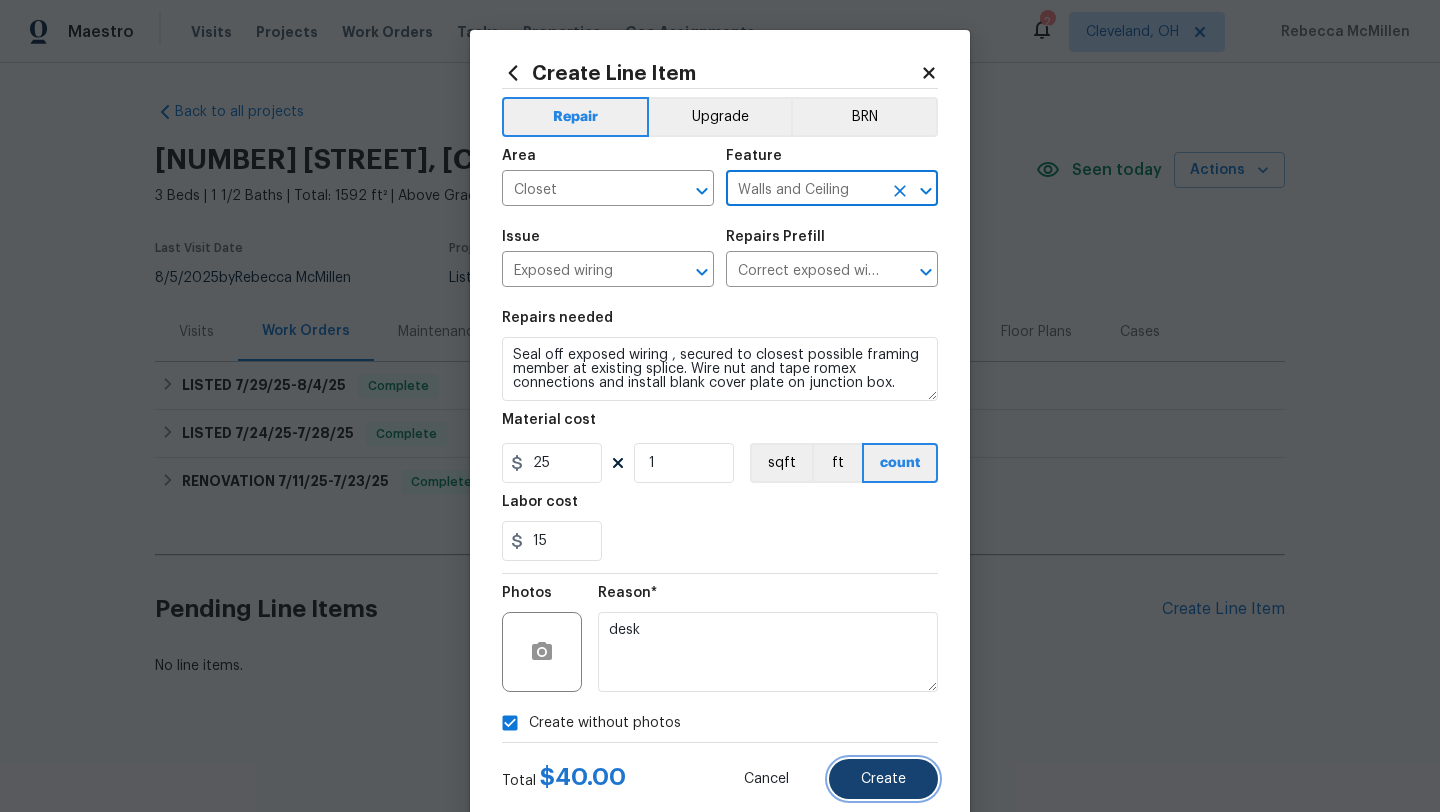 click on "Create" at bounding box center [883, 779] 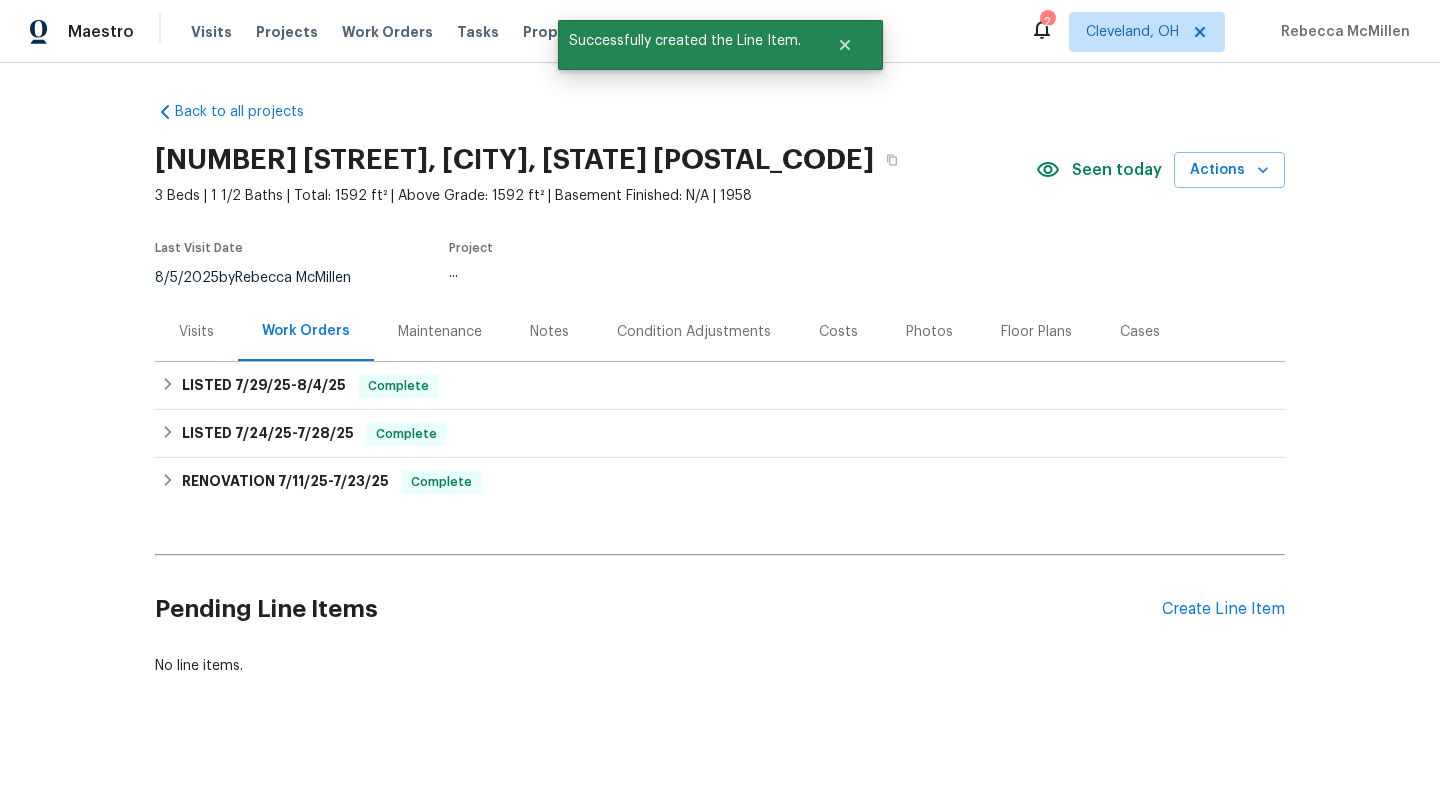 scroll, scrollTop: 6, scrollLeft: 0, axis: vertical 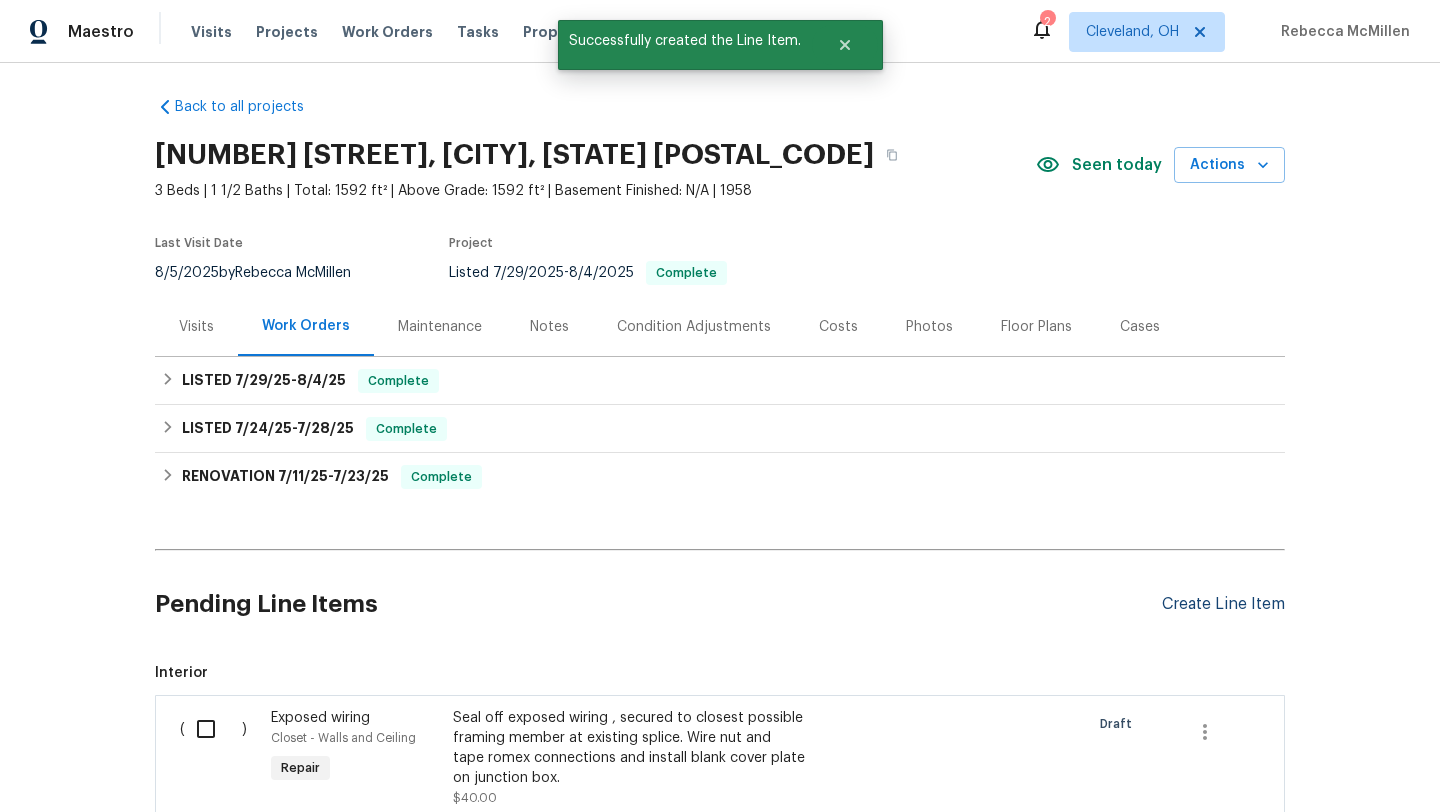 click on "Create Line Item" at bounding box center (1223, 604) 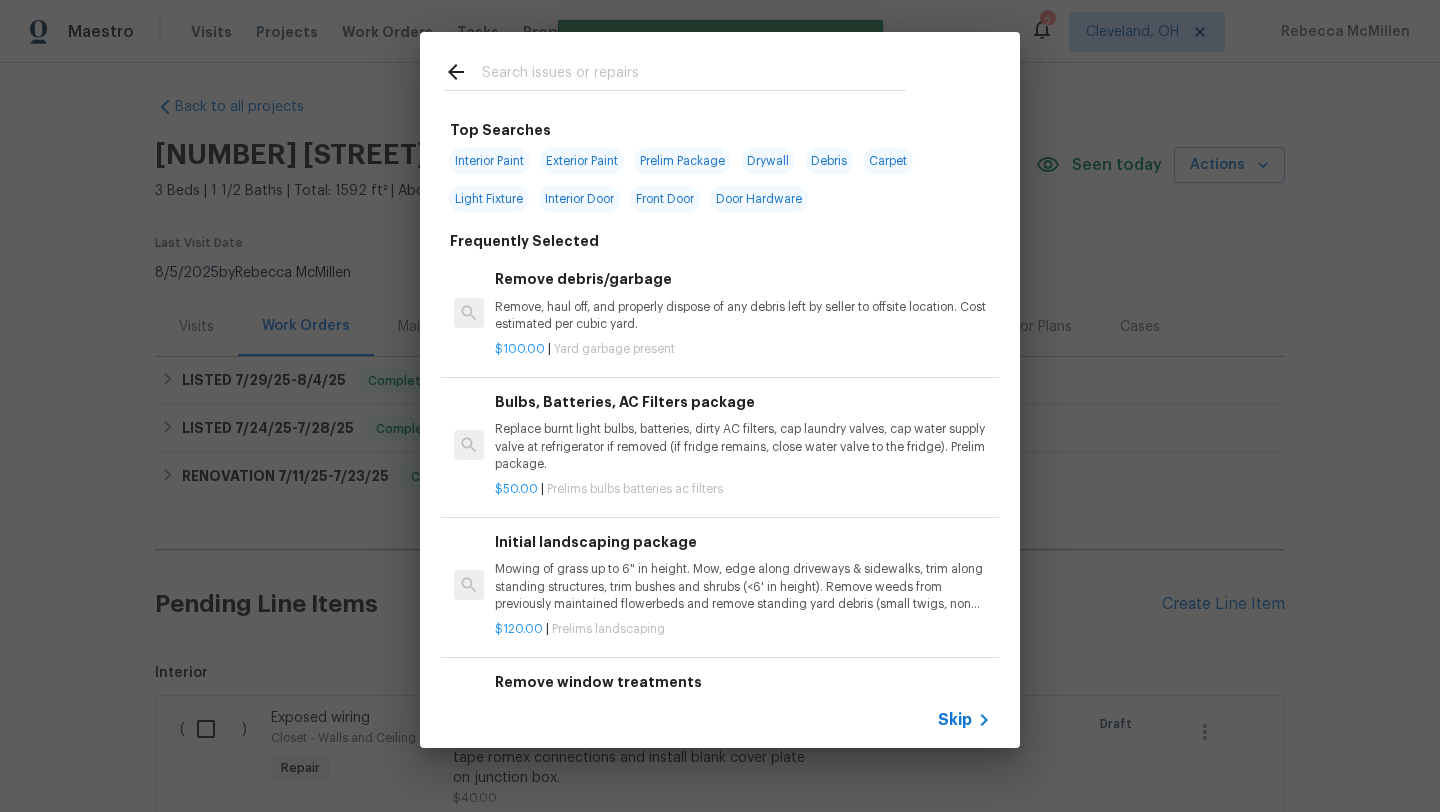 click at bounding box center [694, 75] 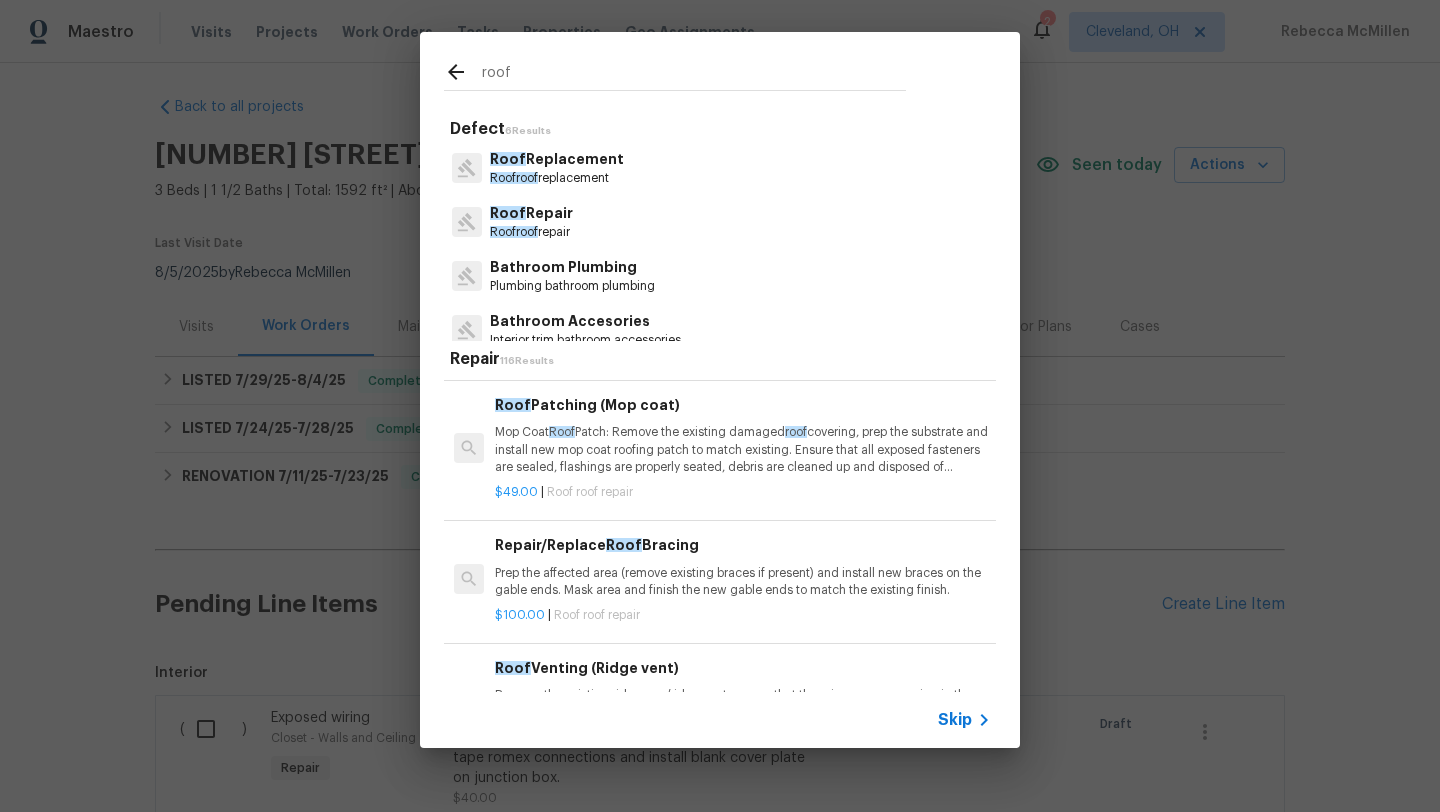 scroll, scrollTop: 130, scrollLeft: 0, axis: vertical 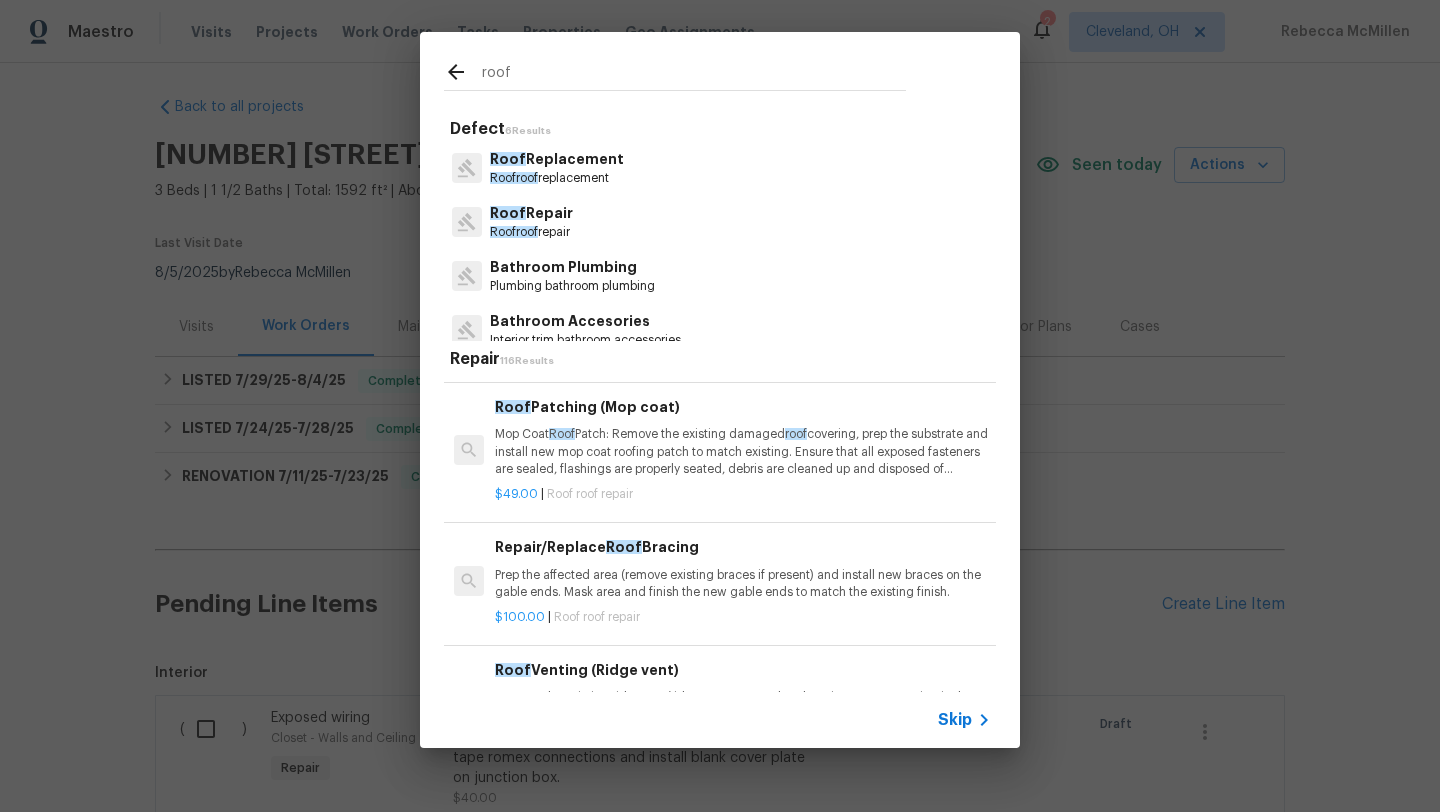 type on "roof" 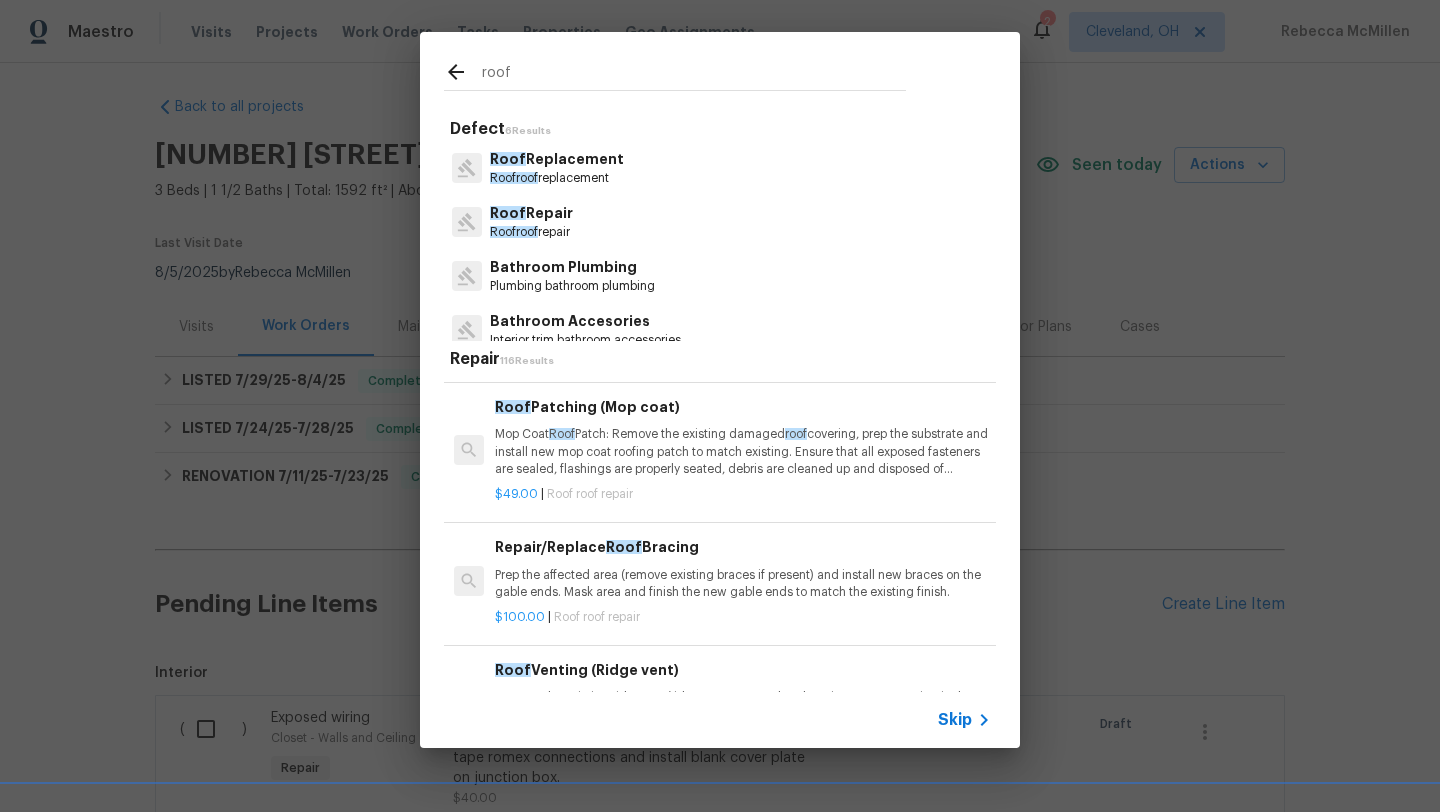 click on "Mop Coat  Roof  Patch: Remove the existing damaged  roof  covering, prep the substrate and install new mop coat roofing patch to match existing. Ensure that all exposed fasteners are sealed, flashings are properly seated, debris are cleaned up and disposed of properly." at bounding box center [743, 451] 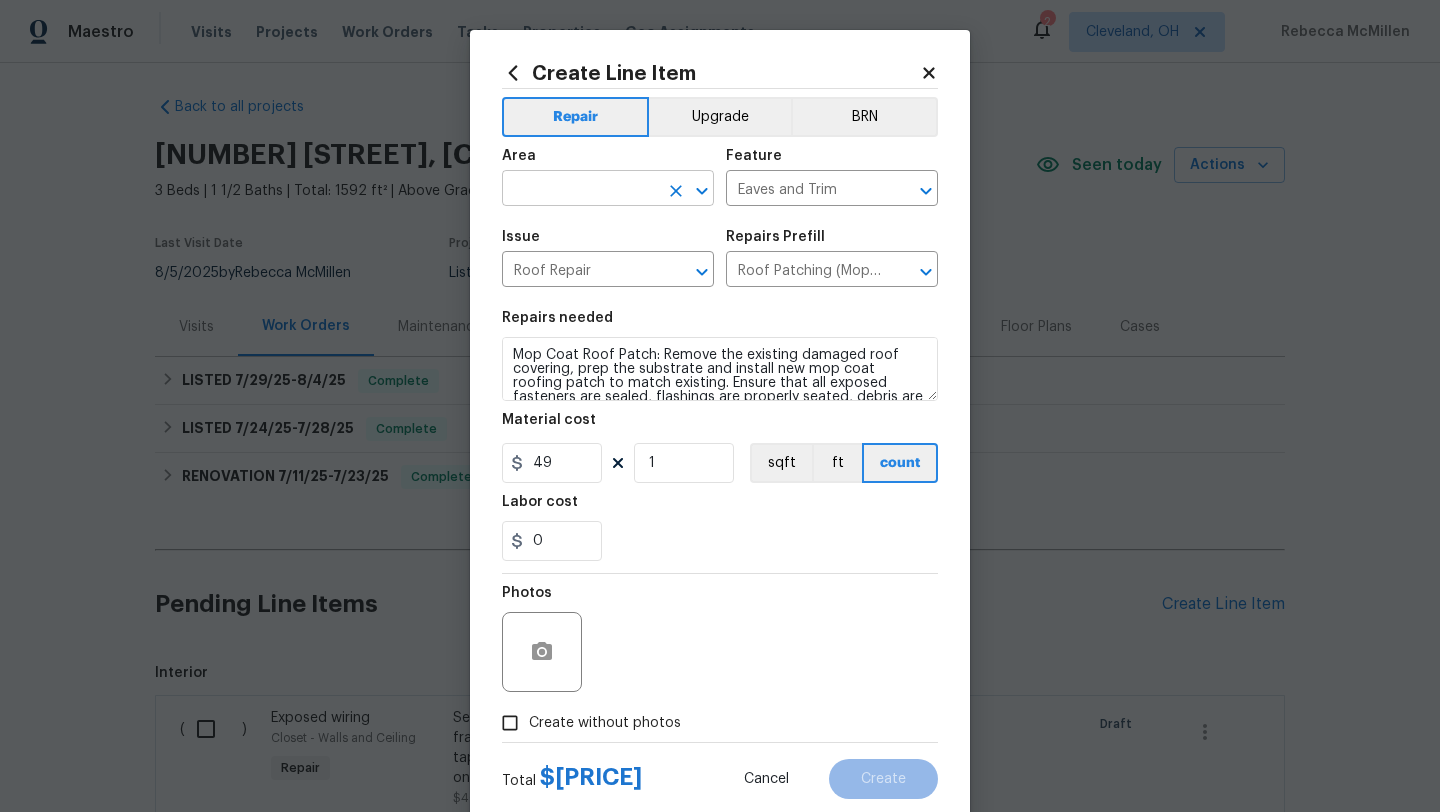 click at bounding box center (580, 190) 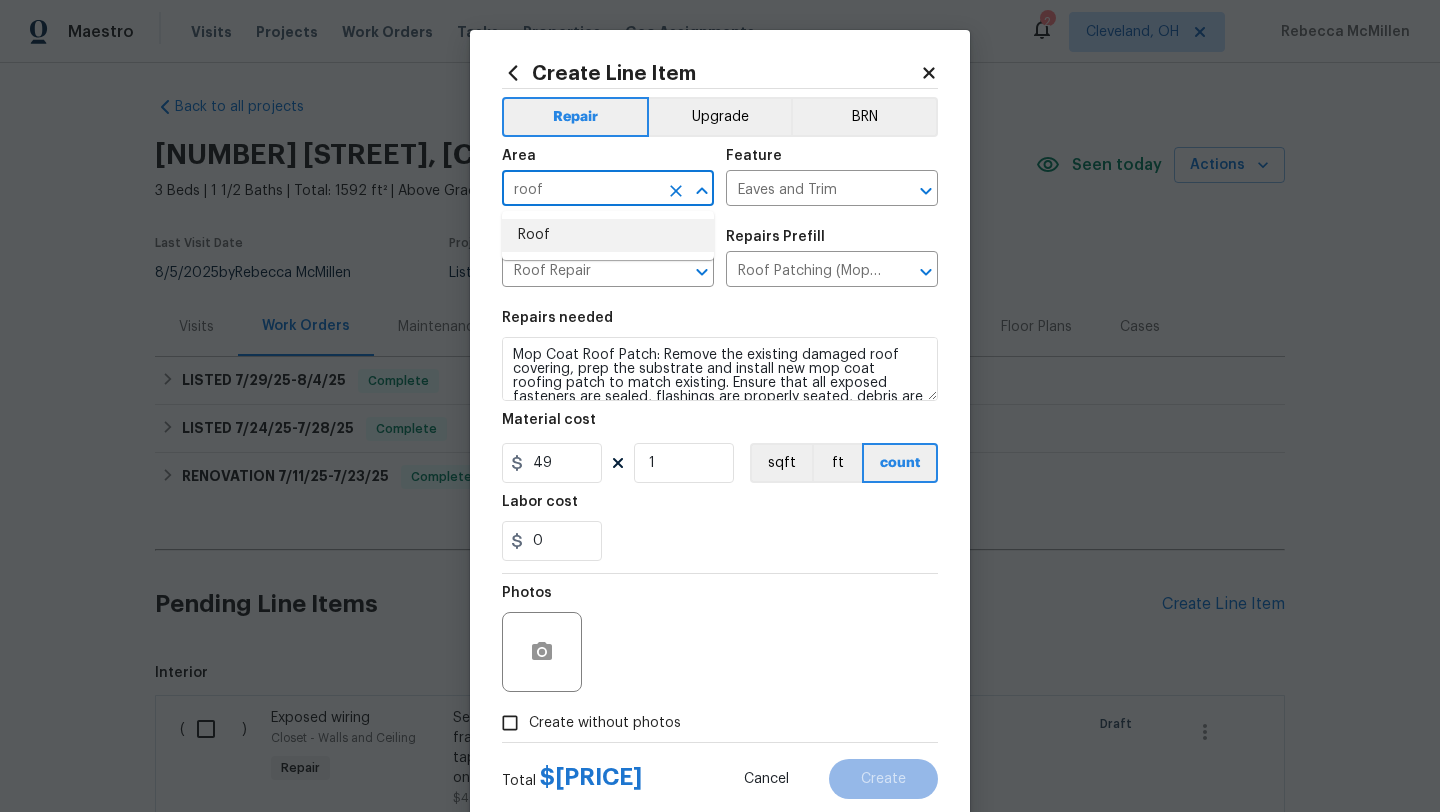 click on "Roof" at bounding box center (608, 235) 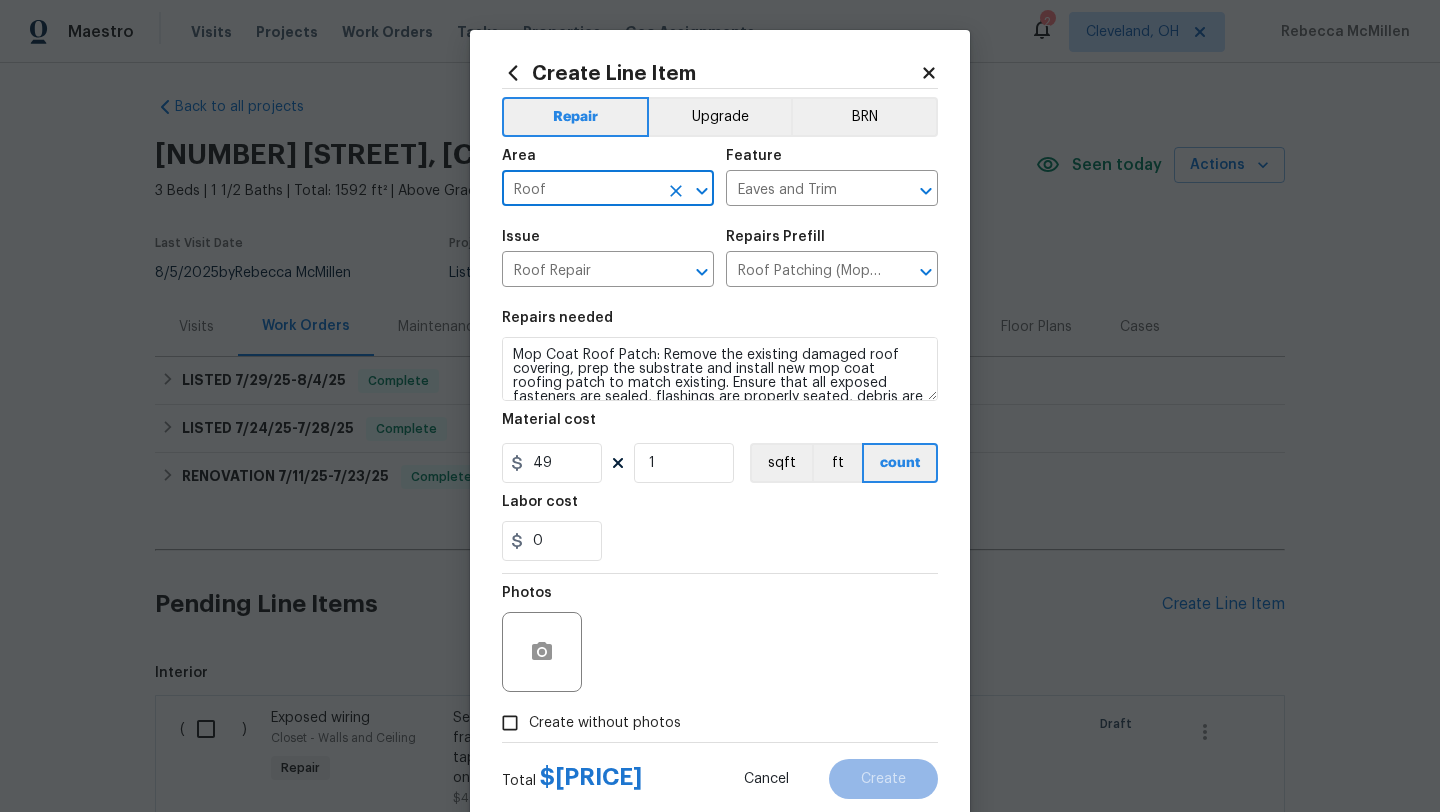 type on "Roof" 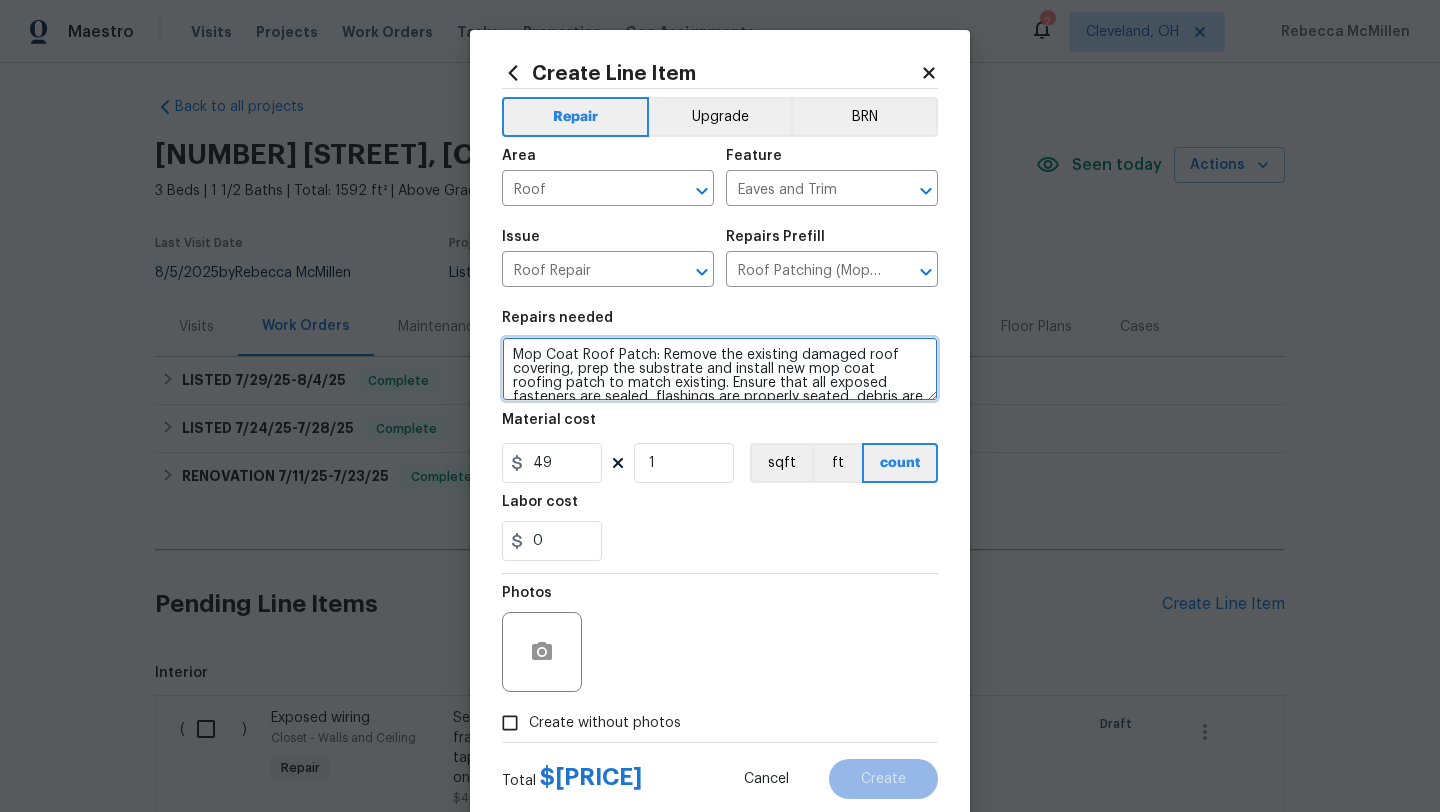 drag, startPoint x: 508, startPoint y: 353, endPoint x: 650, endPoint y: 362, distance: 142.28493 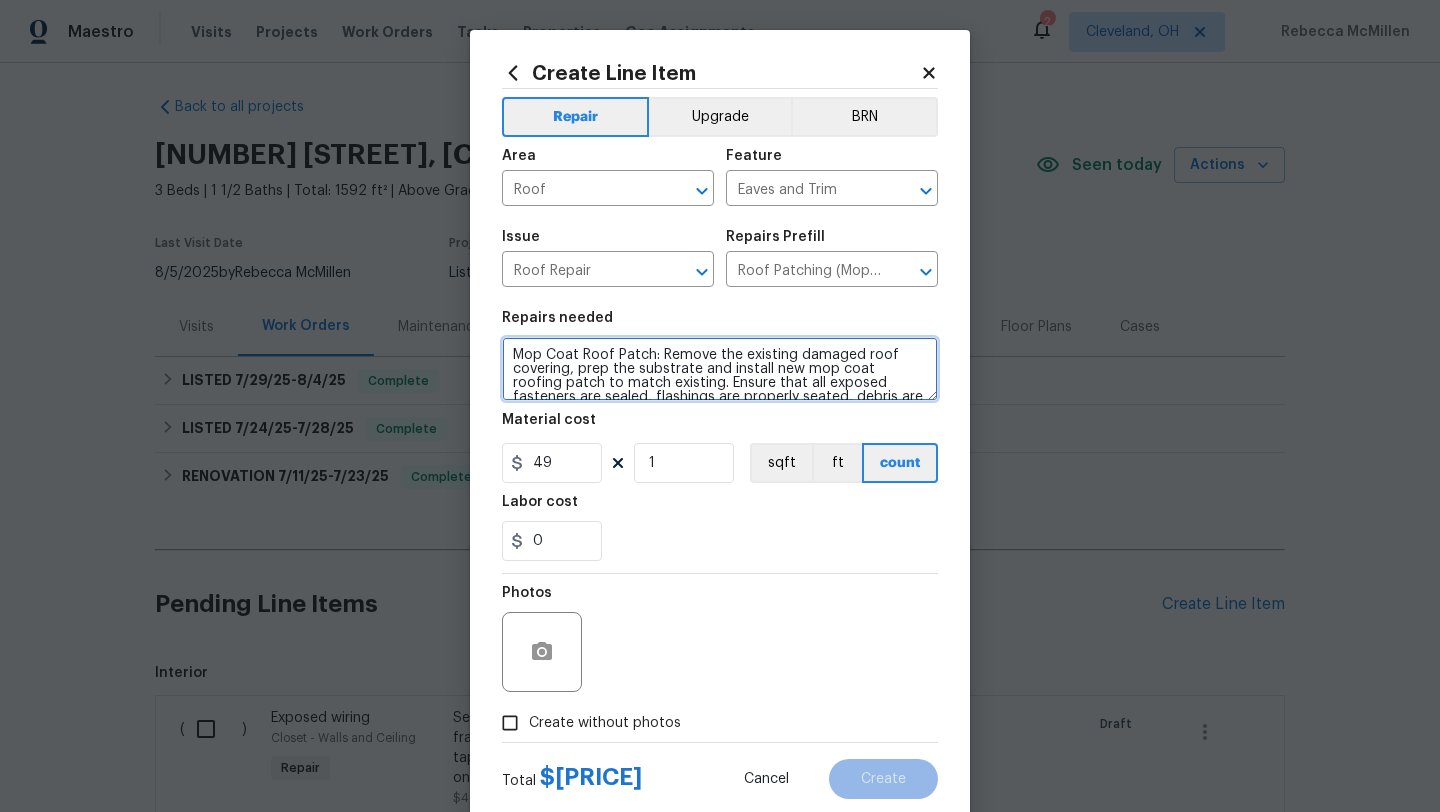 click on "Mop Coat Roof Patch: Remove the existing damaged roof covering, prep the substrate and install new mop coat roofing patch to match existing. Ensure that all exposed fasteners are sealed, flashings are properly seated, debris are cleaned up and disposed of properly." at bounding box center [720, 369] 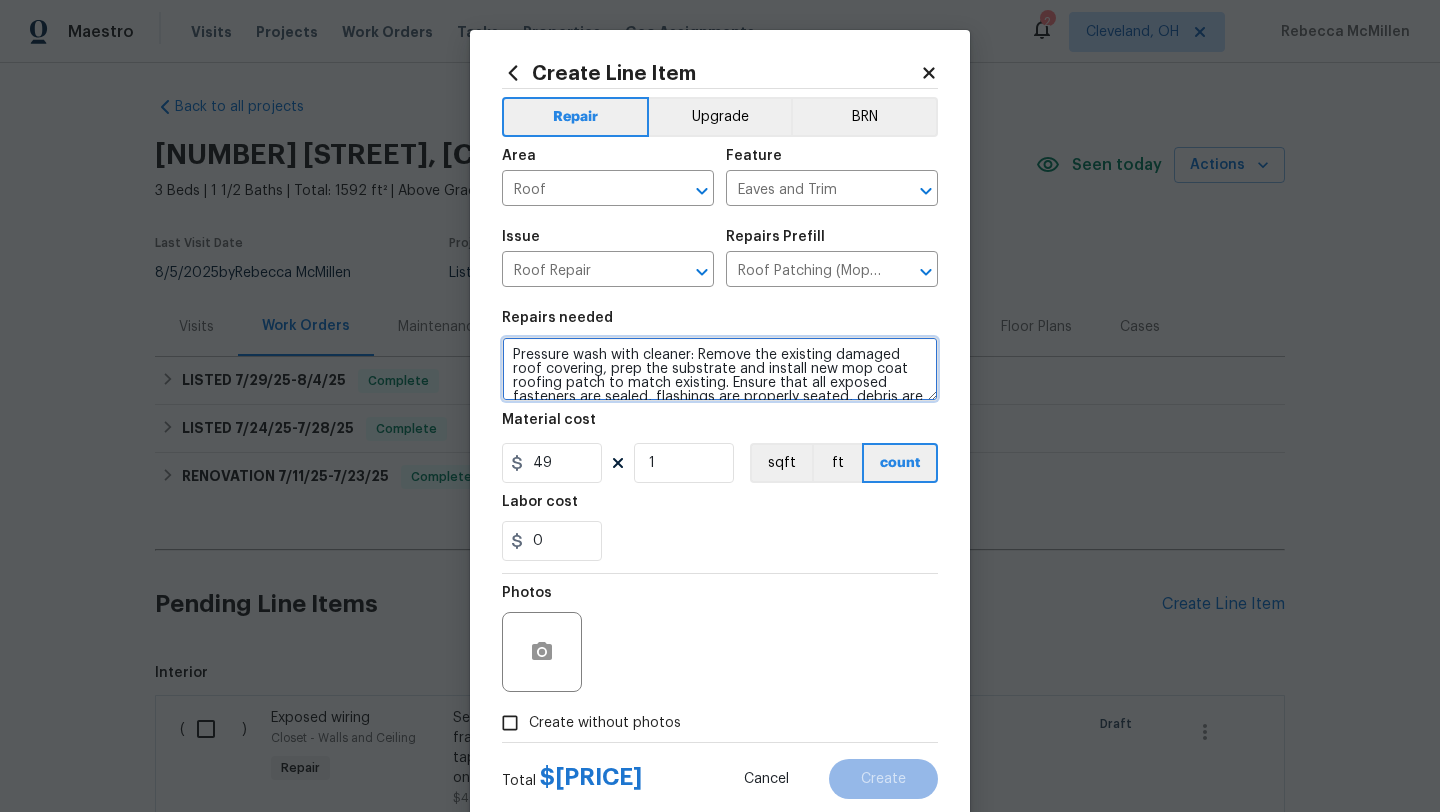 scroll, scrollTop: 28, scrollLeft: 0, axis: vertical 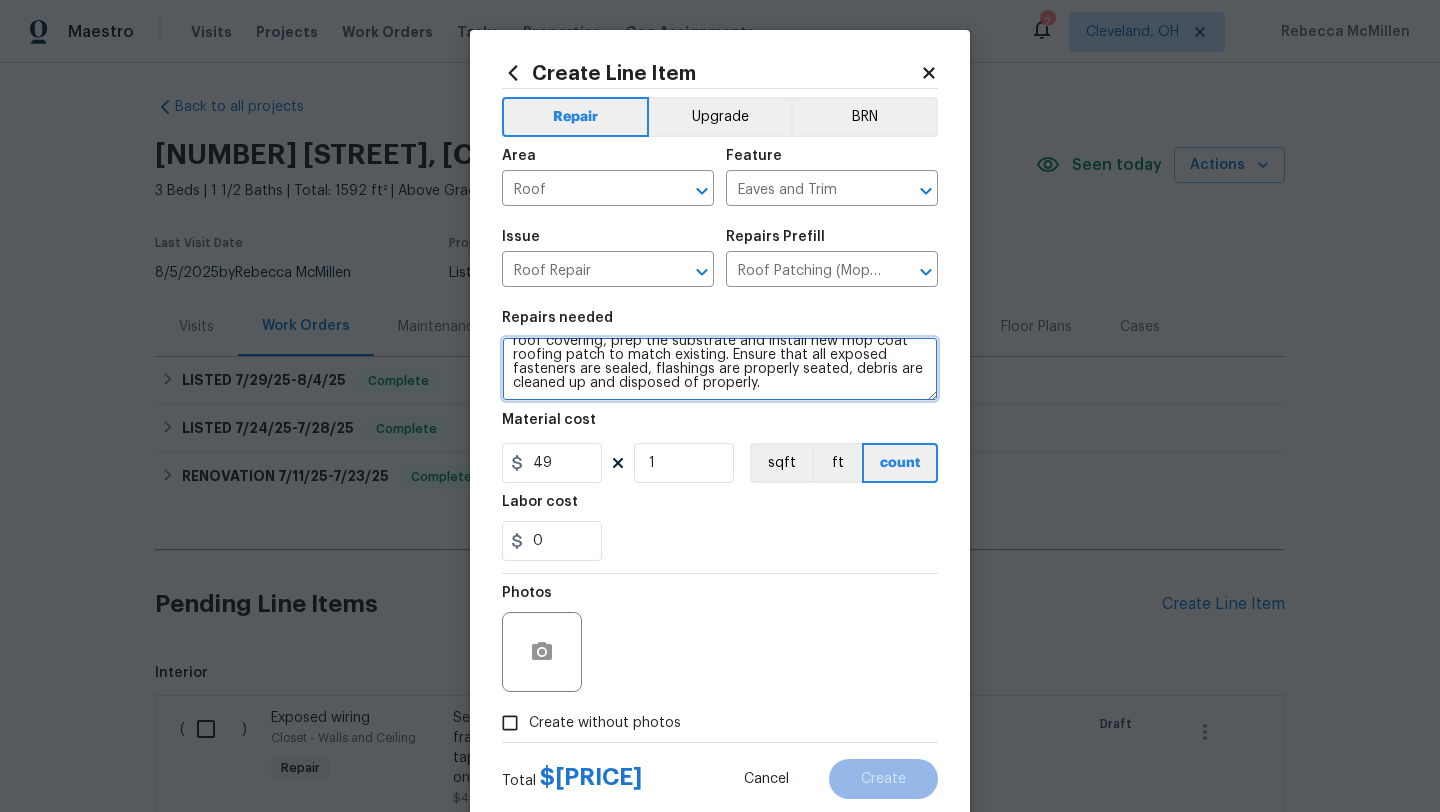 drag, startPoint x: 611, startPoint y: 372, endPoint x: 821, endPoint y: 383, distance: 210.2879 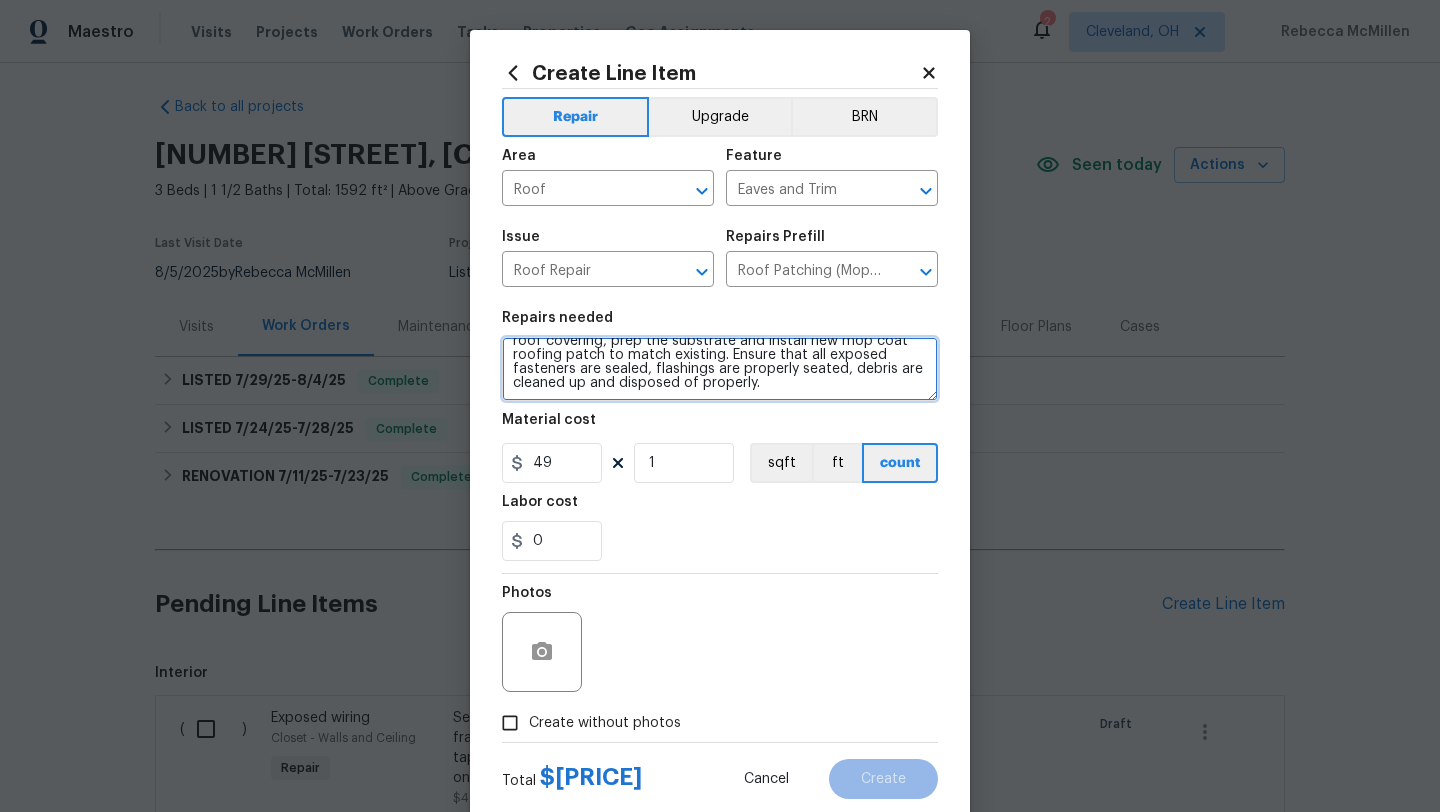 click on "Pressure wash with cleaner: Remove the existing damaged roof covering, prep the substrate and install new mop coat roofing patch to match existing. Ensure that all exposed fasteners are sealed, flashings are properly seated, debris are cleaned up and disposed of properly." at bounding box center [720, 369] 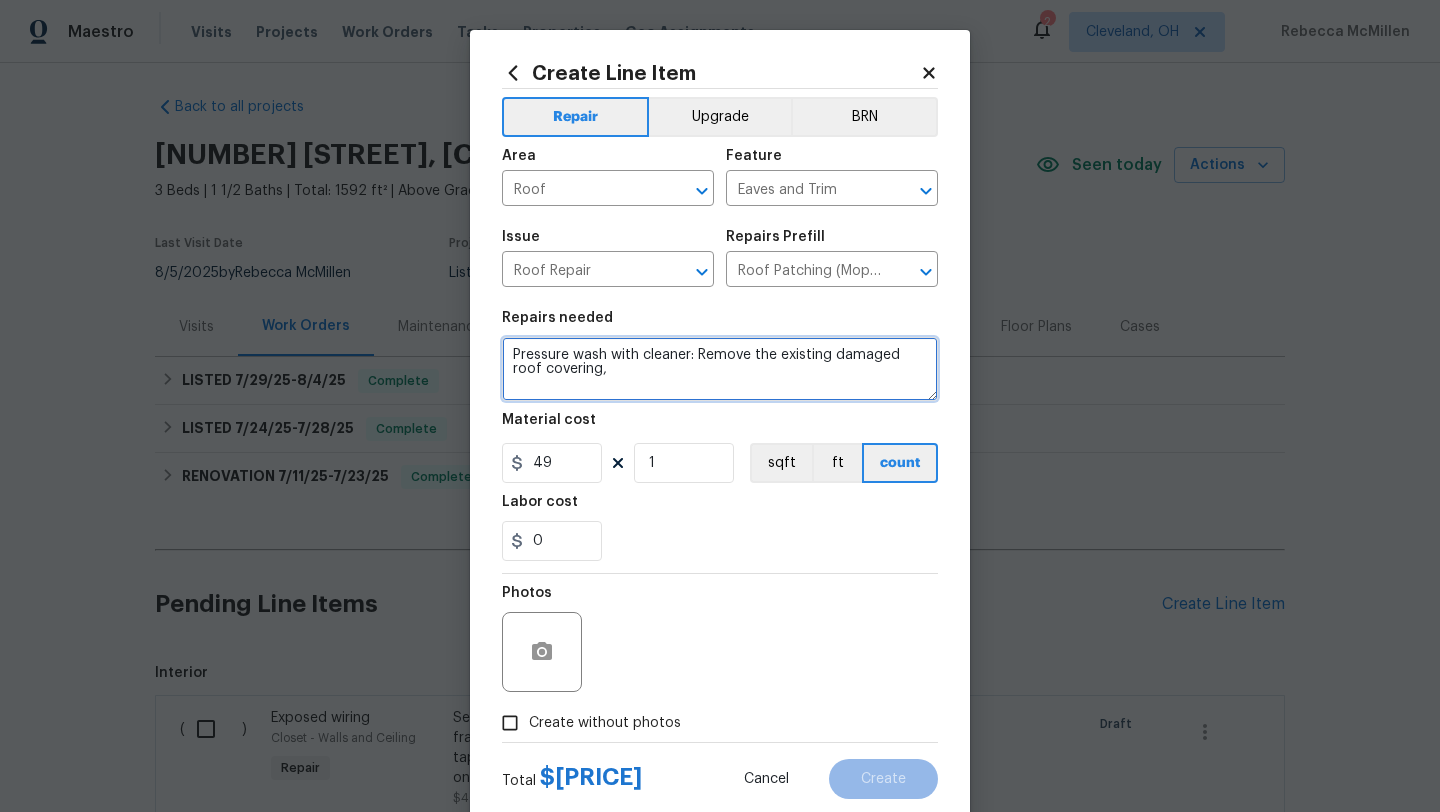 scroll, scrollTop: 0, scrollLeft: 0, axis: both 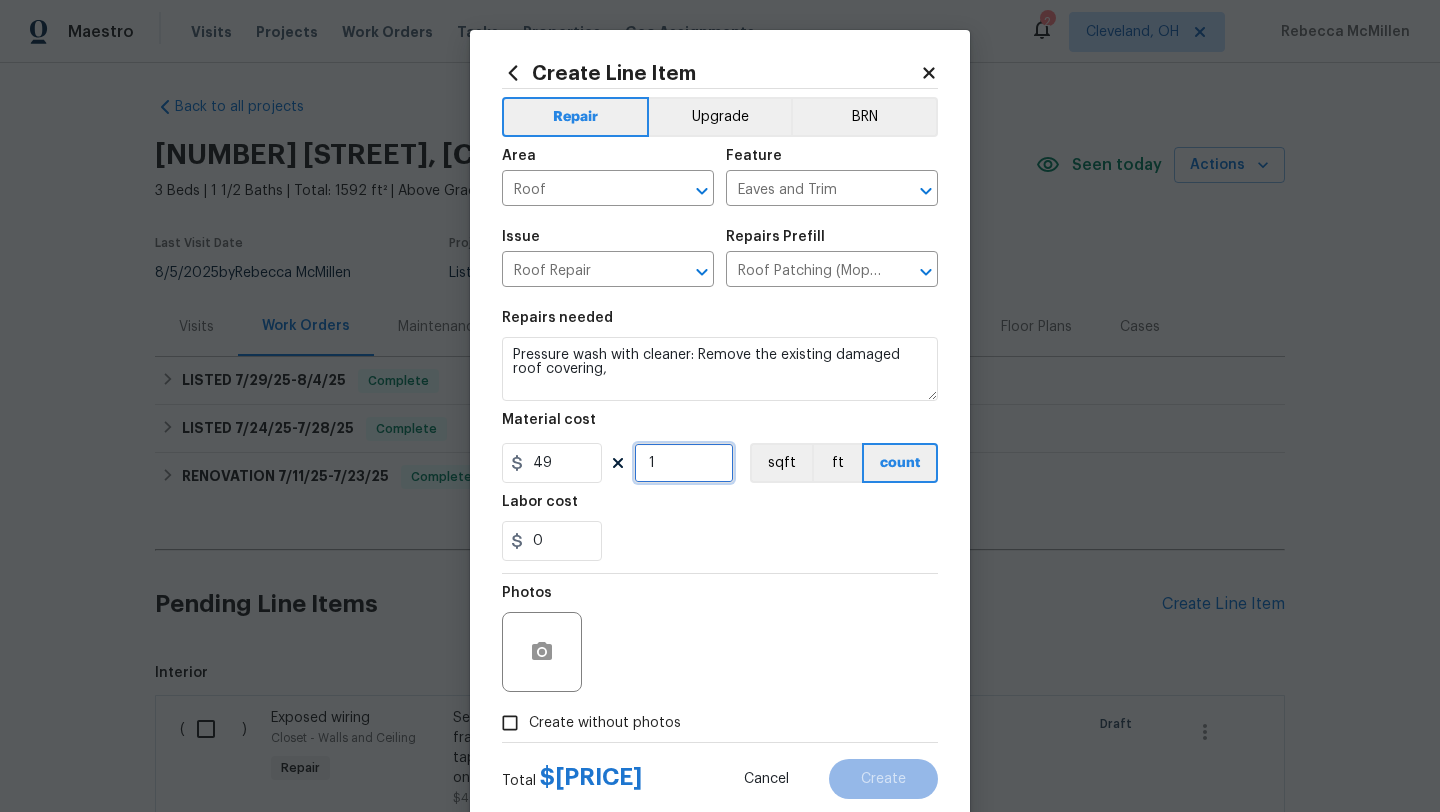 click on "1" at bounding box center [684, 463] 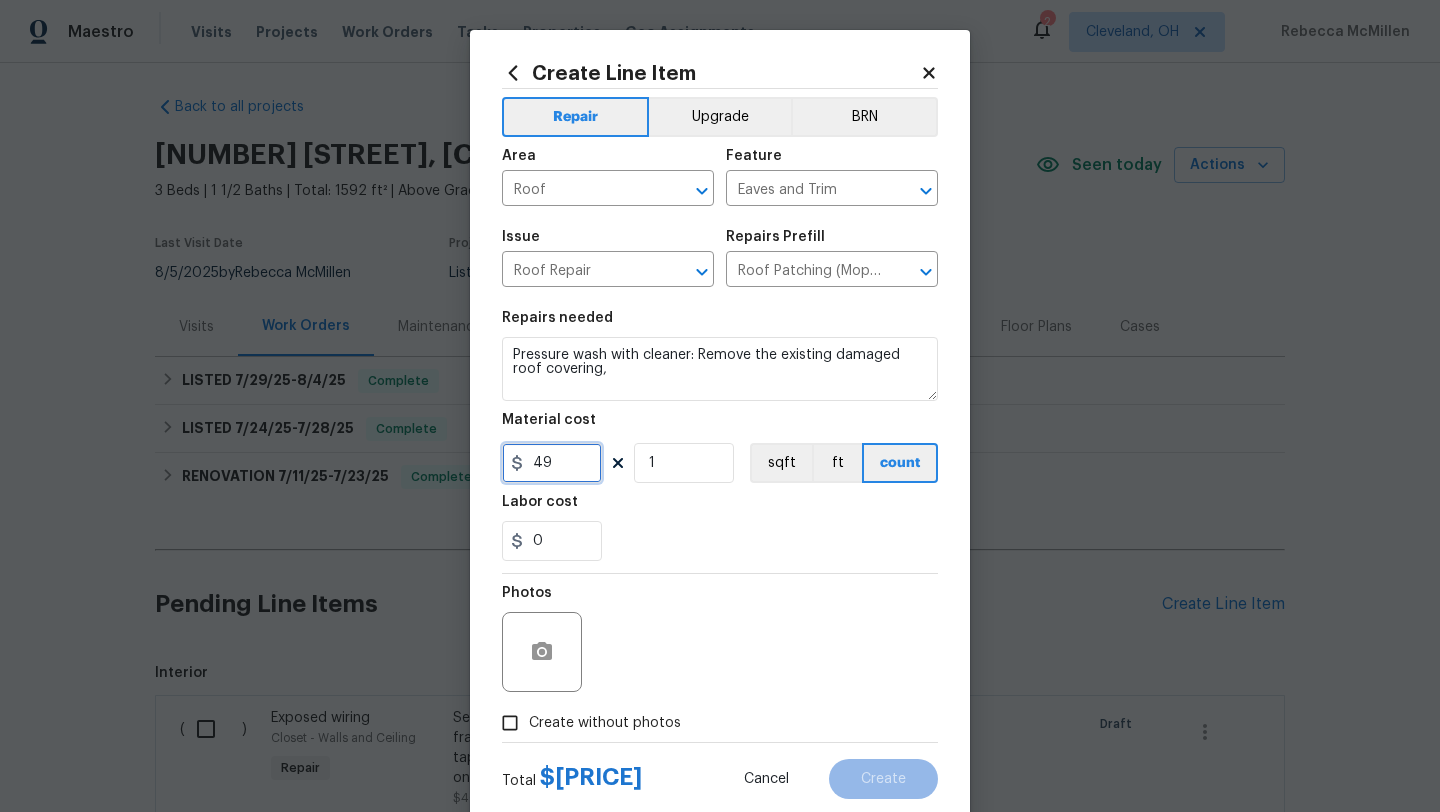 drag, startPoint x: 564, startPoint y: 470, endPoint x: 488, endPoint y: 462, distance: 76.41989 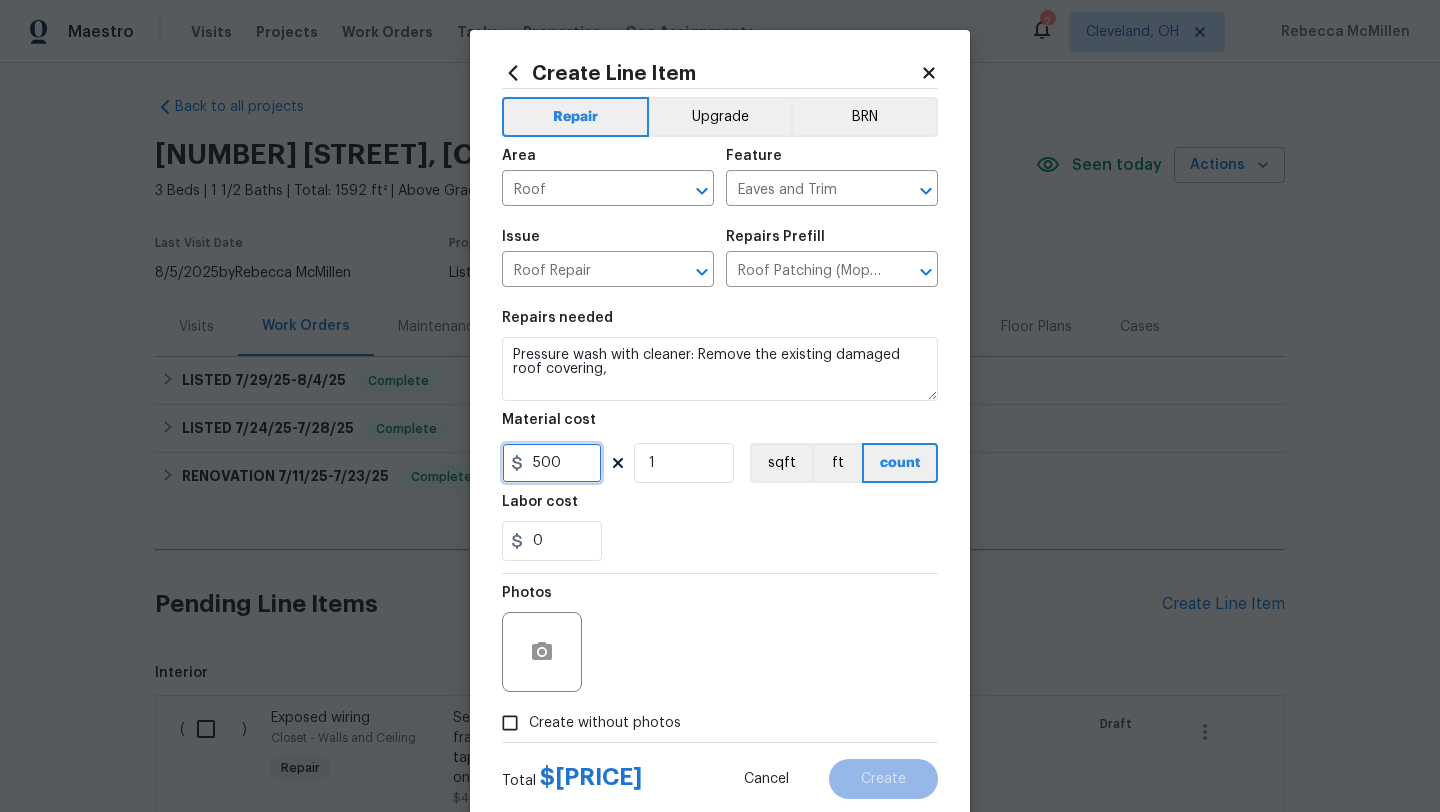 type on "500" 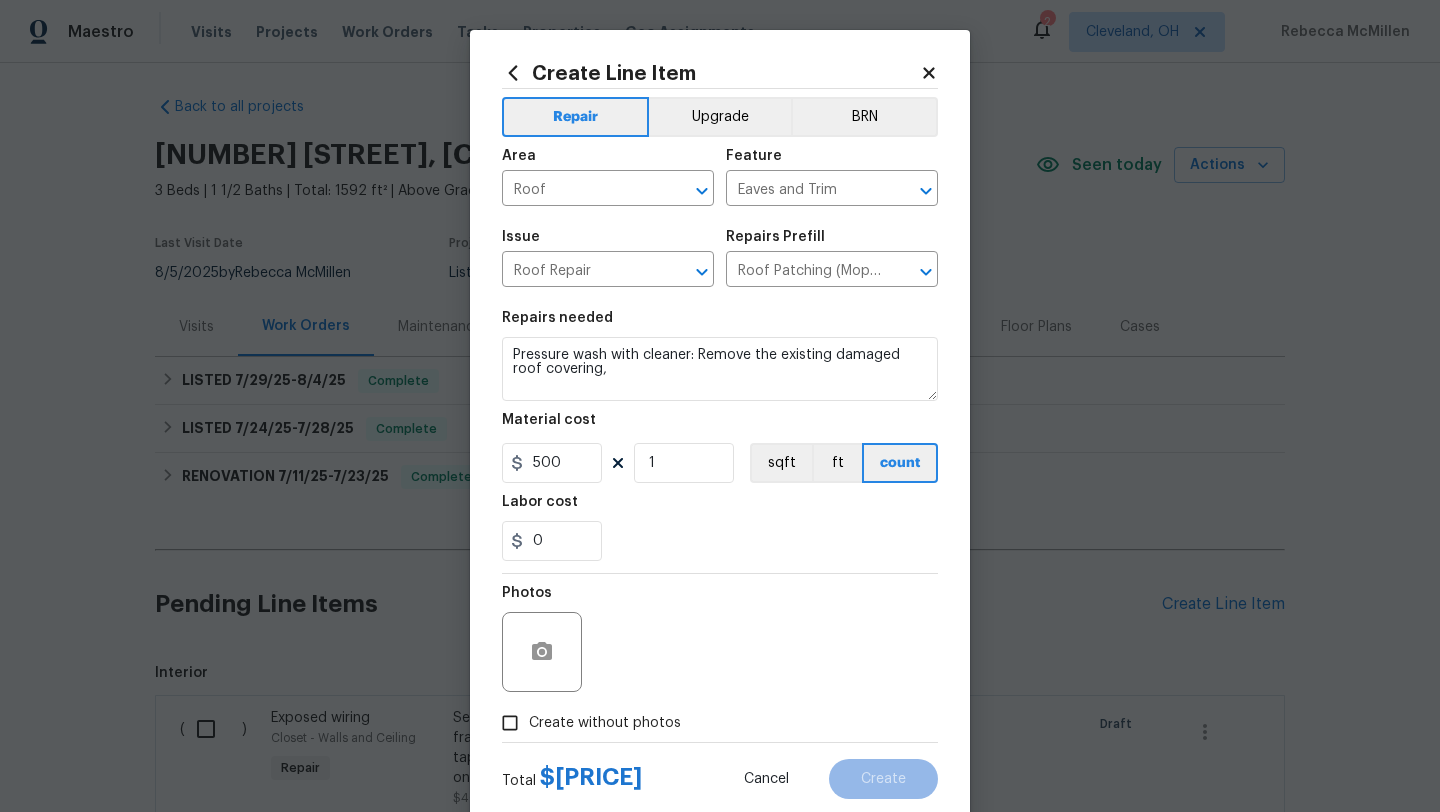 click on "Photos" at bounding box center [720, 639] 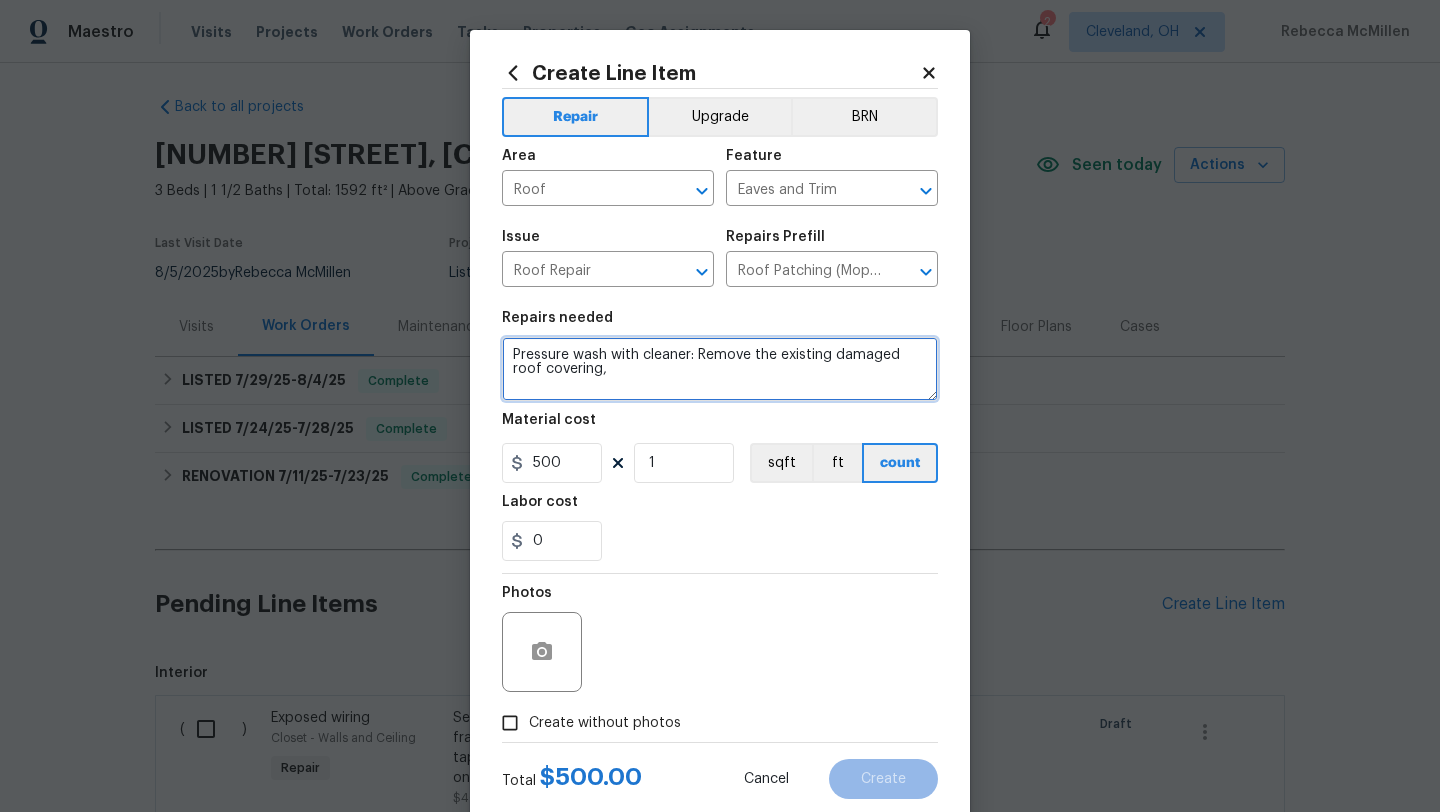 click on "Pressure wash with cleaner: Remove the existing damaged roof covering," at bounding box center (720, 369) 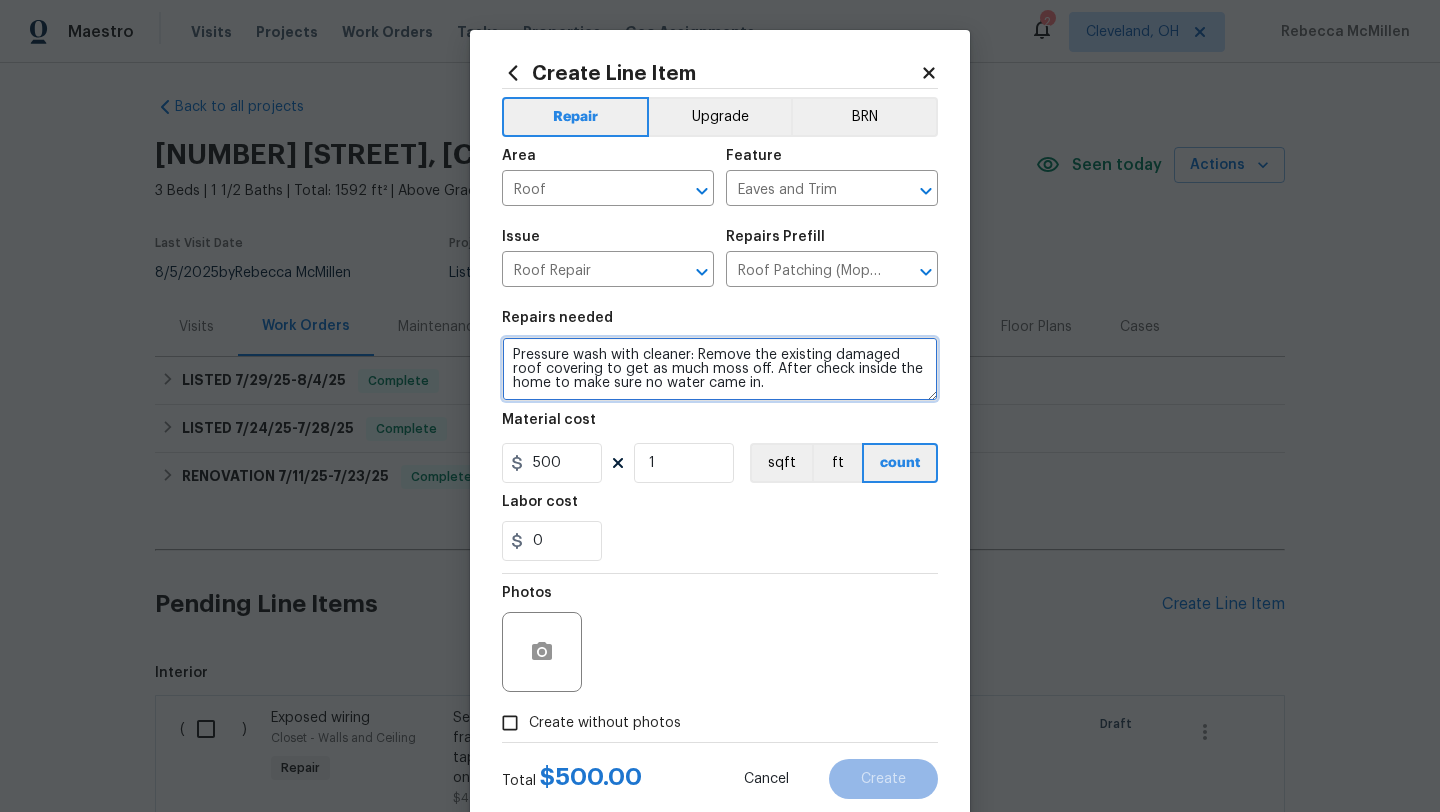 type on "Pressure wash with cleaner: Remove the existing damaged roof covering to get as much moss off. After check inside the home to make sure no water came in." 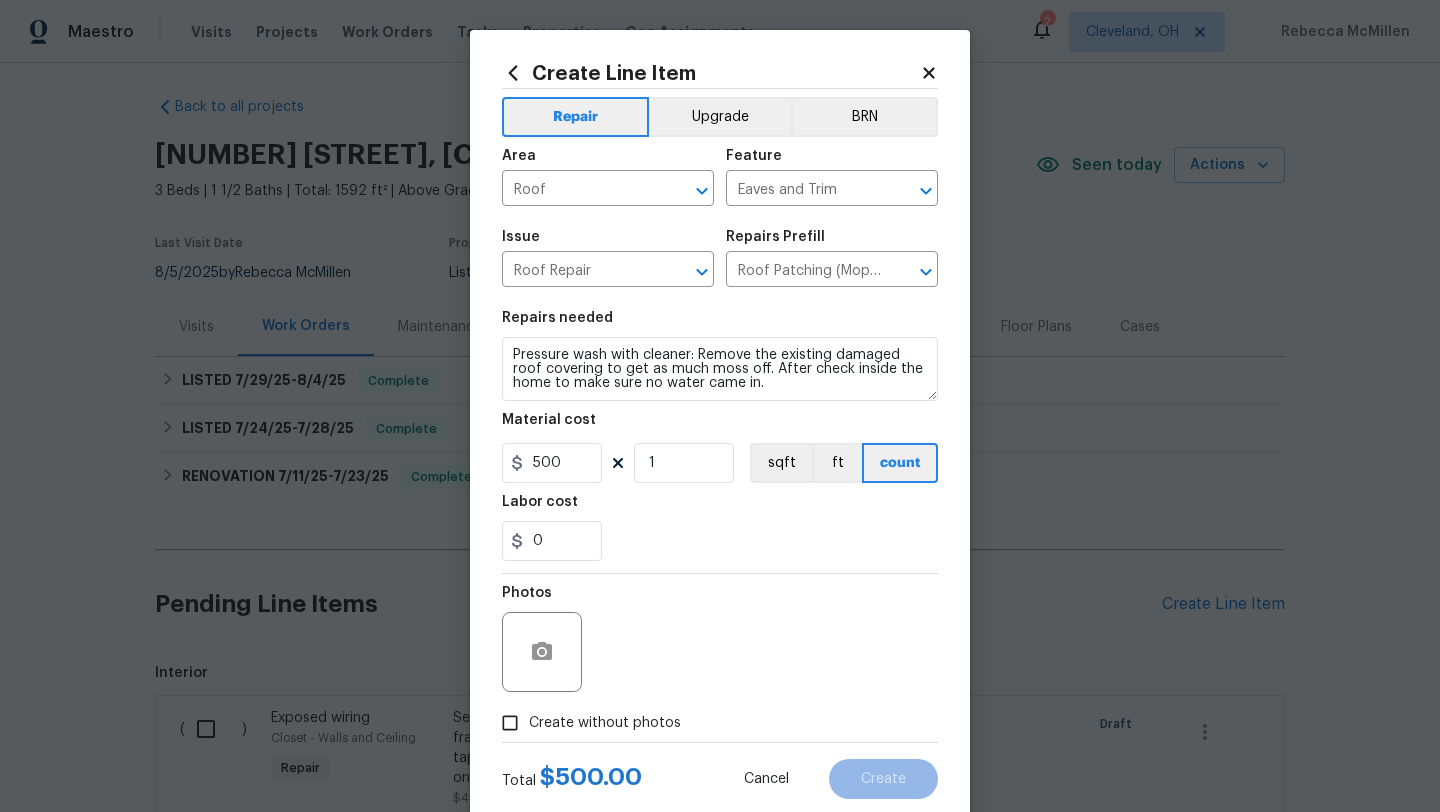 click on "Create without photos" at bounding box center [510, 723] 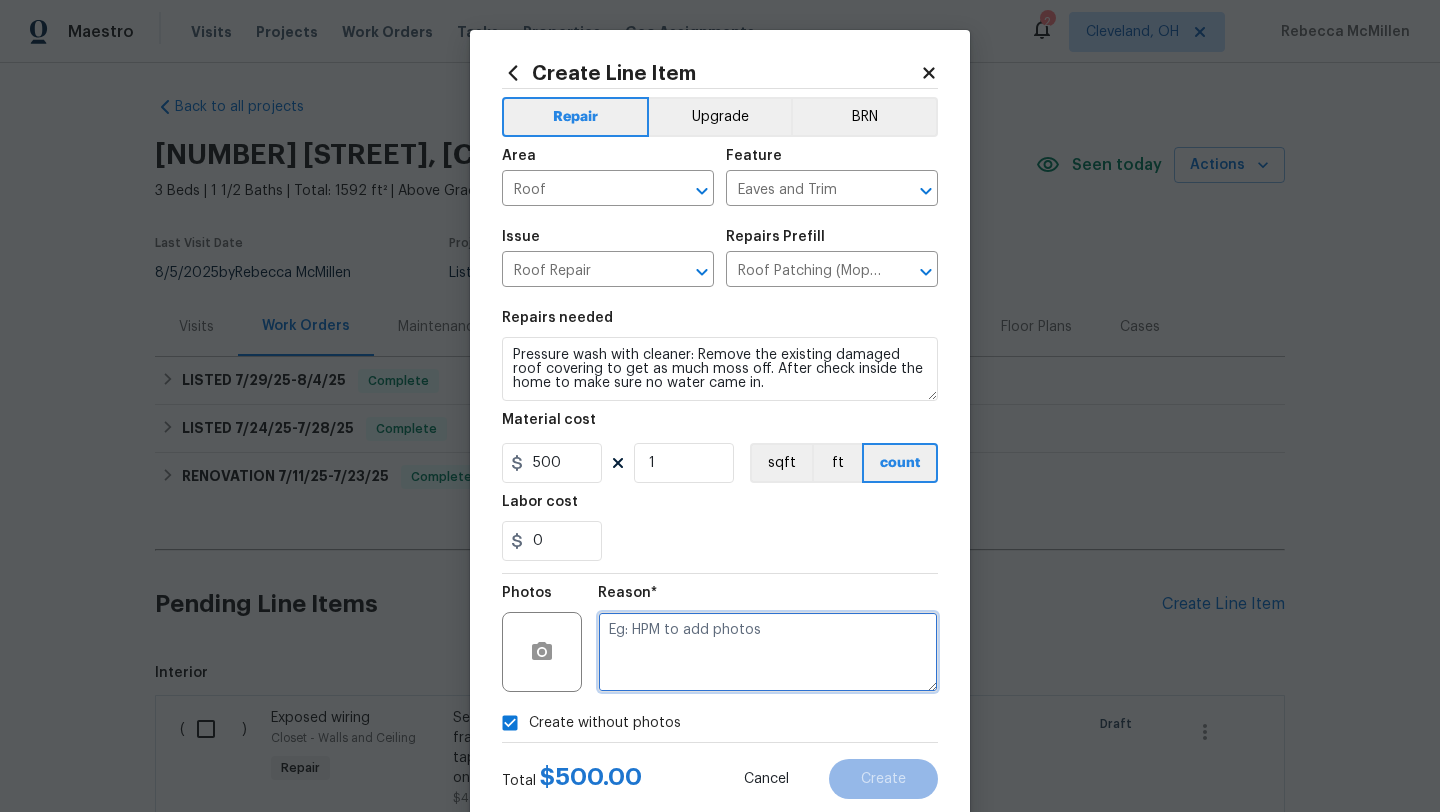 click at bounding box center [768, 652] 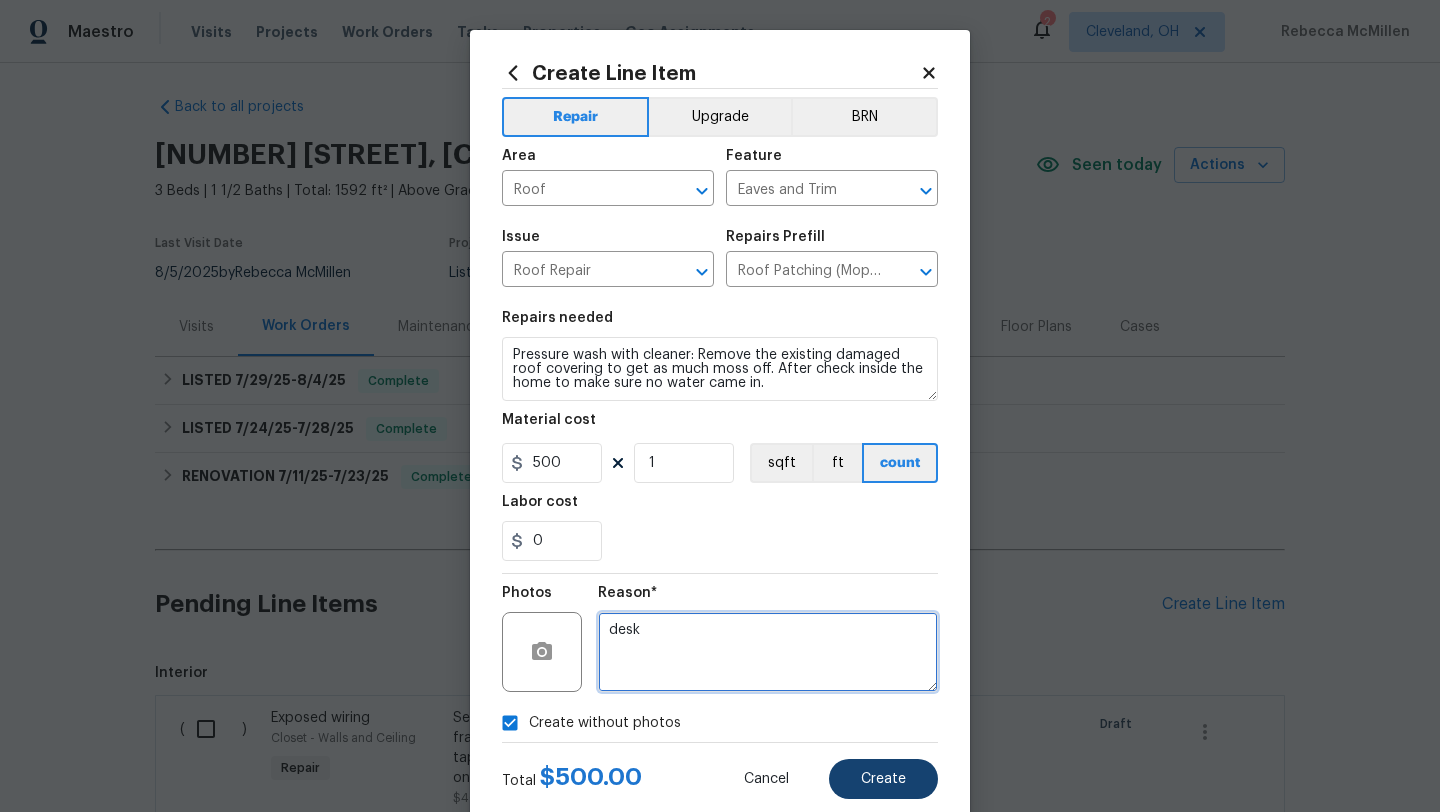 type on "desk" 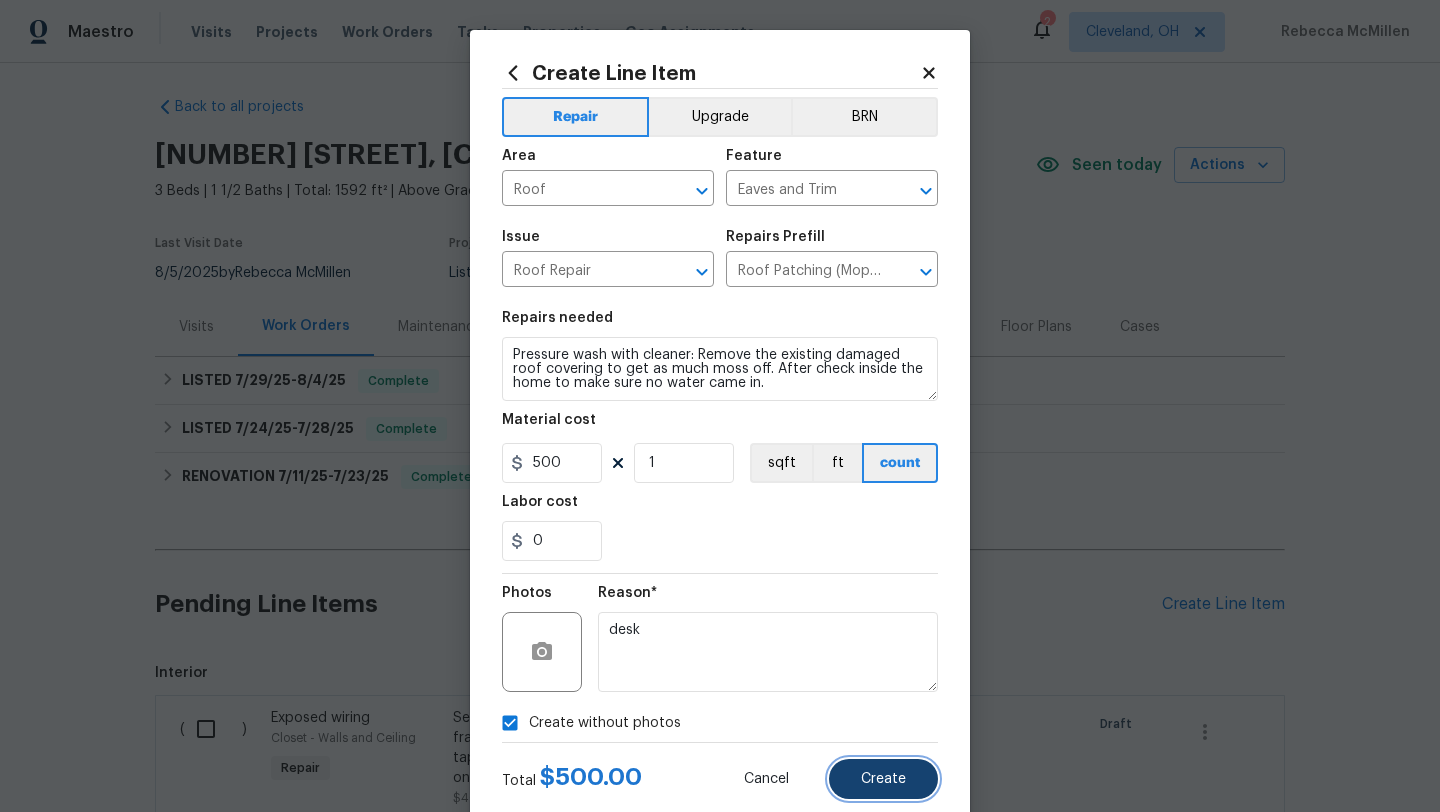 click on "Create" at bounding box center [883, 779] 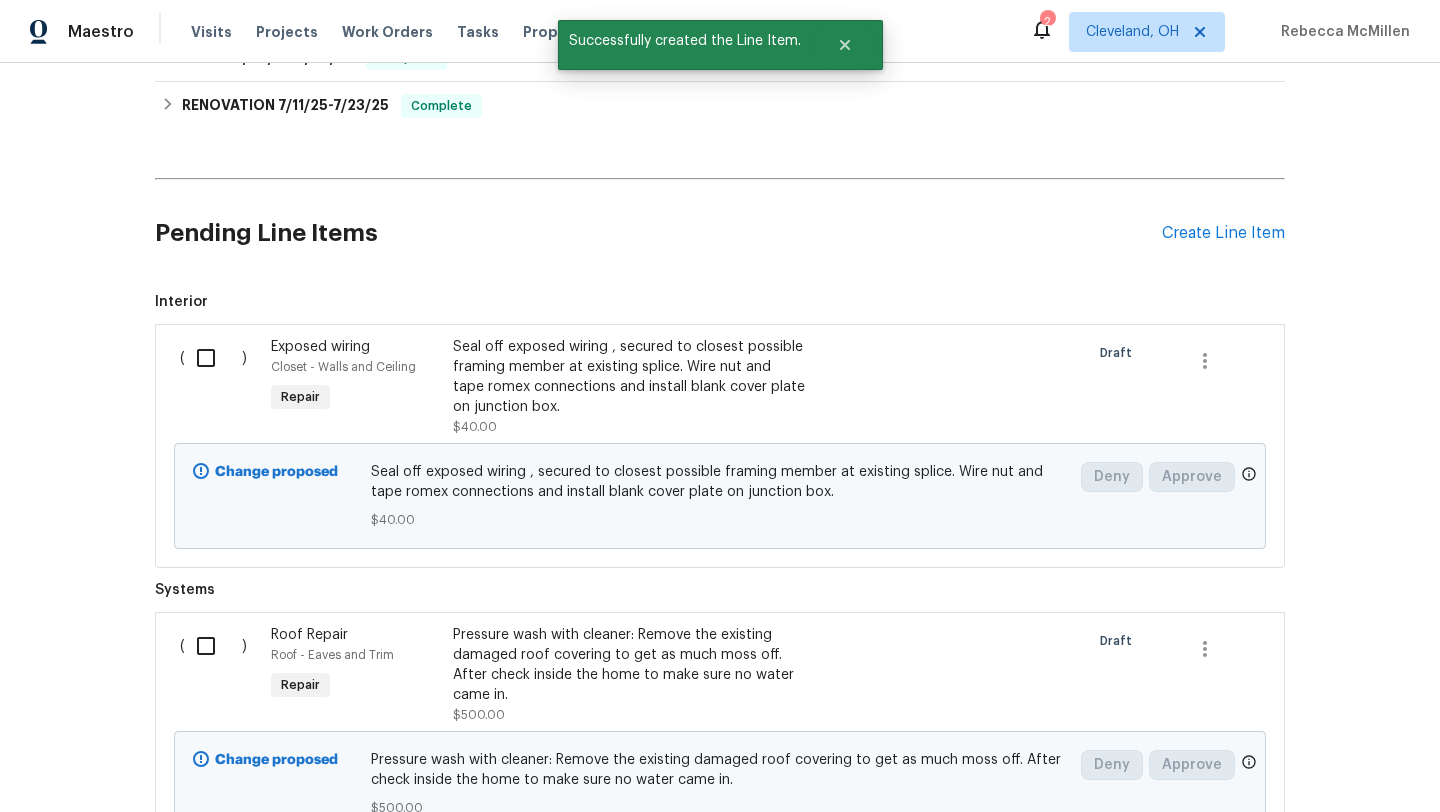 scroll, scrollTop: 379, scrollLeft: 0, axis: vertical 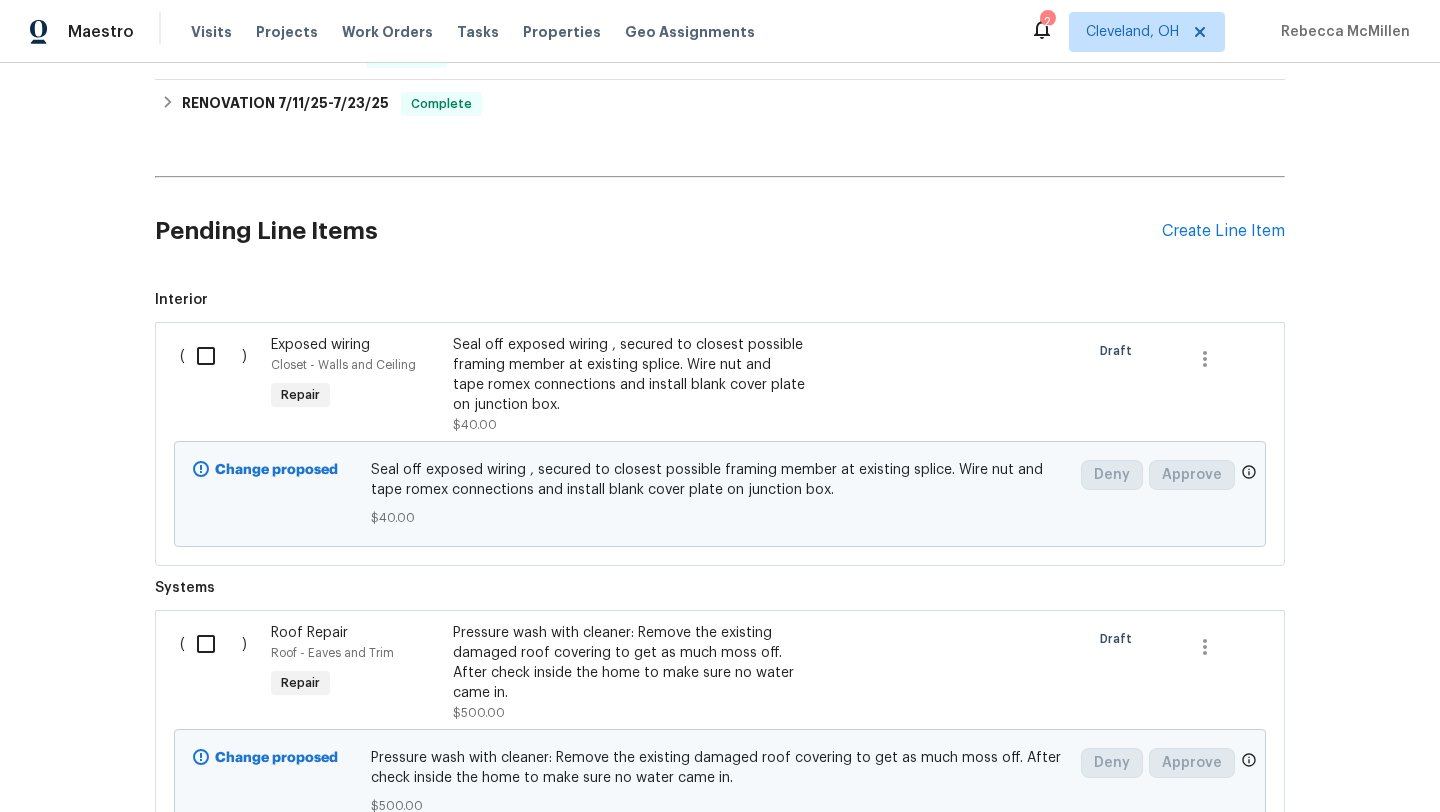 click at bounding box center (213, 644) 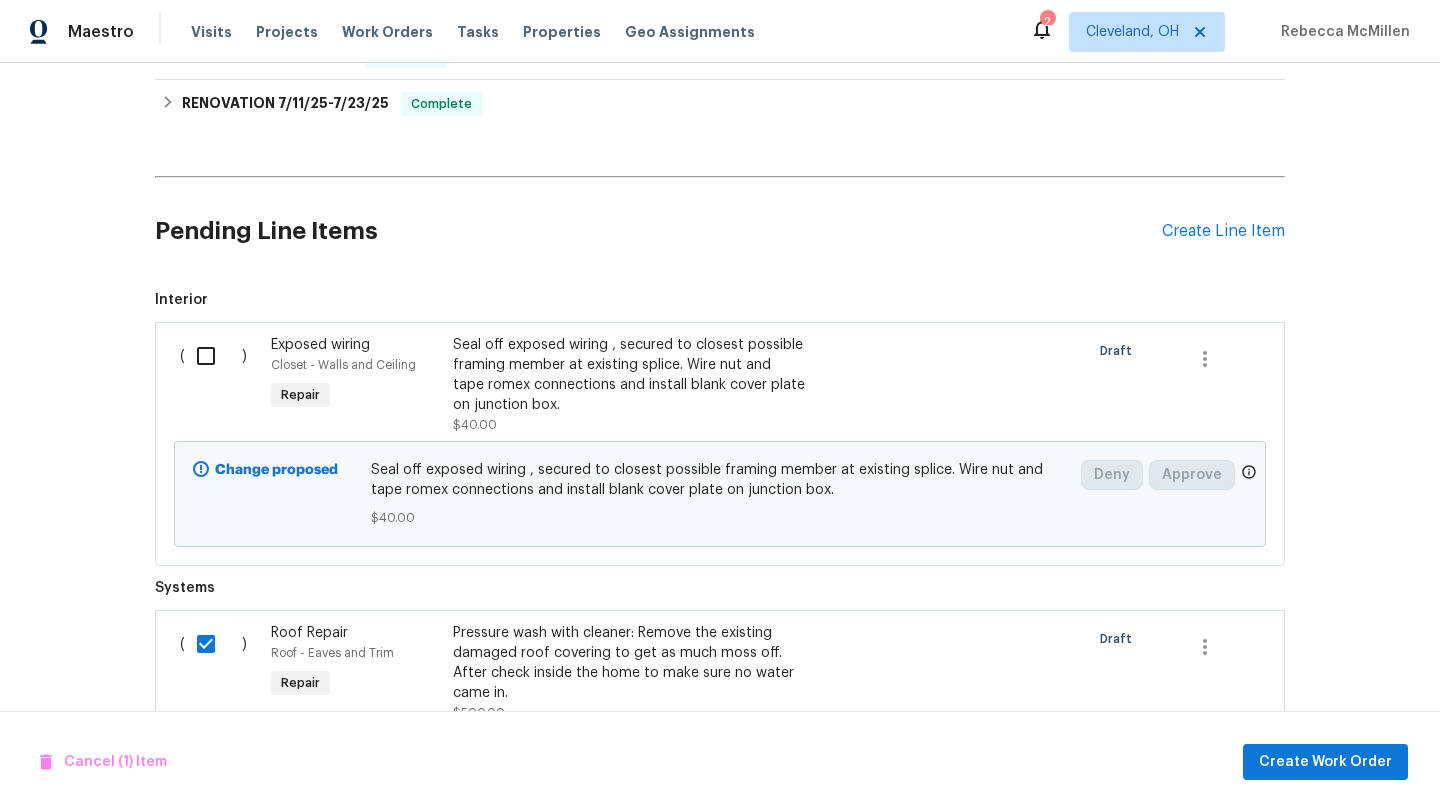 click at bounding box center (213, 356) 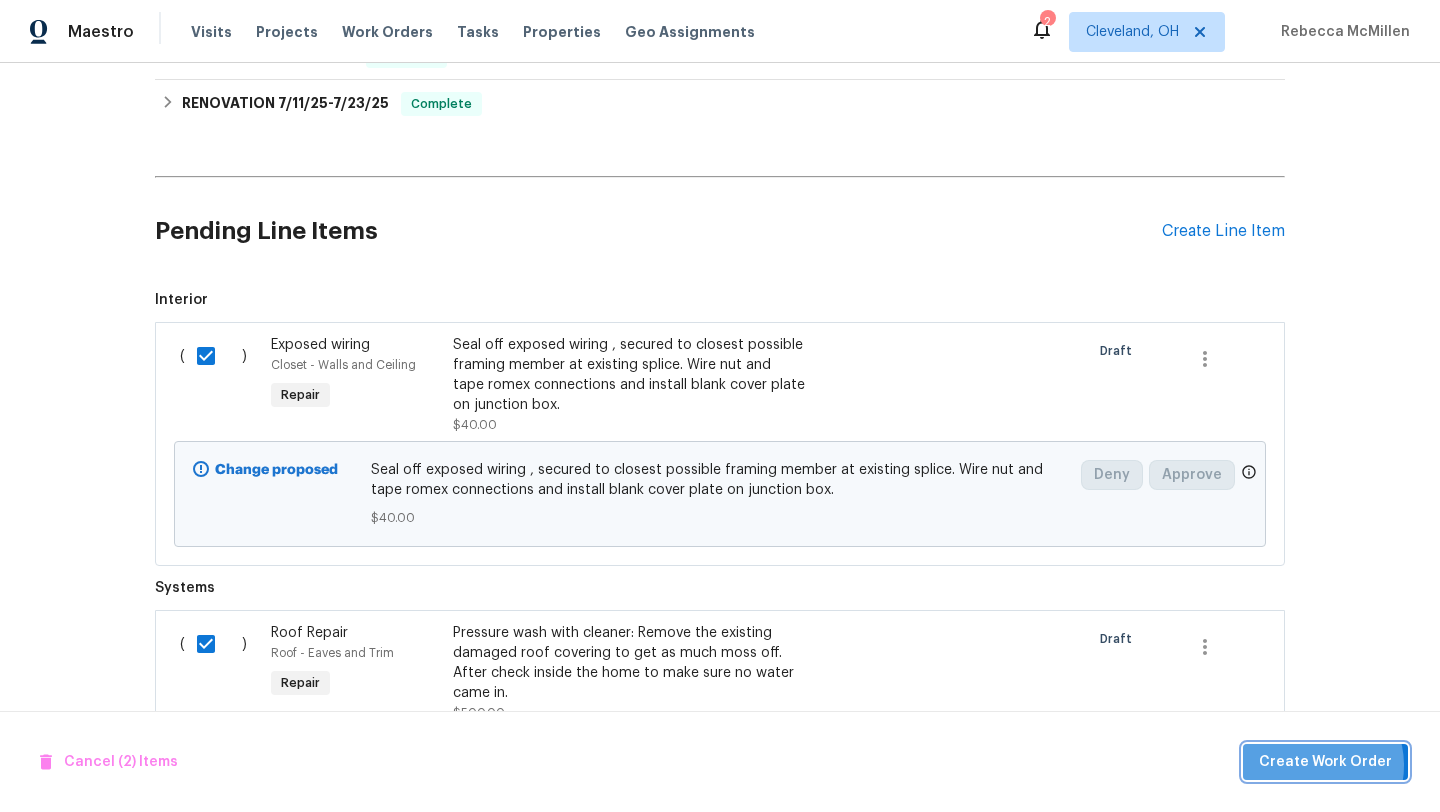 click on "Create Work Order" at bounding box center (1325, 762) 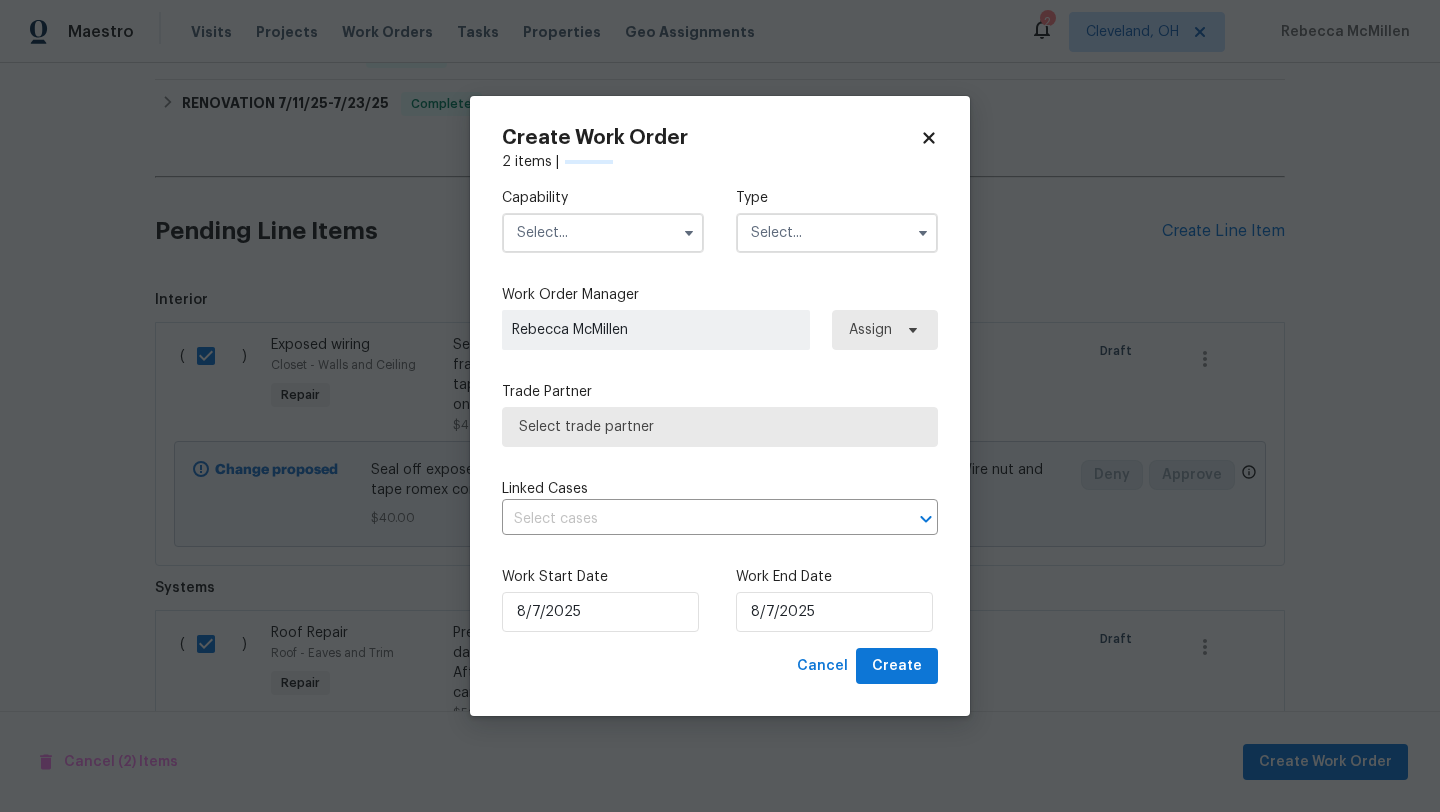 checkbox on "false" 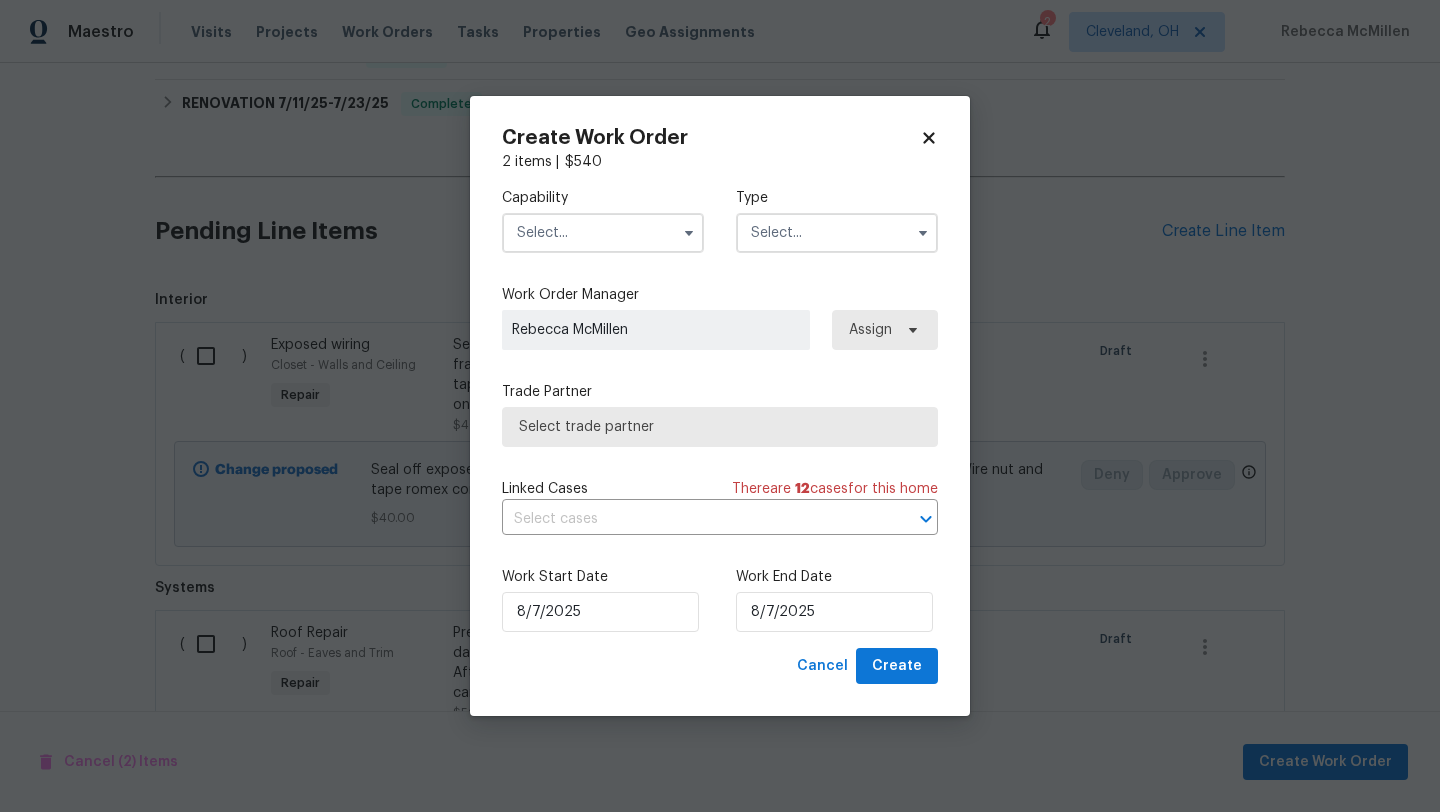 click at bounding box center (603, 233) 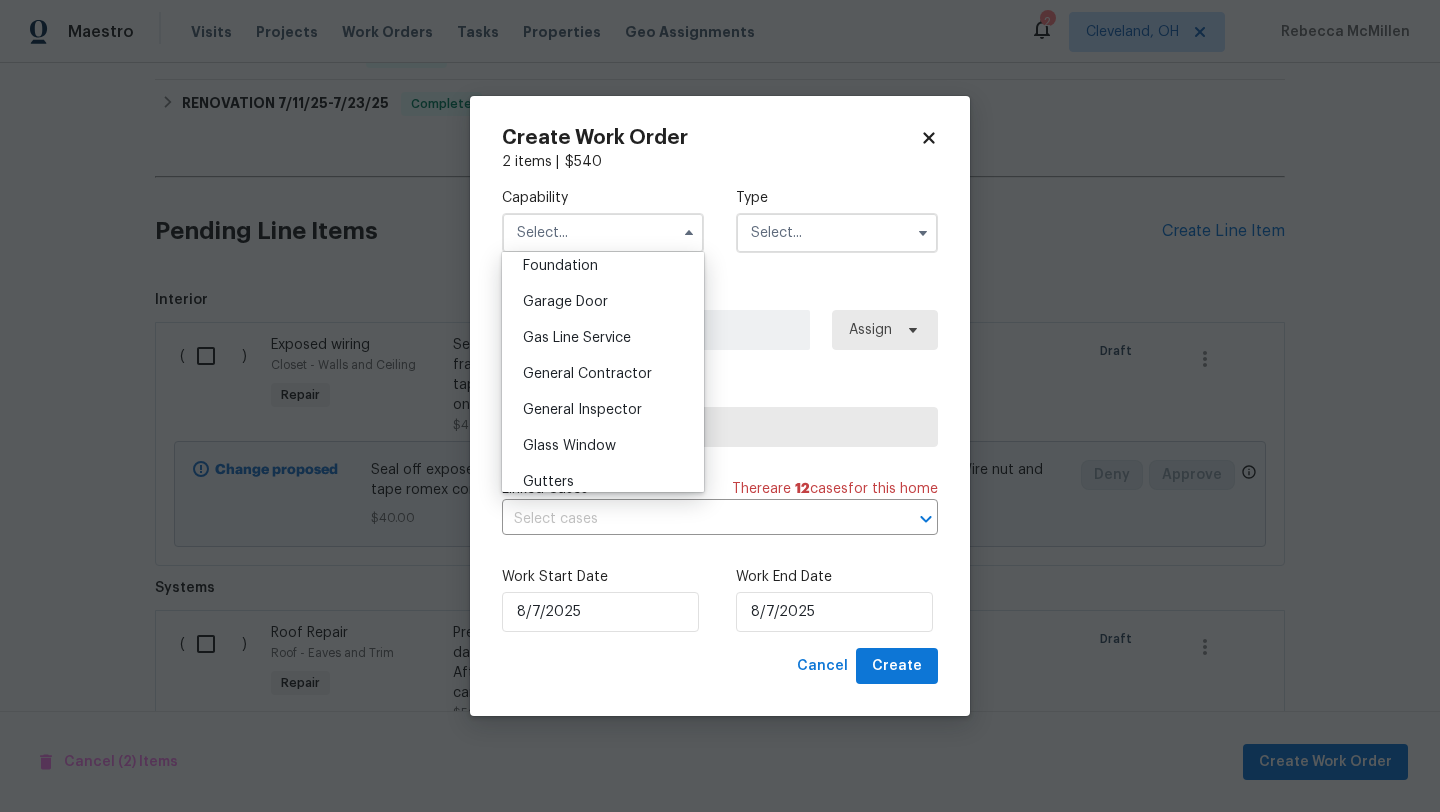 scroll, scrollTop: 864, scrollLeft: 0, axis: vertical 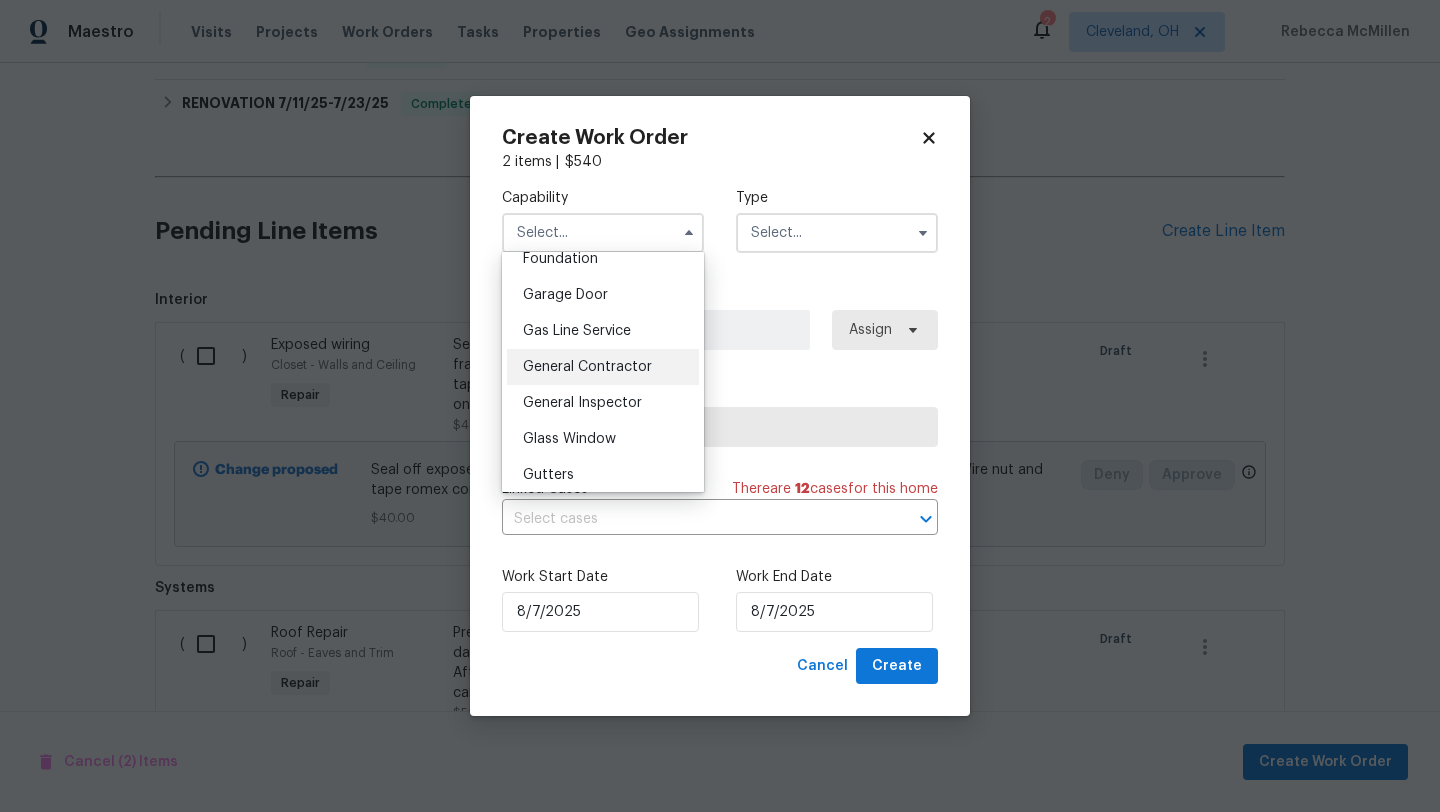 click on "General Contractor" at bounding box center [587, 367] 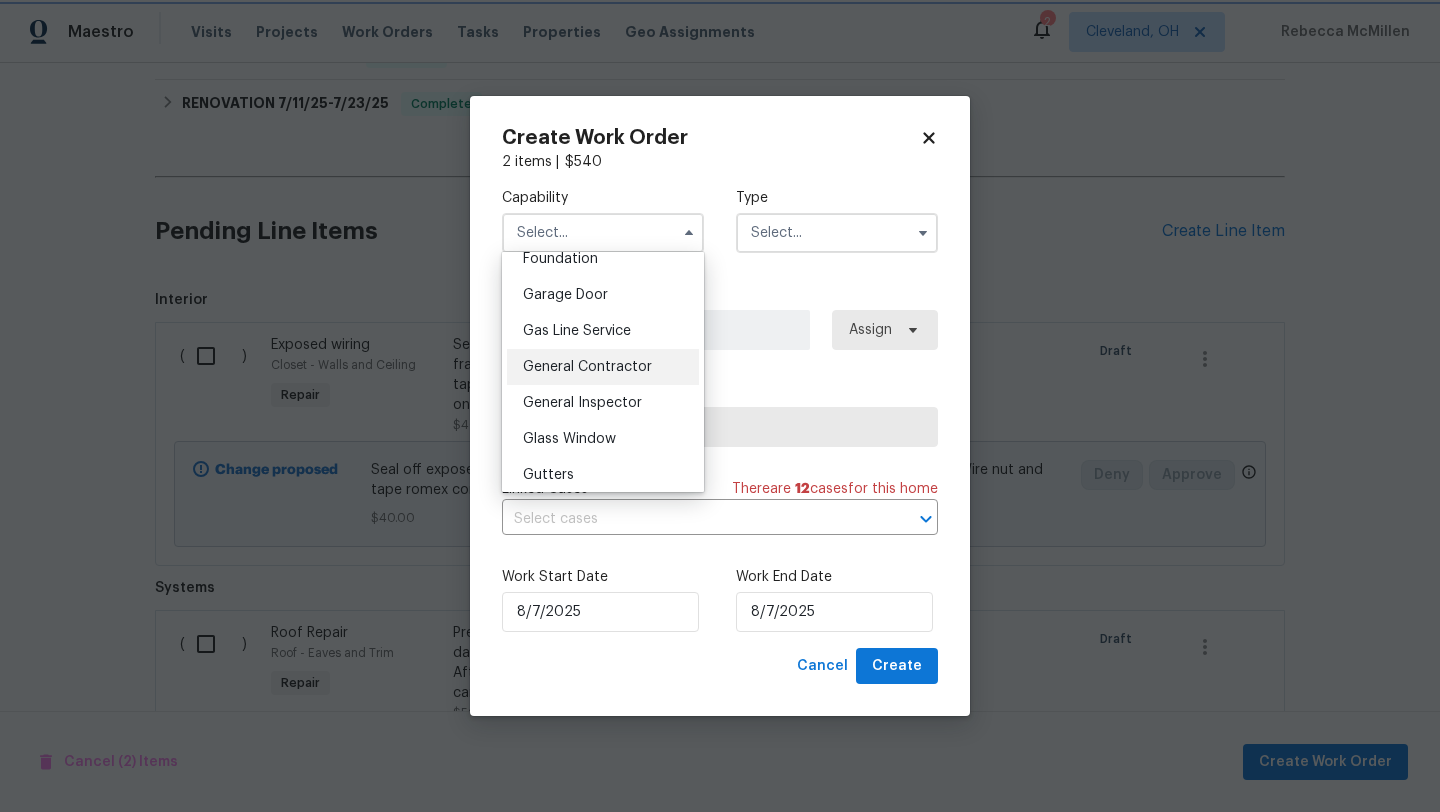 type on "General Contractor" 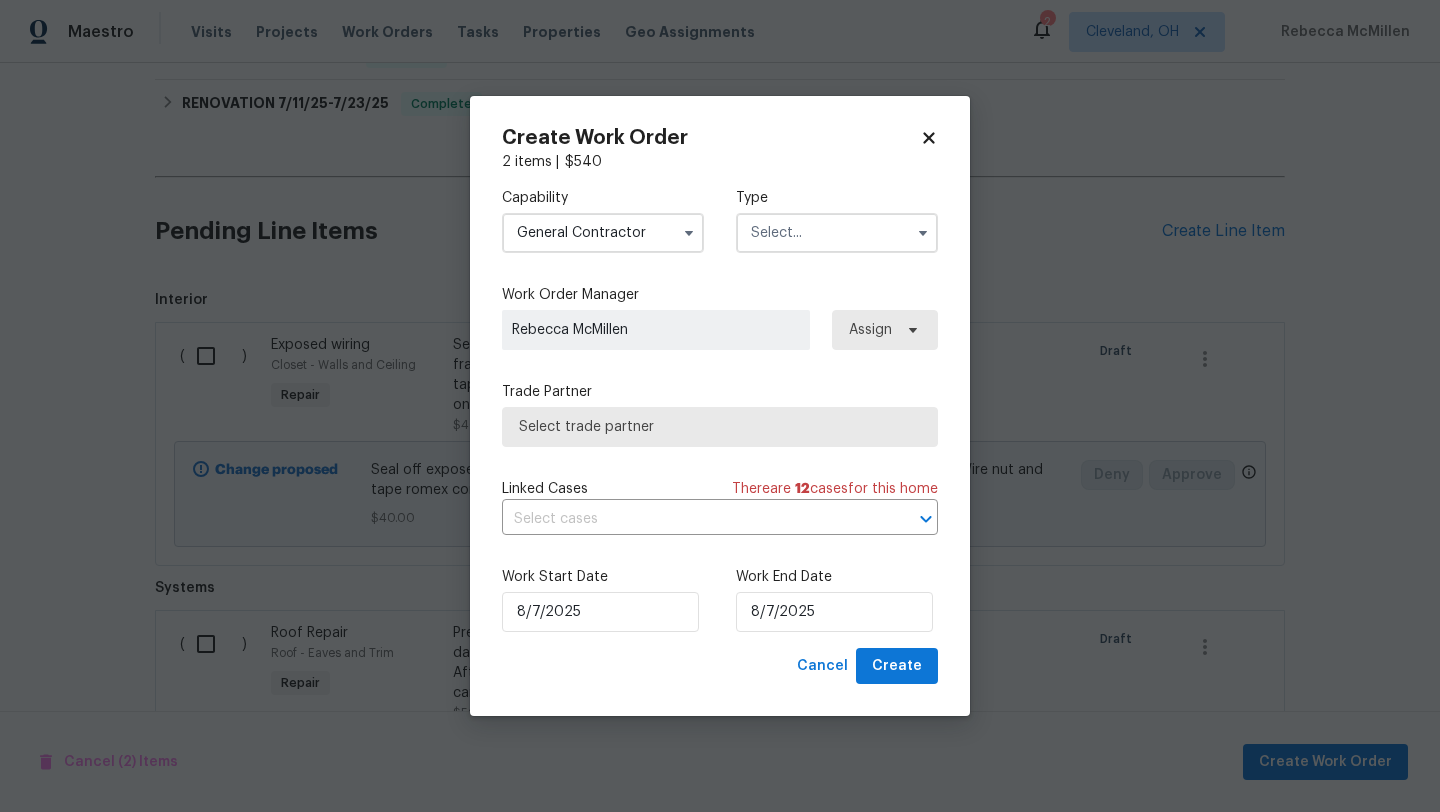 click at bounding box center (837, 233) 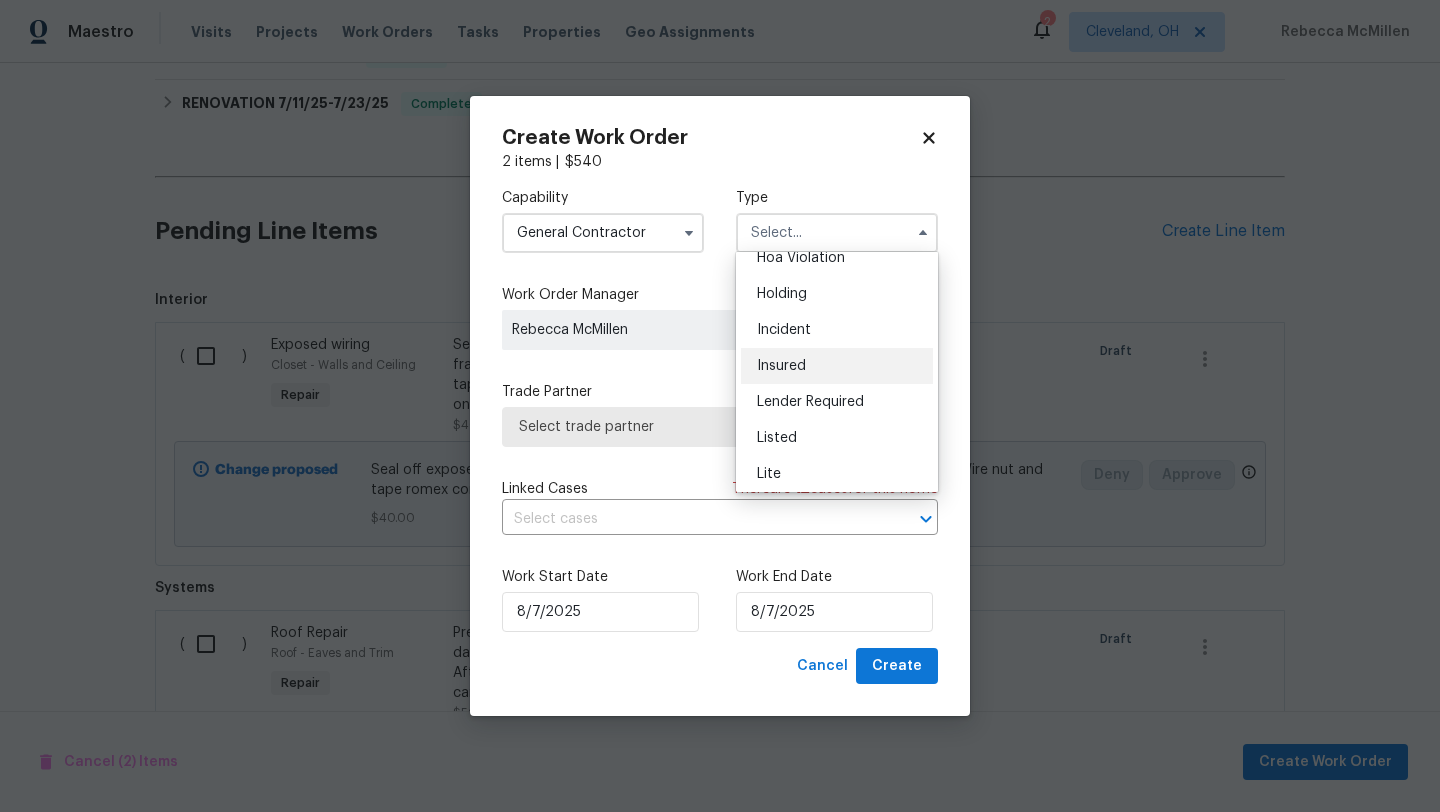 scroll, scrollTop: 68, scrollLeft: 0, axis: vertical 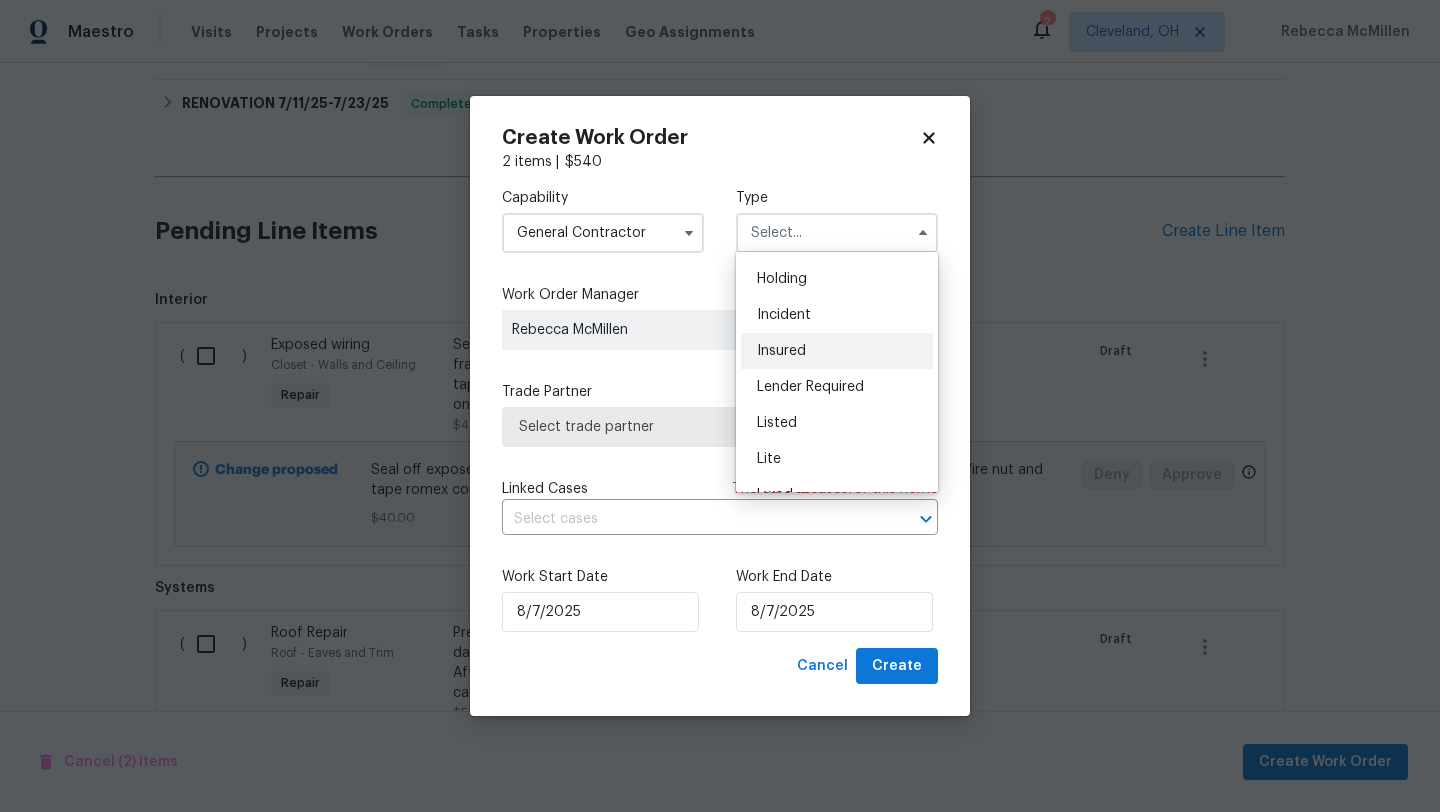 click on "Listed" at bounding box center (837, 423) 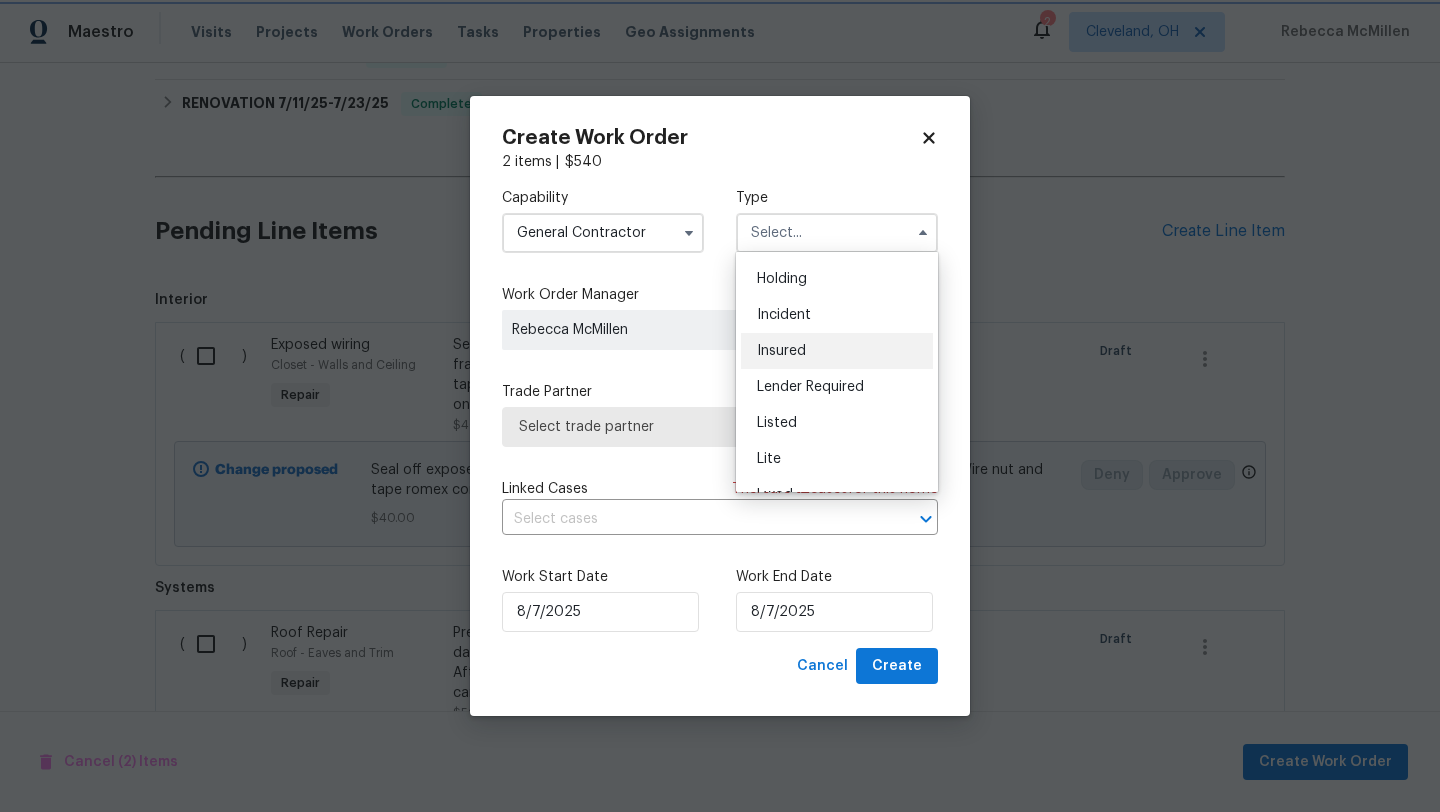 type on "Listed" 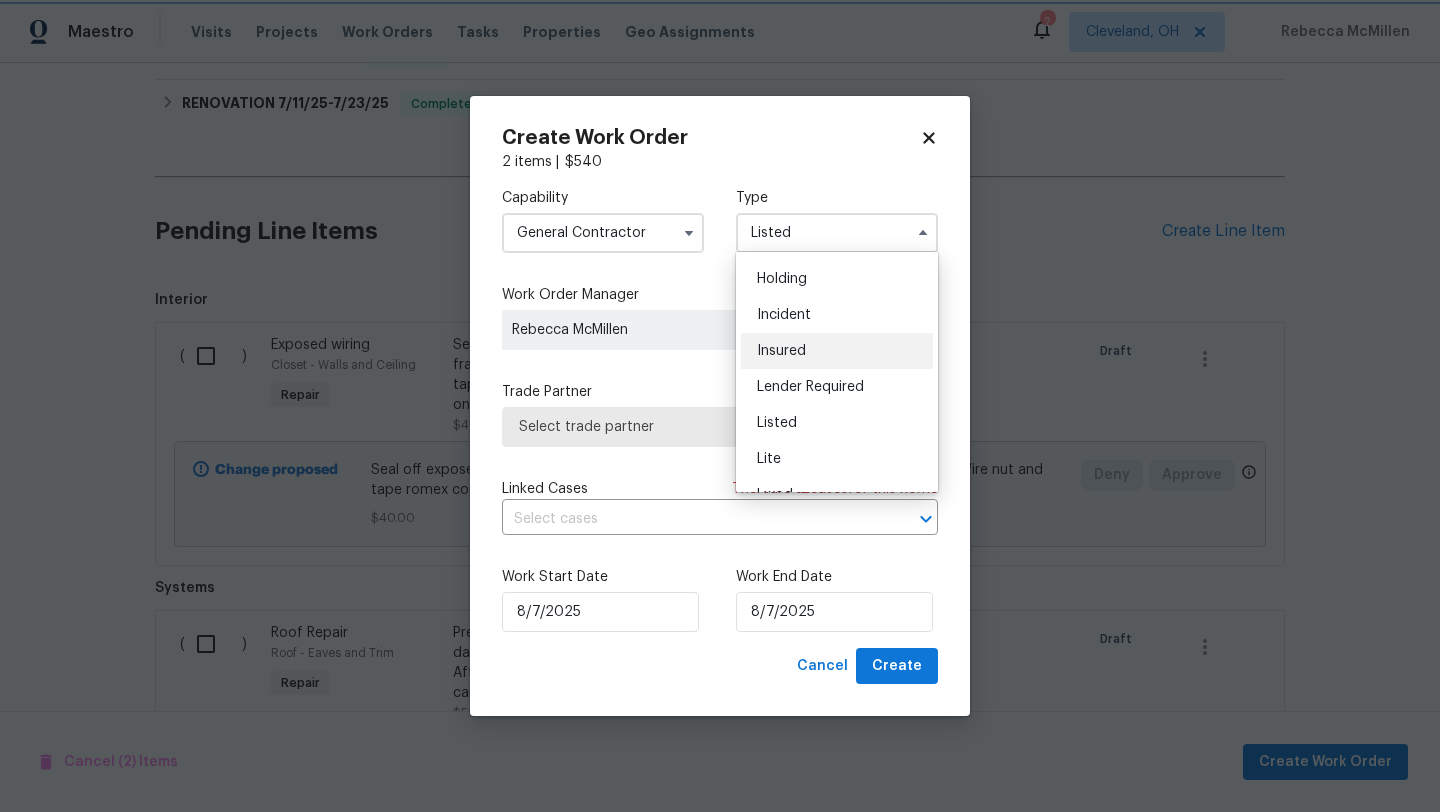 scroll, scrollTop: 0, scrollLeft: 0, axis: both 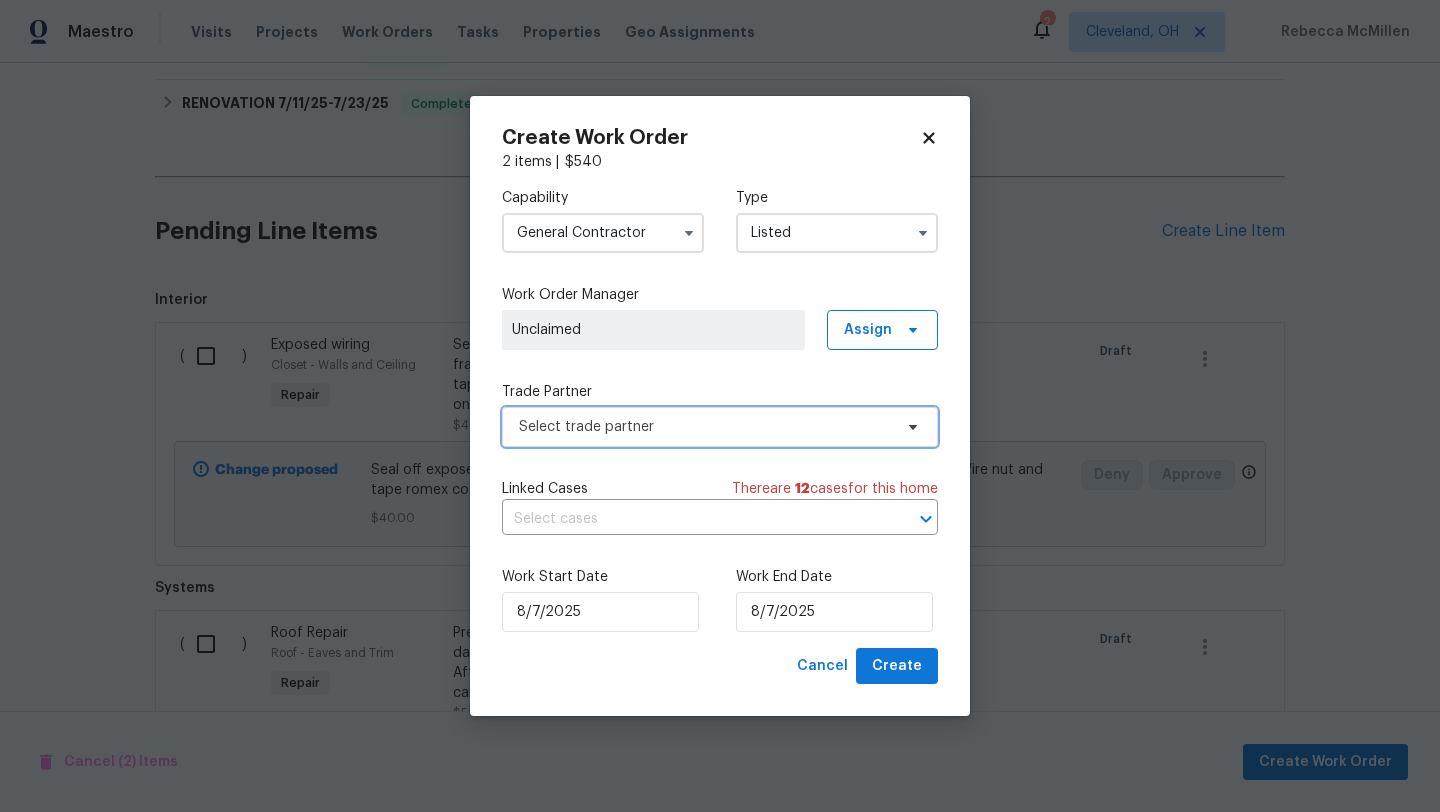 click on "Select trade partner" at bounding box center (705, 427) 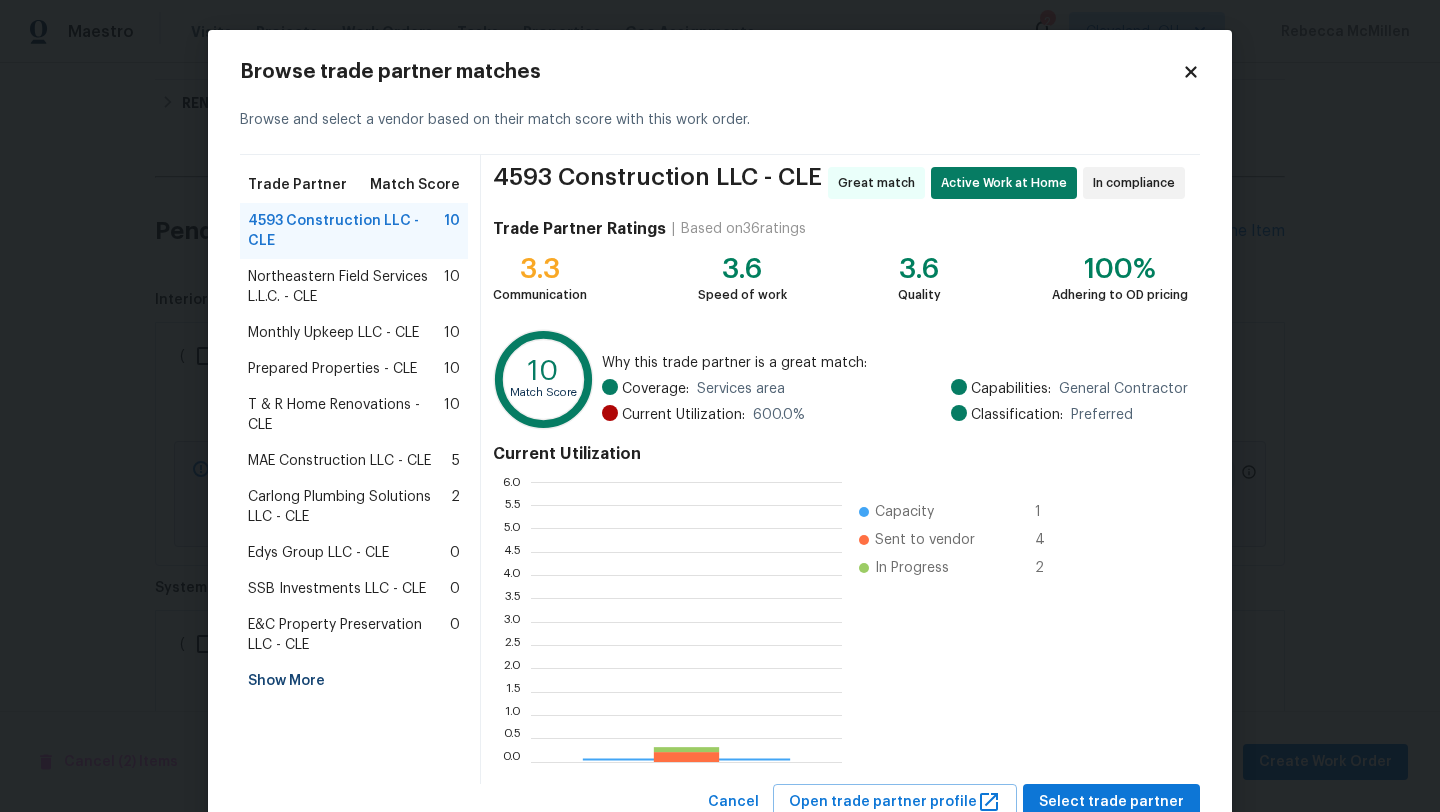 scroll, scrollTop: 2, scrollLeft: 1, axis: both 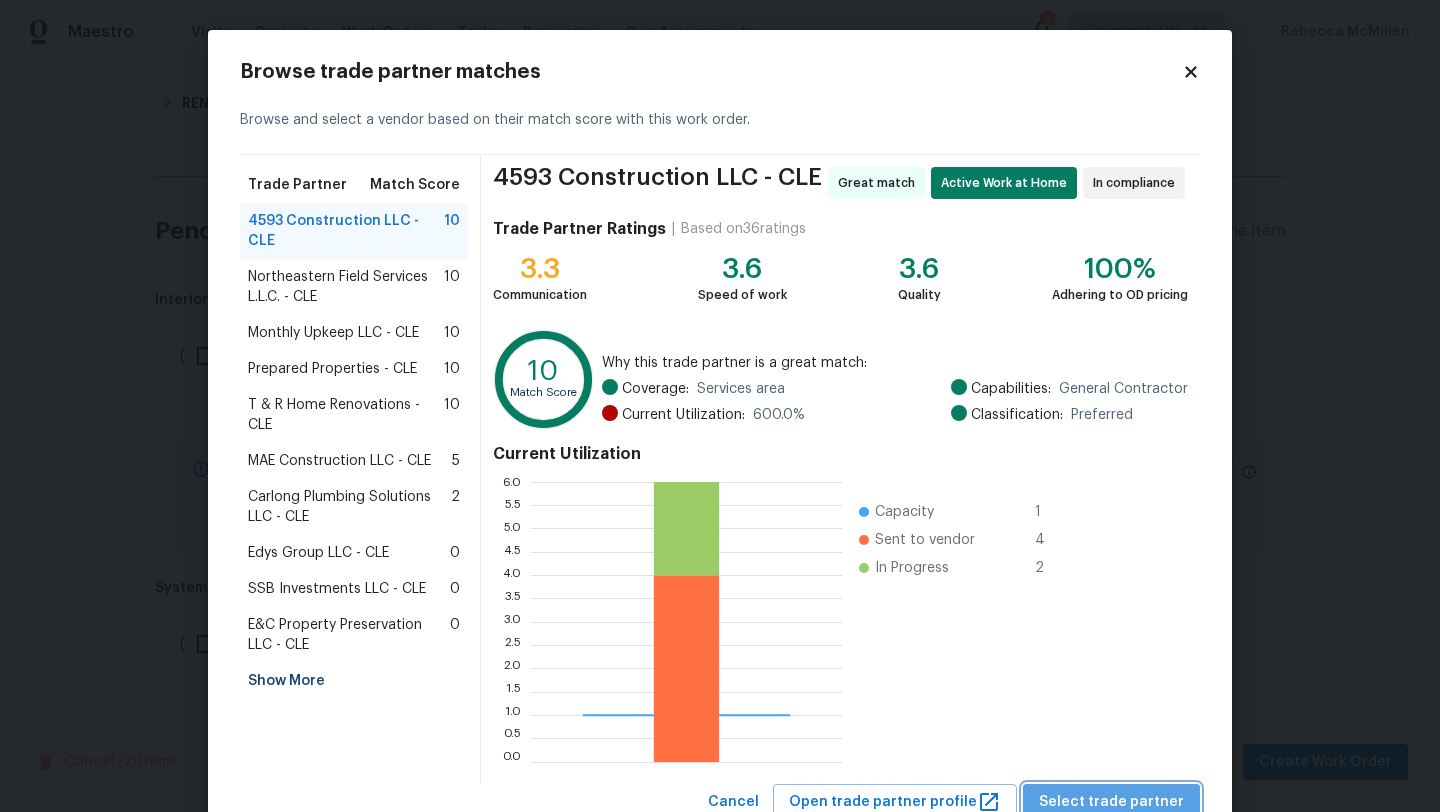 click on "Select trade partner" at bounding box center [1111, 802] 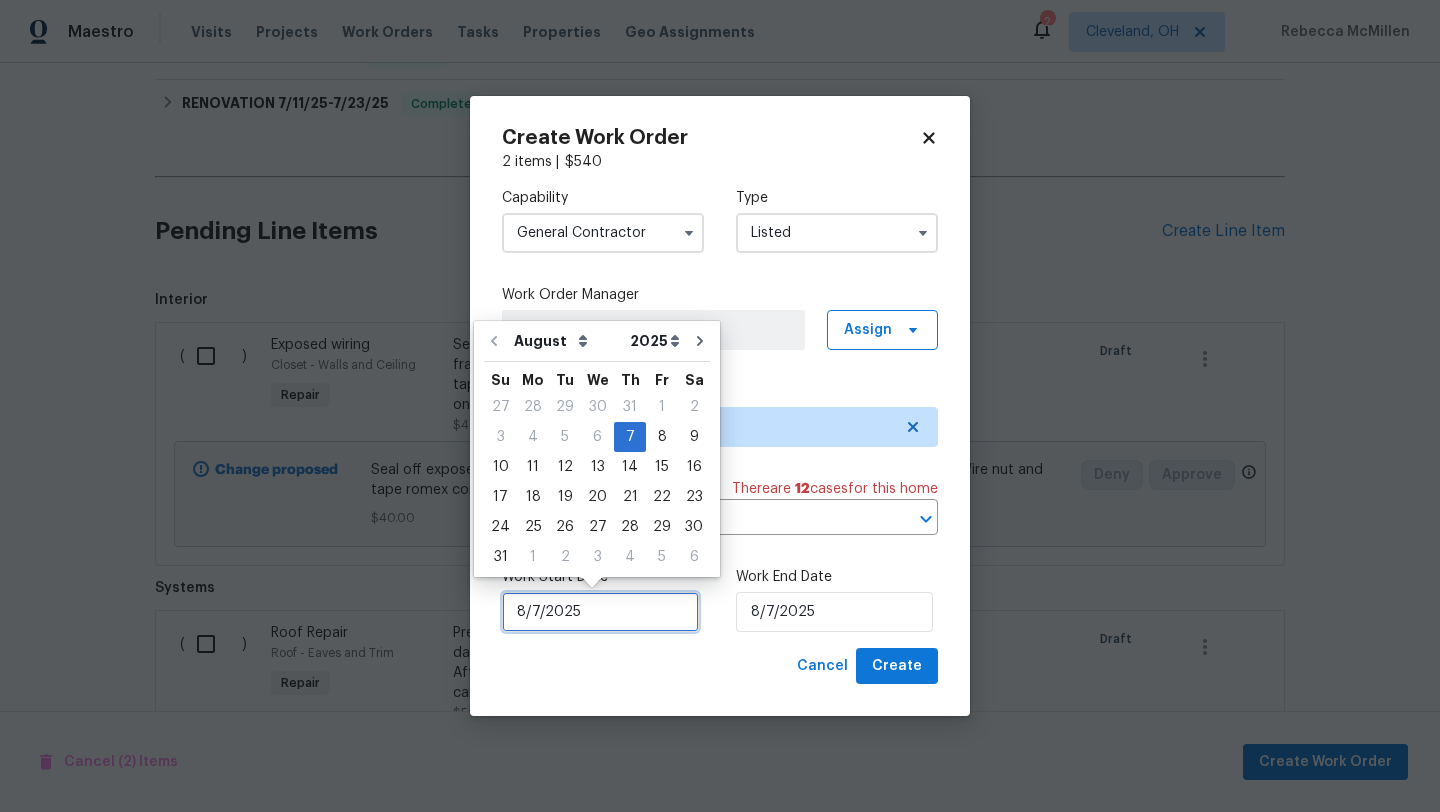 click on "8/7/2025" at bounding box center [600, 612] 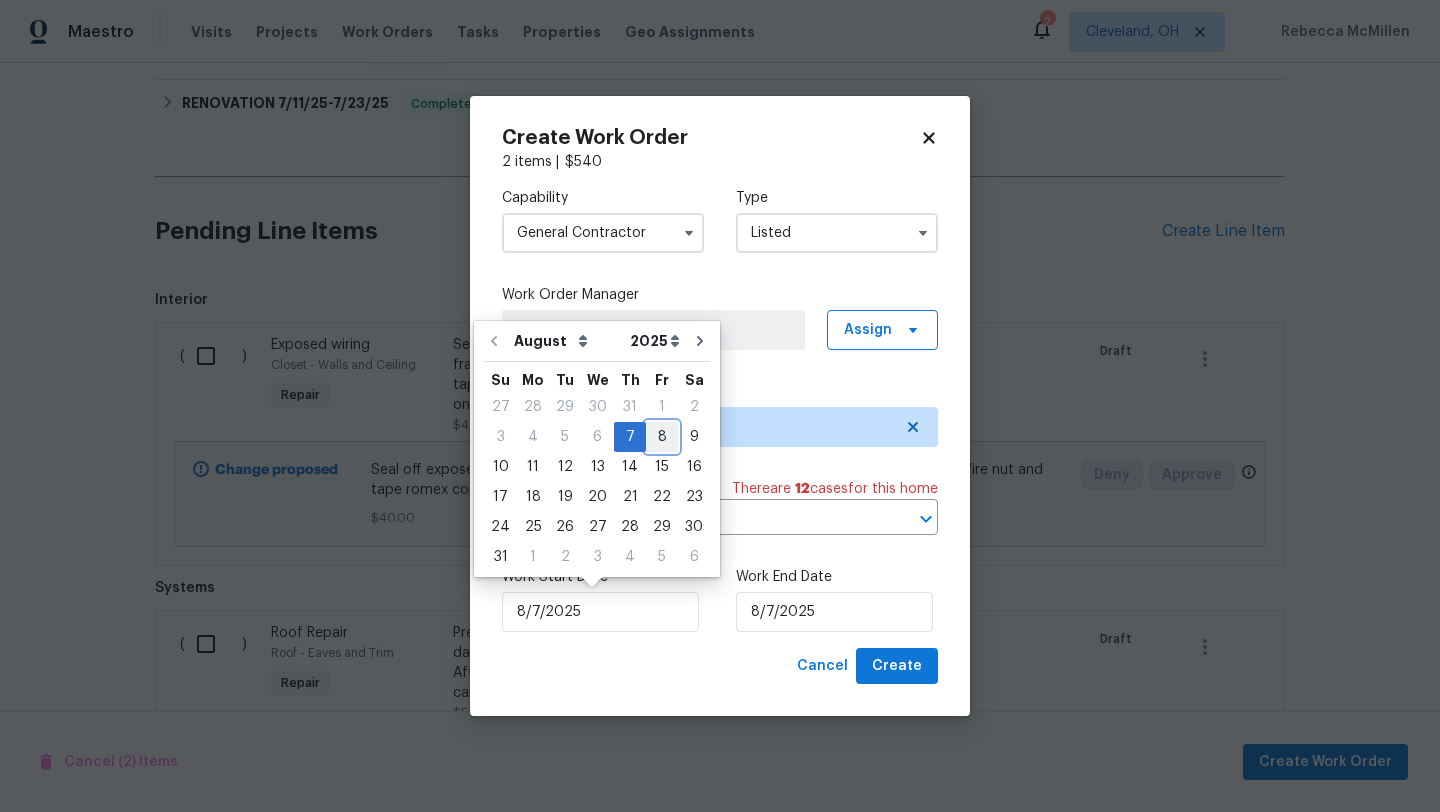 click on "8" at bounding box center (662, 437) 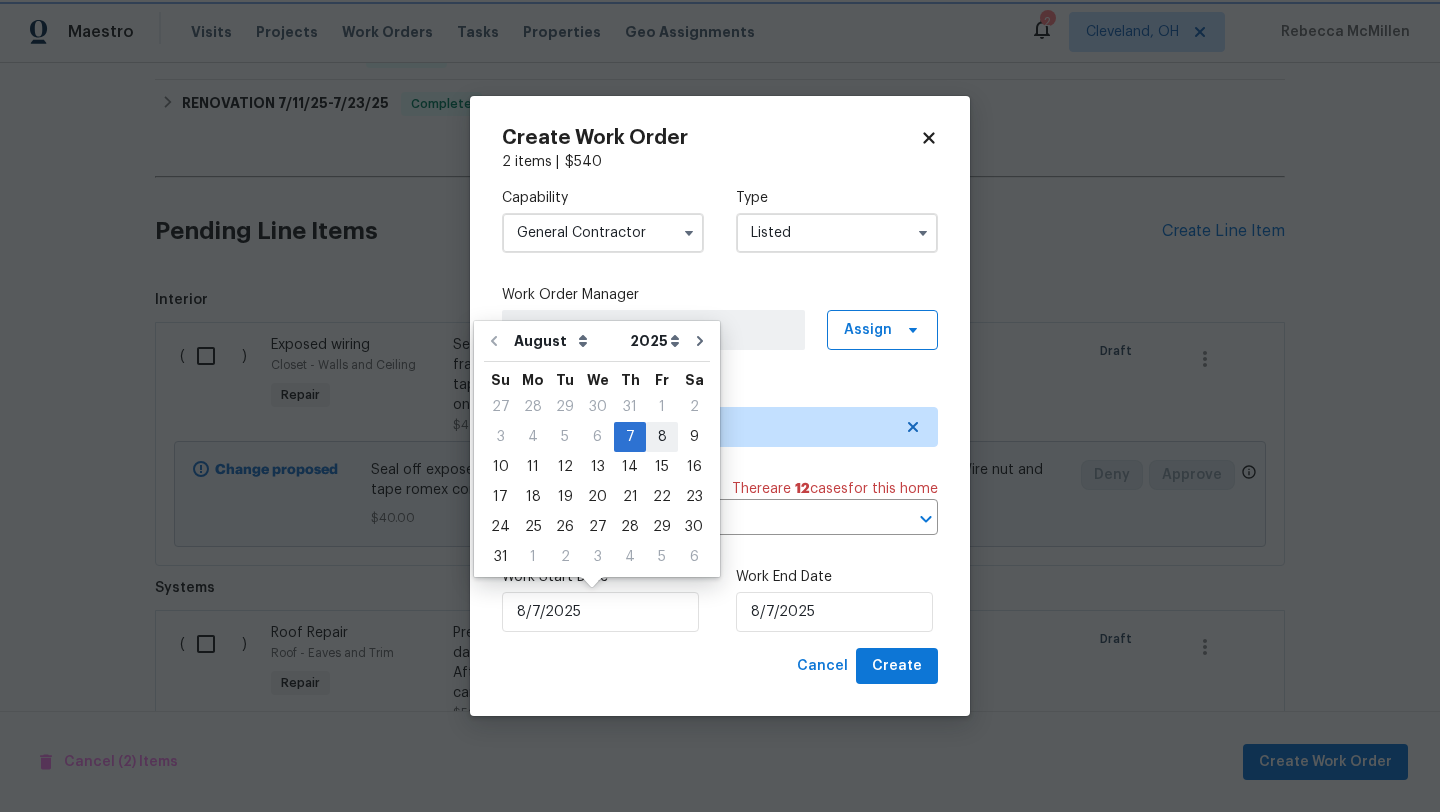 type on "8/8/2025" 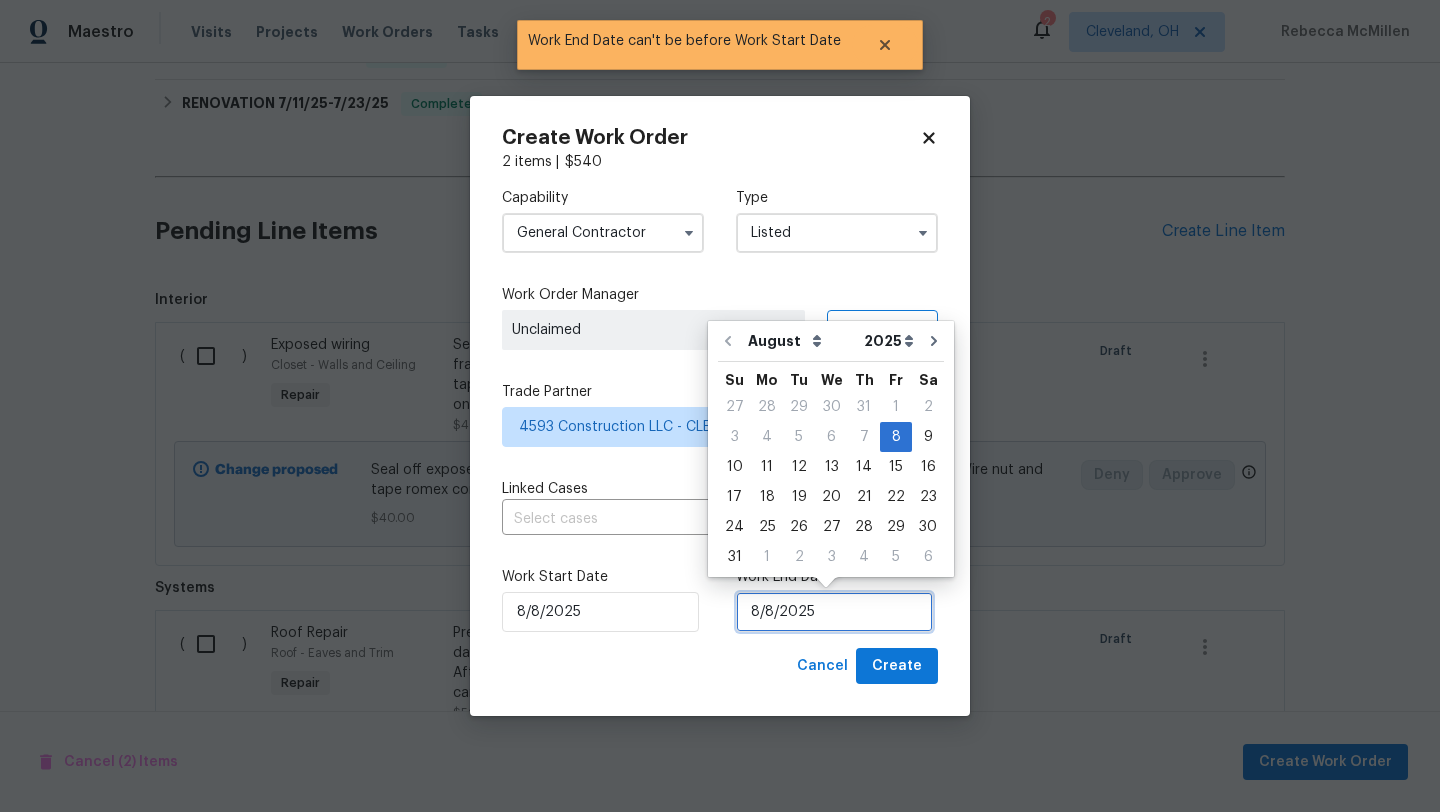 click on "8/8/2025" at bounding box center [834, 612] 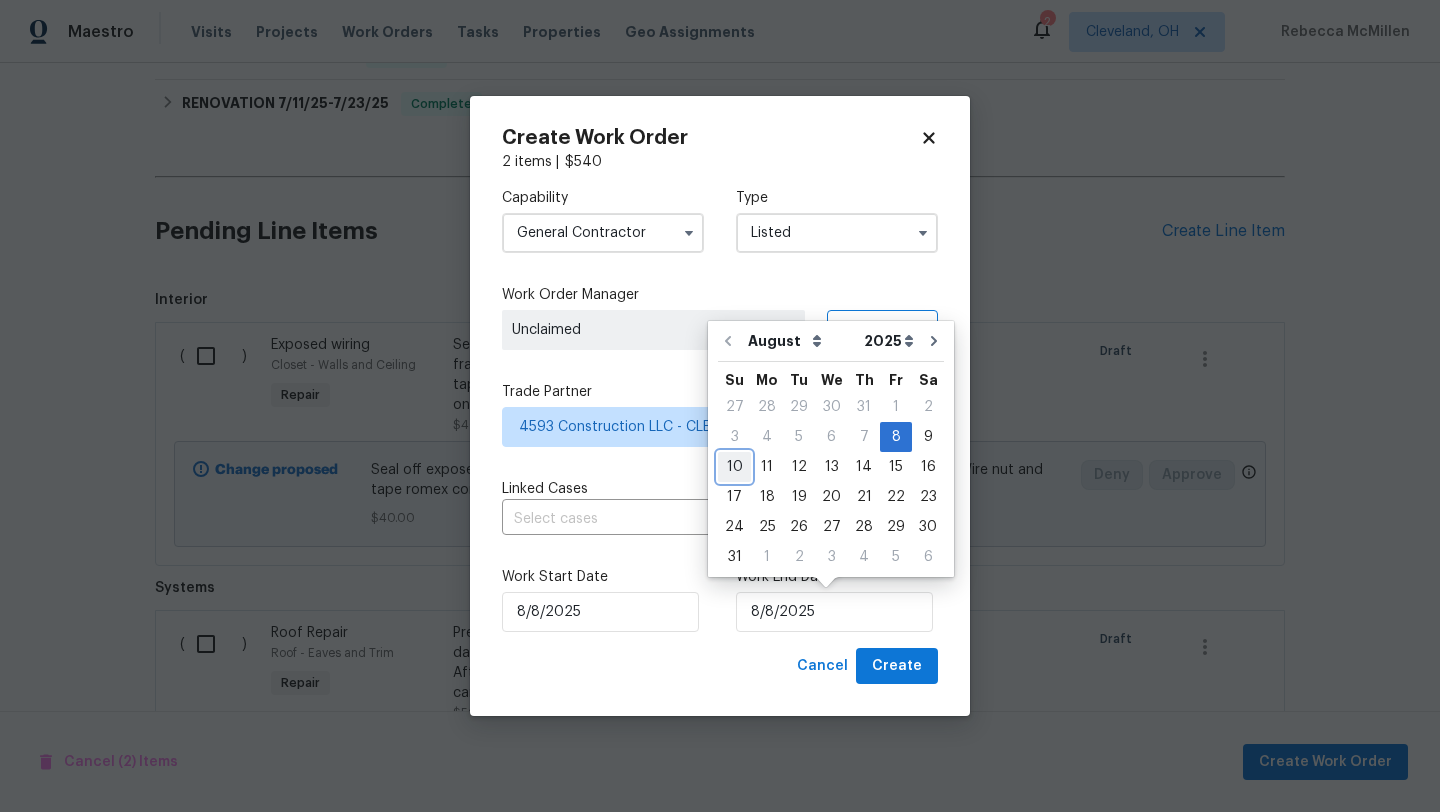 click on "10" at bounding box center (734, 467) 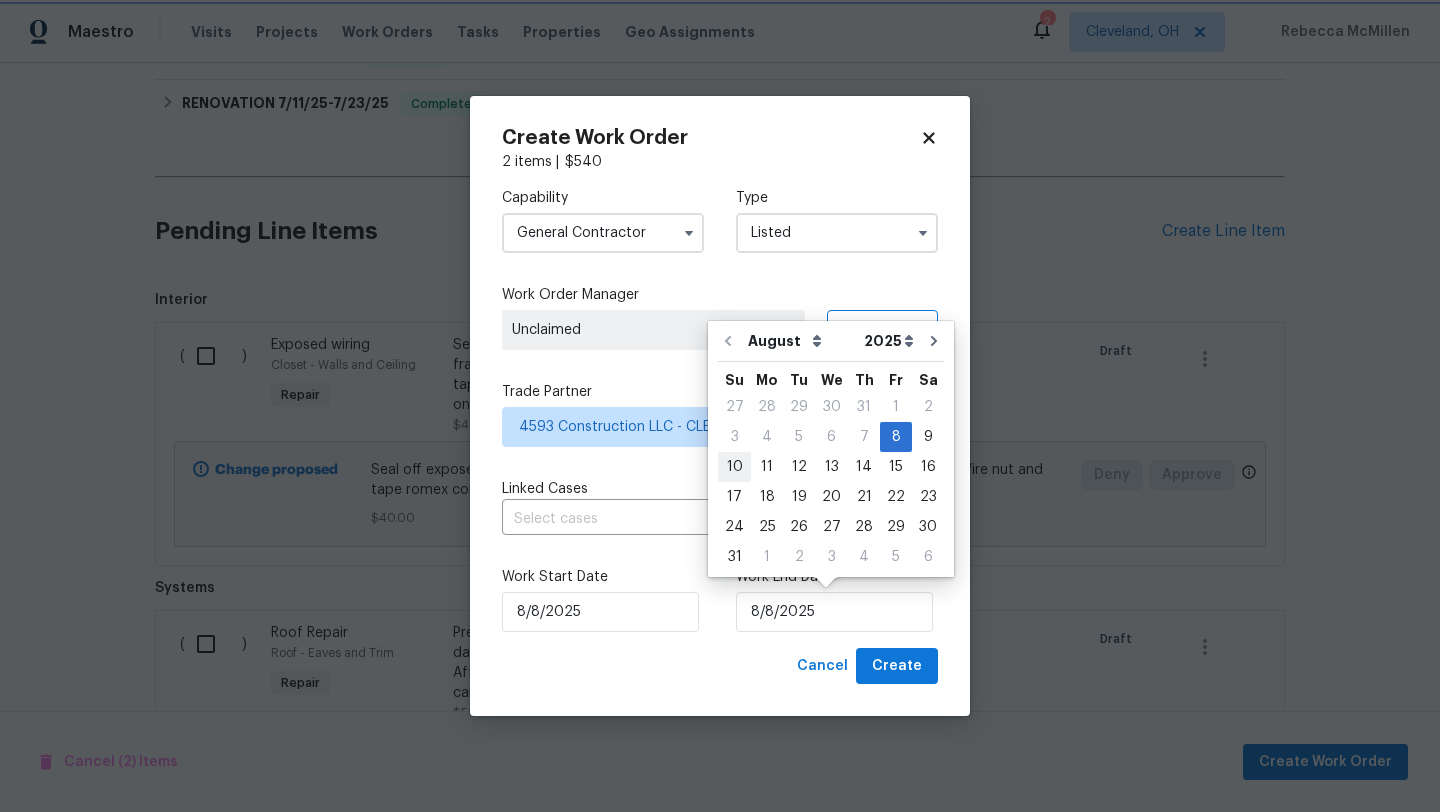 type on "8/10/2025" 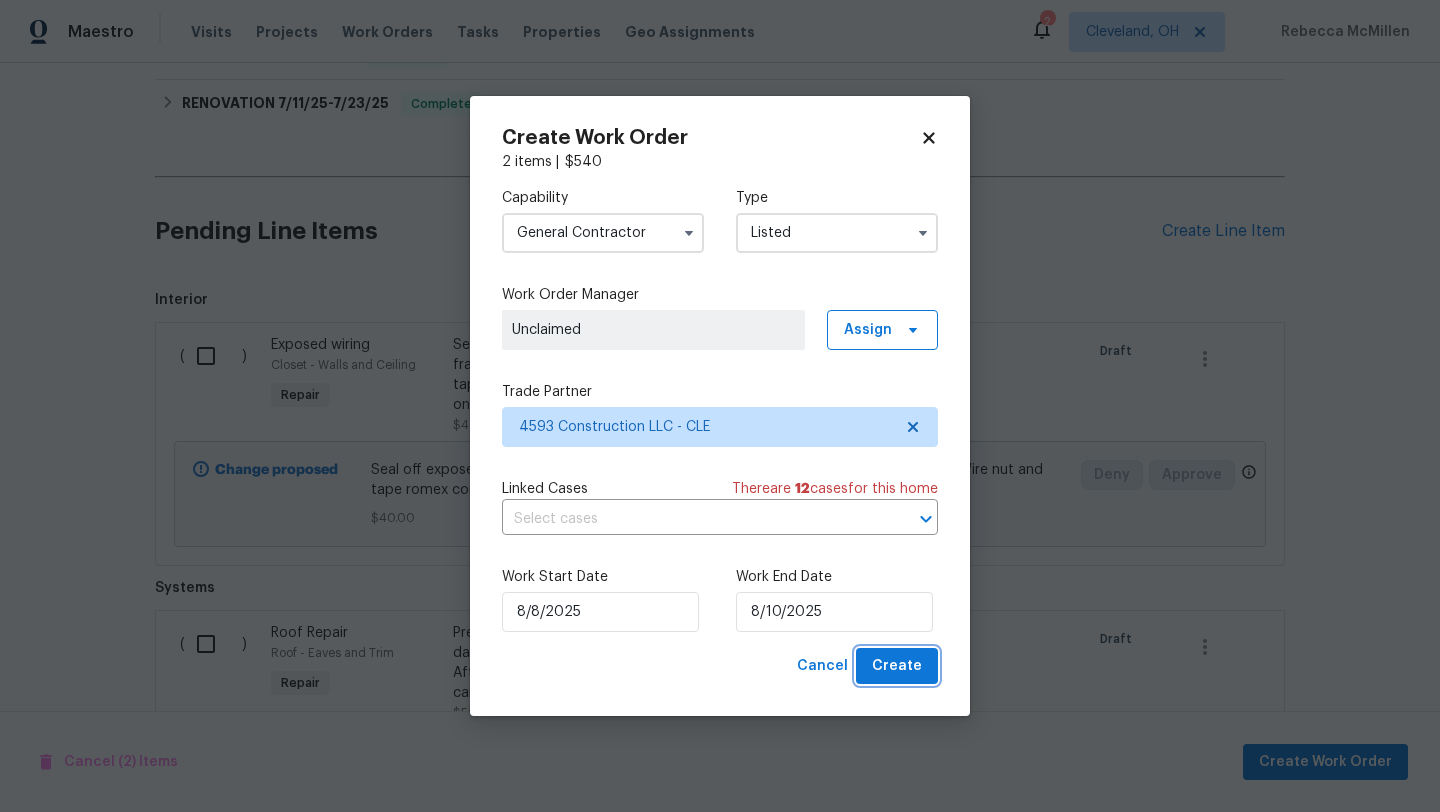 click on "Create" at bounding box center [897, 666] 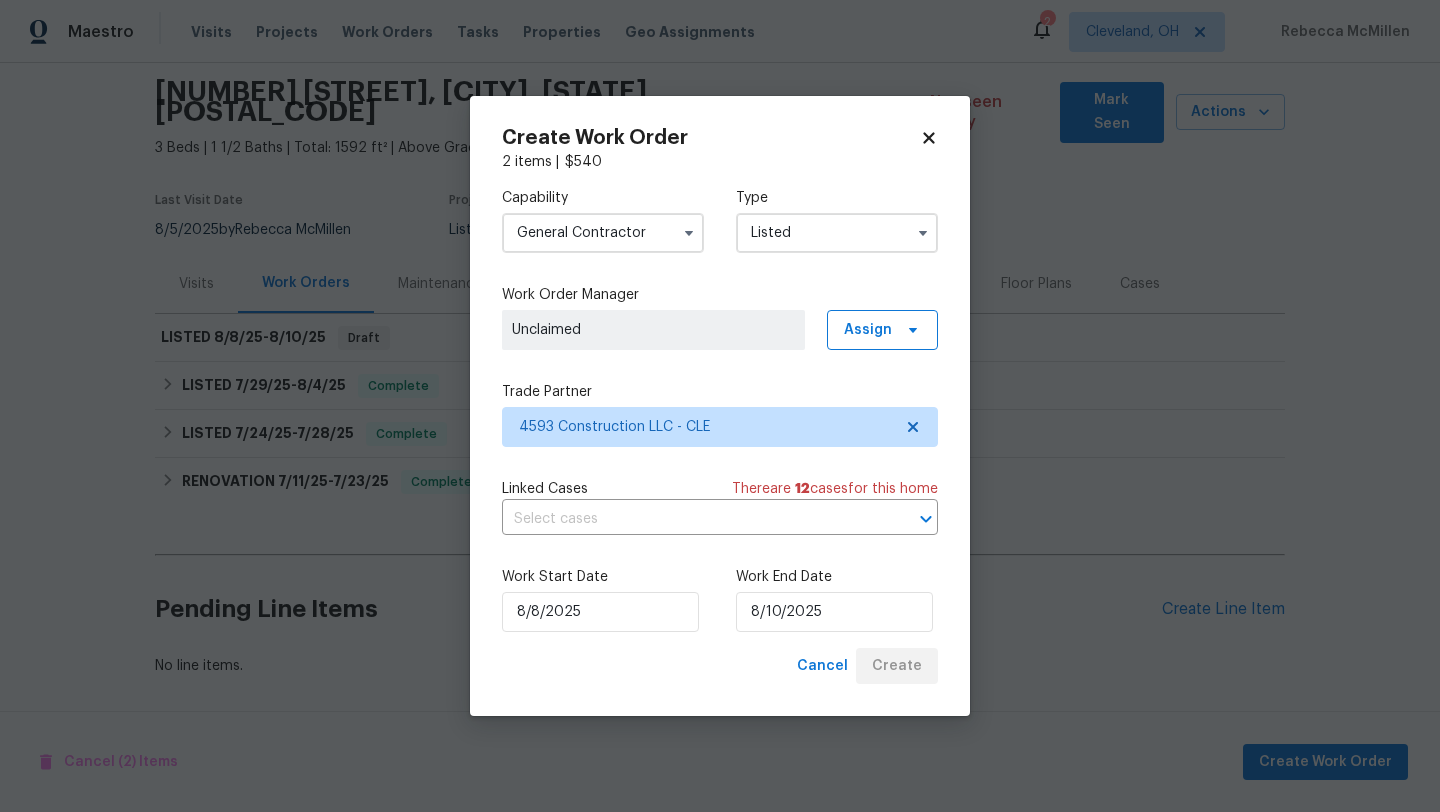 scroll, scrollTop: 49, scrollLeft: 0, axis: vertical 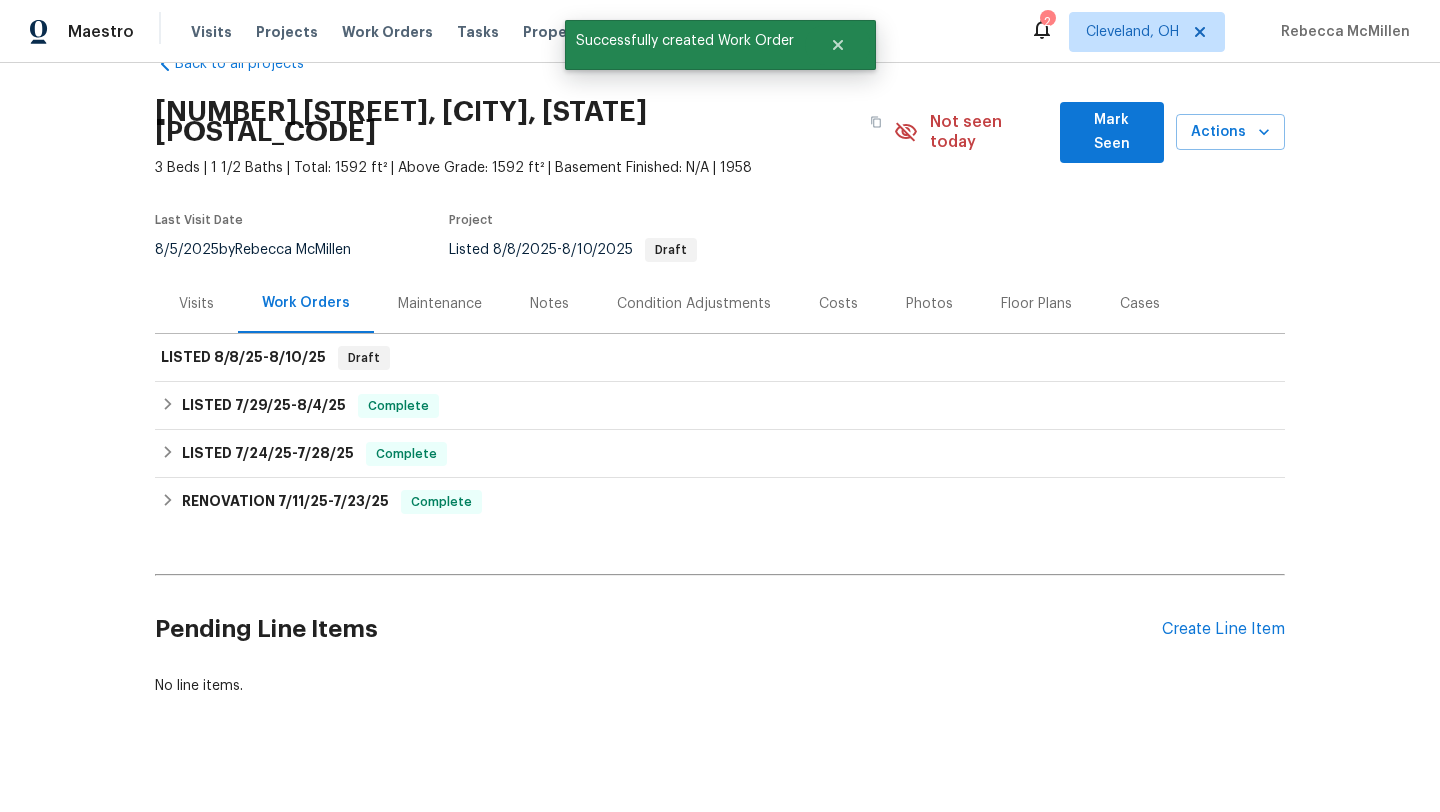 click on "Mark Seen" at bounding box center [1112, 132] 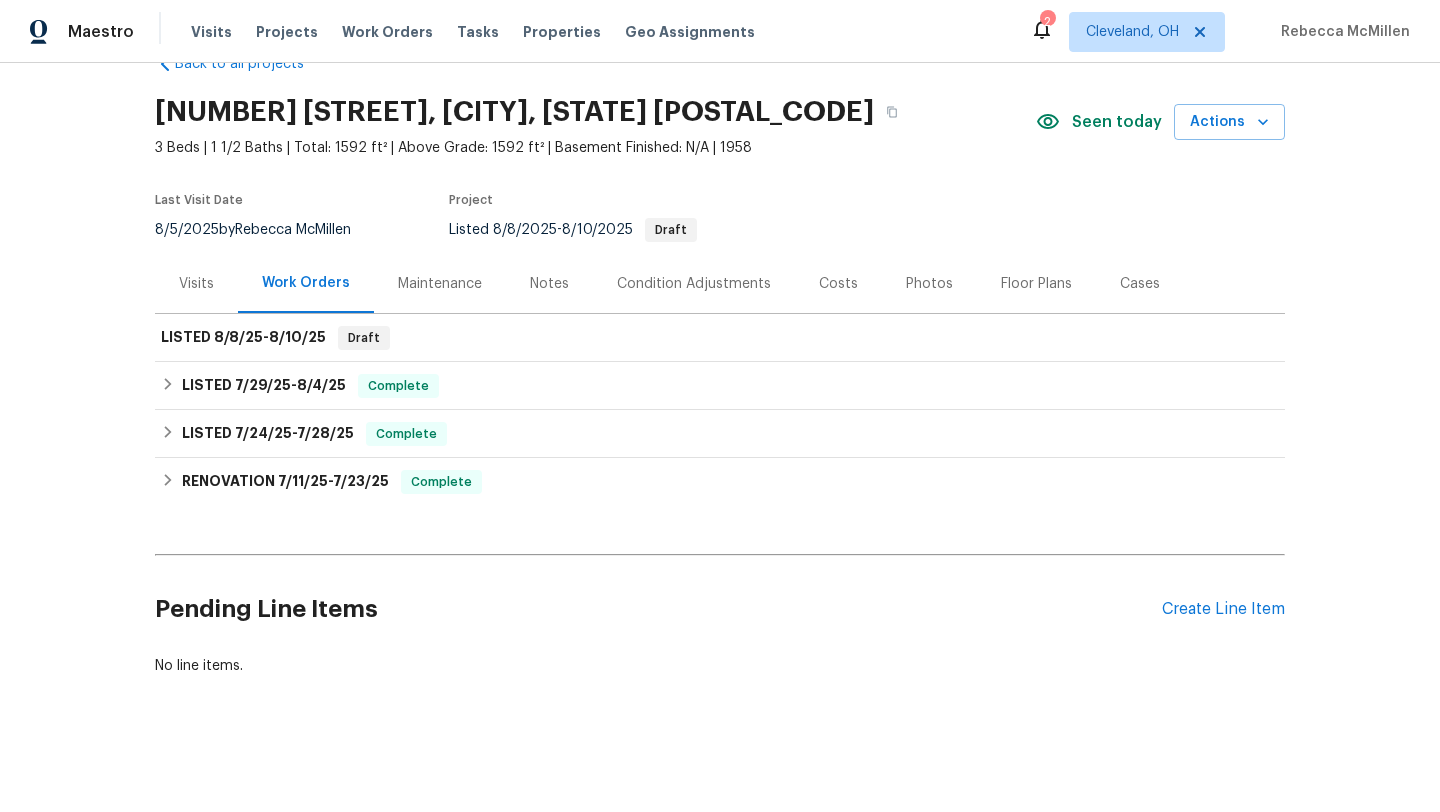 click on "Last Visit Date 8/5/2025  by  Rebecca McMillen   Project Listed   8/8/2025  -  8/10/2025 Draft" at bounding box center (494, 218) 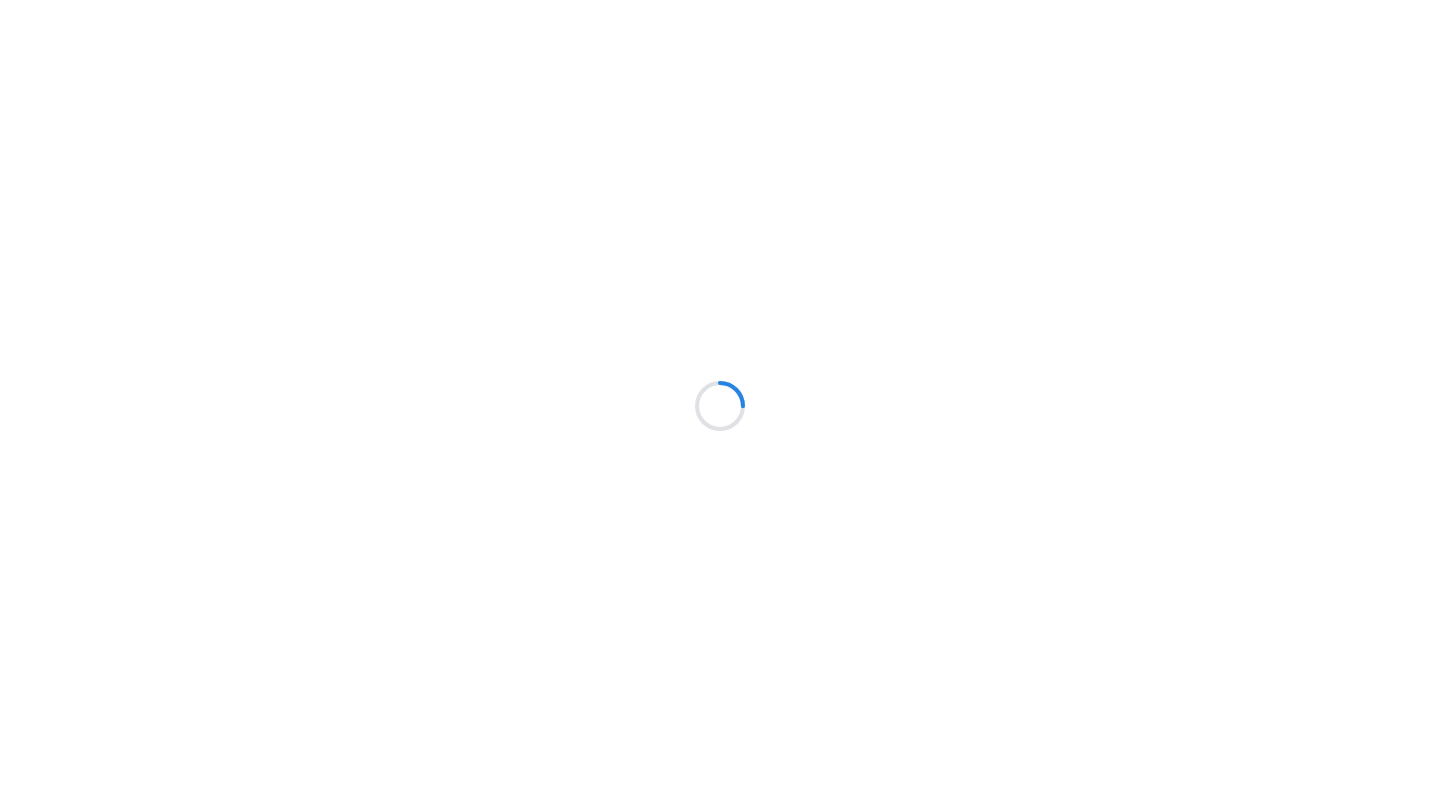 scroll, scrollTop: 0, scrollLeft: 0, axis: both 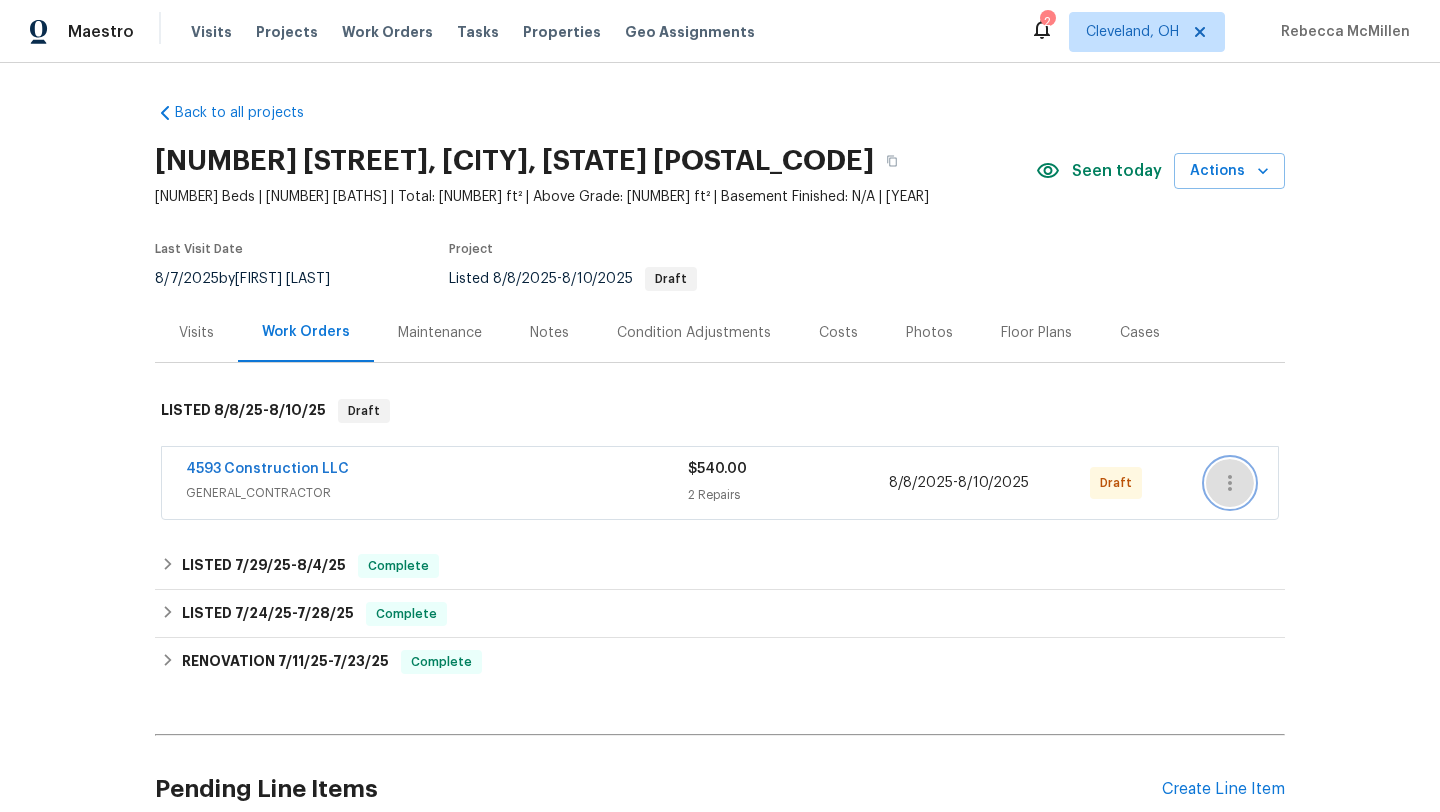 click 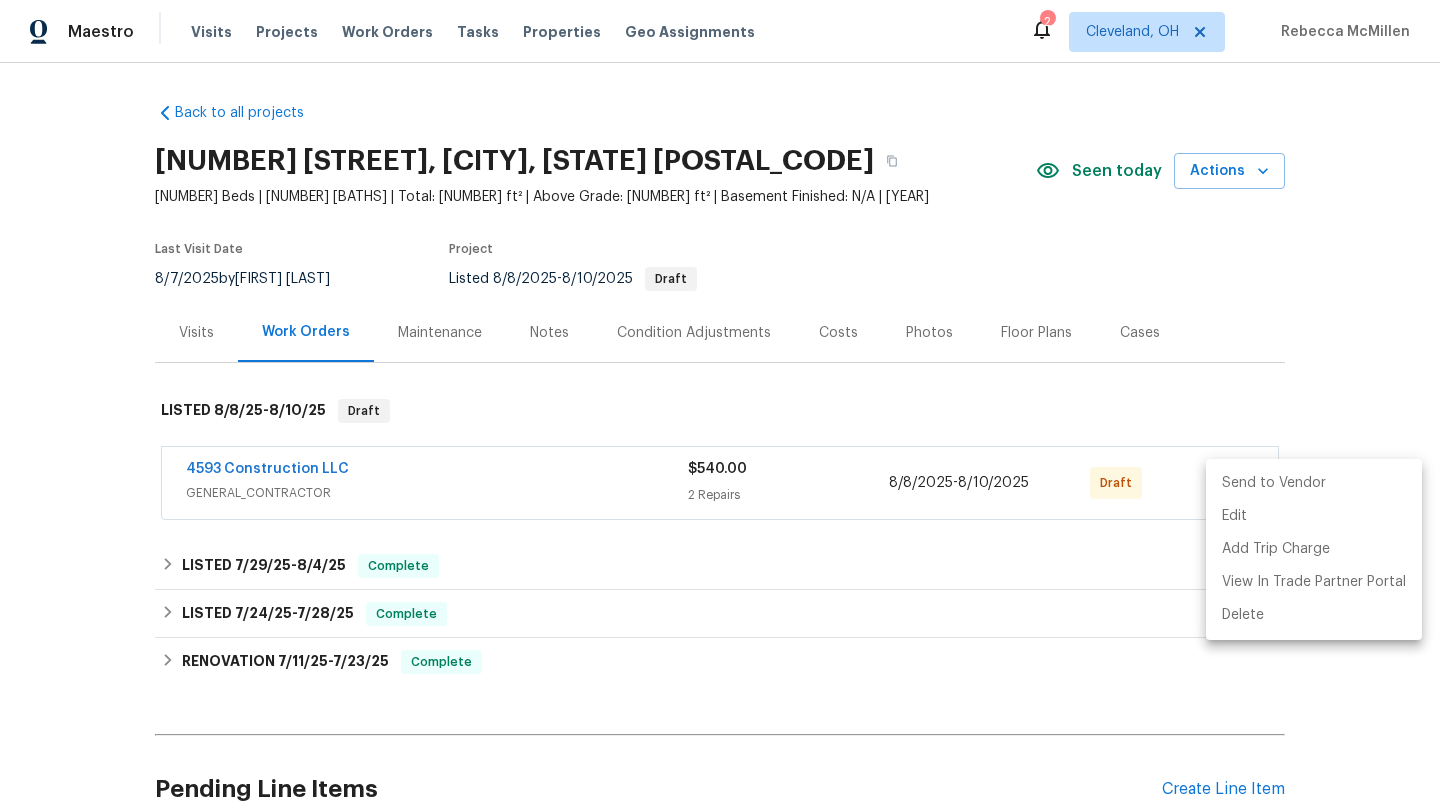 click on "Send to Vendor" at bounding box center [1314, 483] 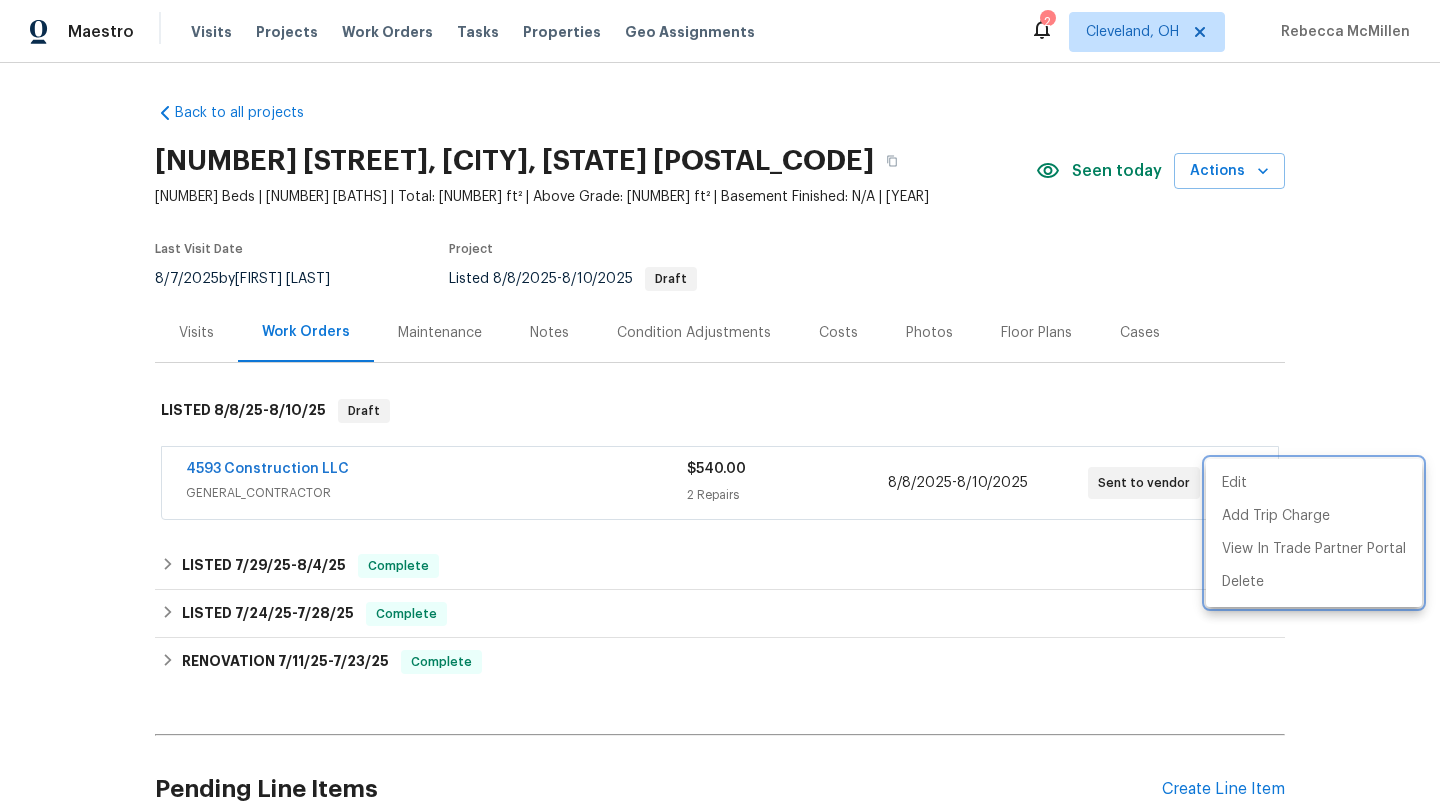 click at bounding box center (720, 406) 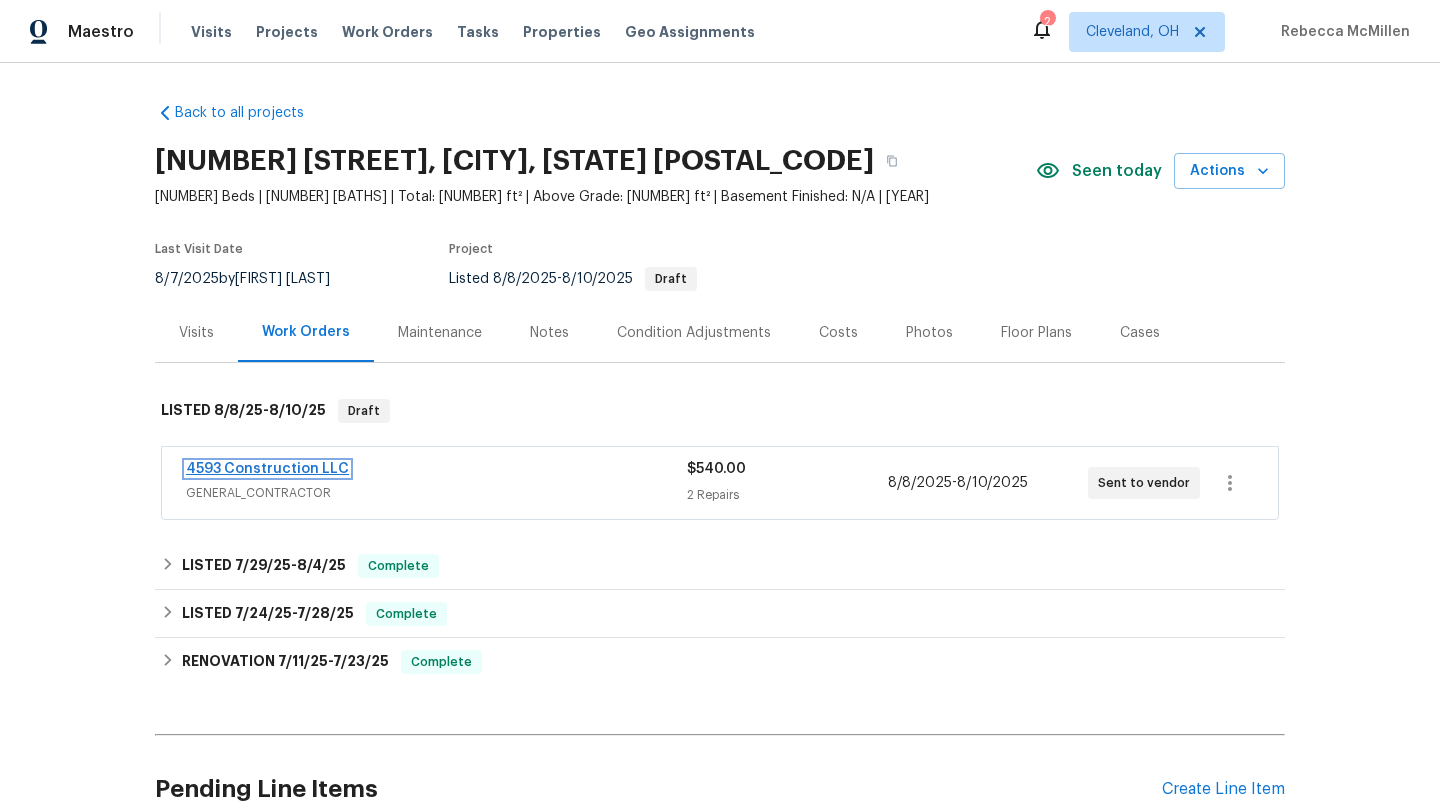 click on "4593 Construction LLC" at bounding box center [267, 469] 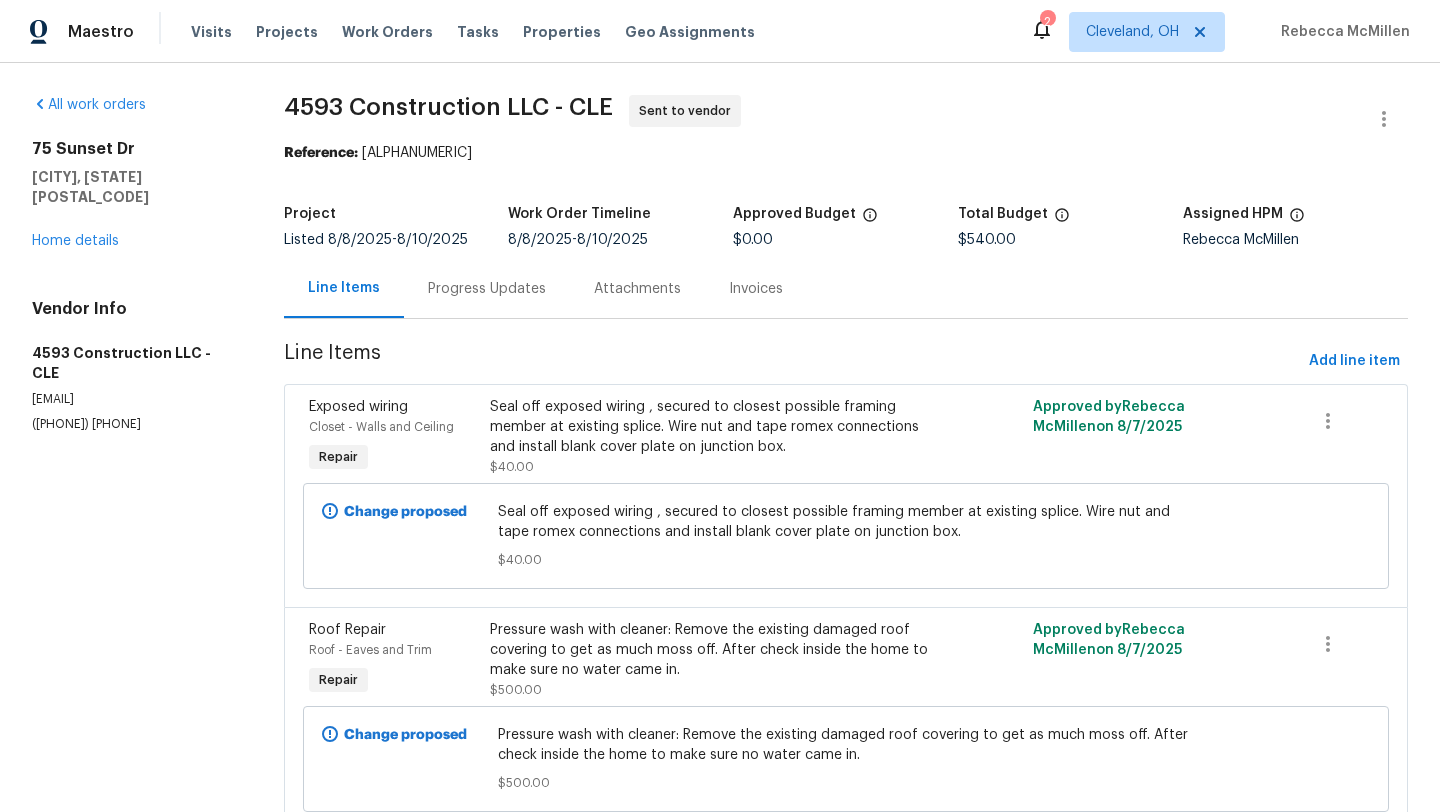 click on "4593 Construction LLC - CLE Sent to vendor Reference:   15TX34Y59768B-c8fe10393 Project Listed   8/8/2025  -  8/10/2025 Work Order Timeline 8/8/2025  -  8/10/2025 Approved Budget $0.00 Total Budget $540.00 Assigned HPM Rebecca McMillen Line Items Progress Updates Attachments Invoices Line Items Add line item Exposed wiring Closet - Walls and Ceiling Repair Seal off exposed wiring , secured to closest possible framing member at existing splice. Wire nut and tape romex connections and install blank cover plate on junction box. $40.00 Approved by  Rebecca McMillen  on   8/7/2025 Change proposed Seal off exposed wiring , secured to closest possible framing member at existing splice. Wire nut and tape romex connections and install blank cover plate on junction box. $40.00 Roof Repair Roof - Eaves and Trim Repair Pressure wash with cleaner: Remove the existing damaged roof covering to get as much moss off. After check inside the home to make sure no water came in. $500.00 Approved by  Rebecca McMillen  on   $500.00" at bounding box center [846, 475] 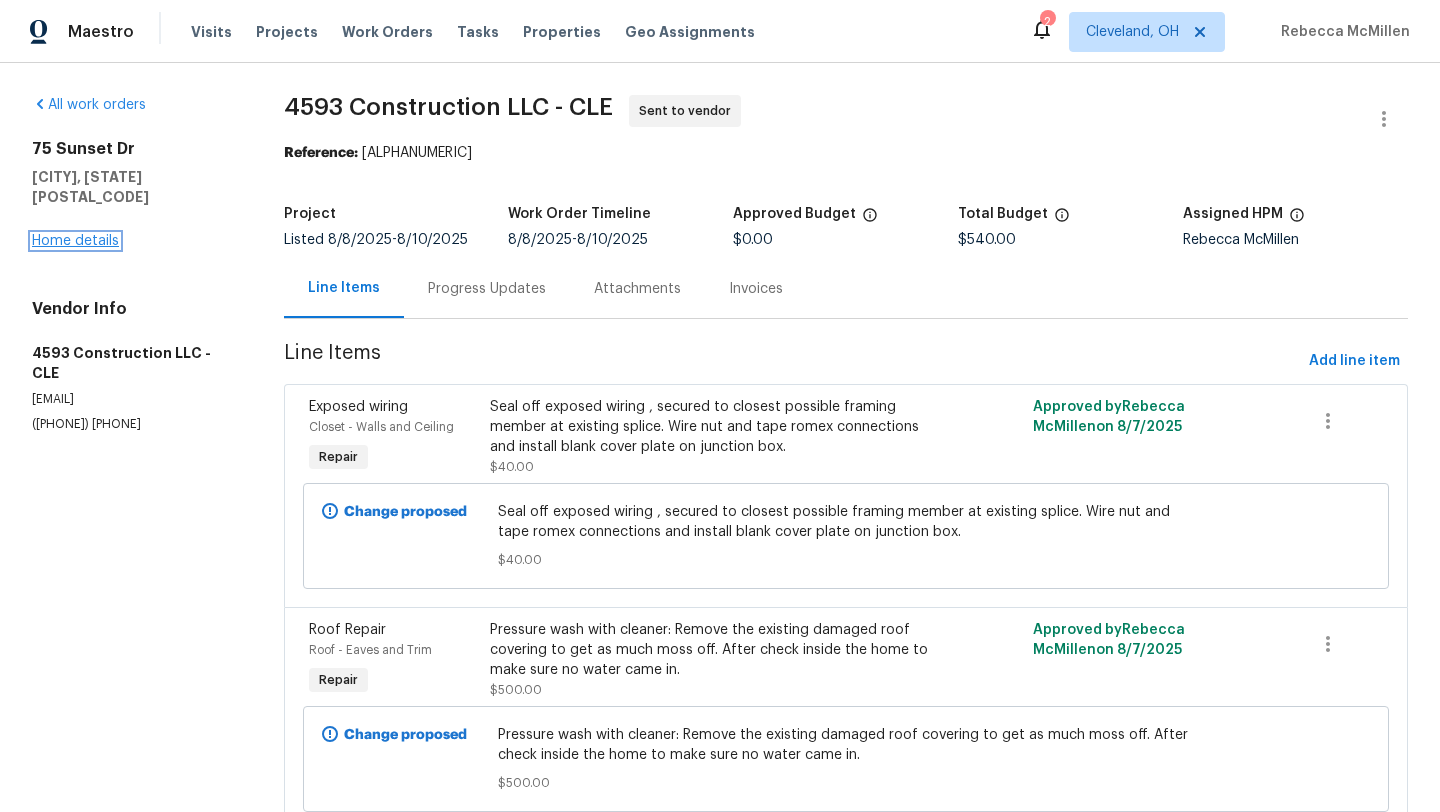 click on "Home details" at bounding box center (75, 241) 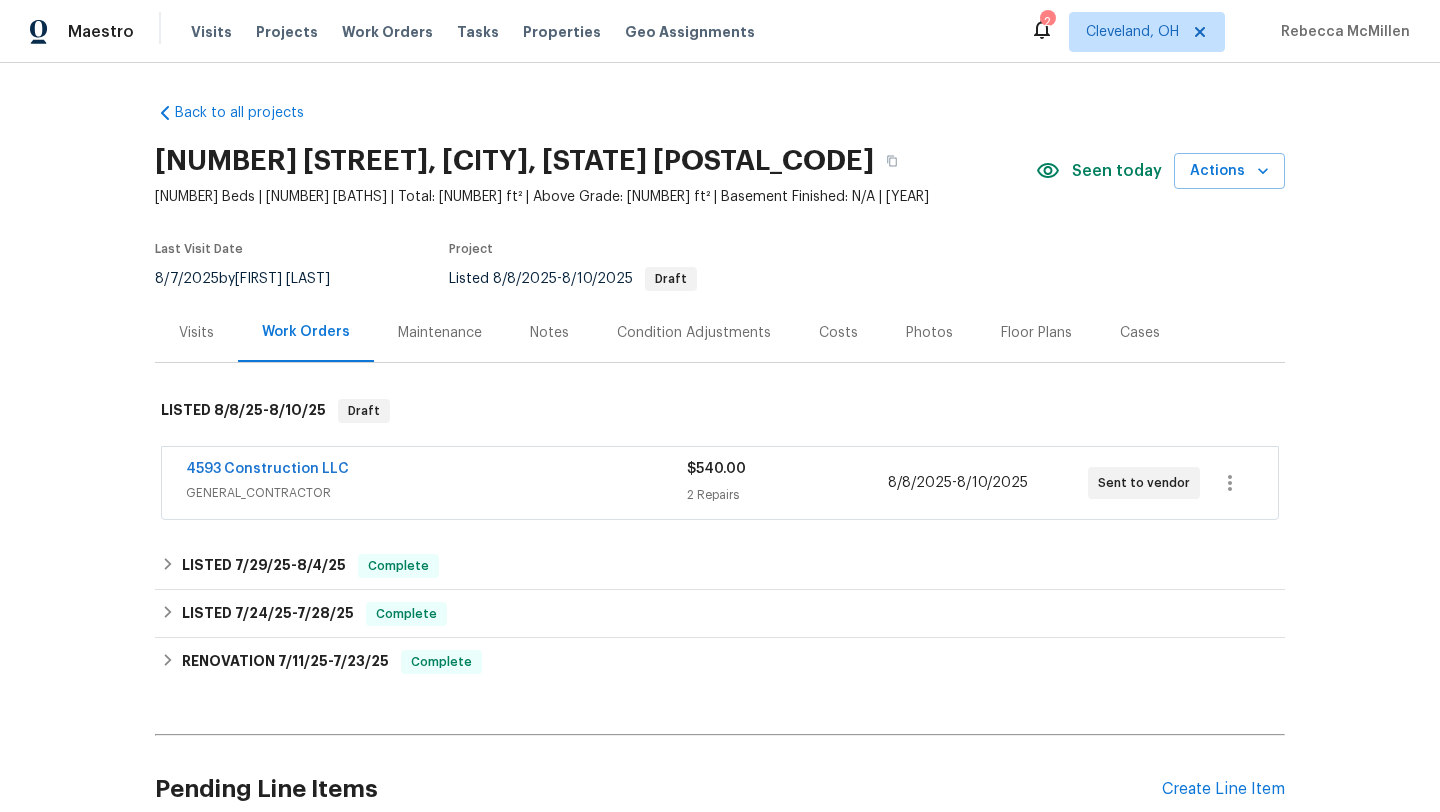click on "Notes" at bounding box center (549, 333) 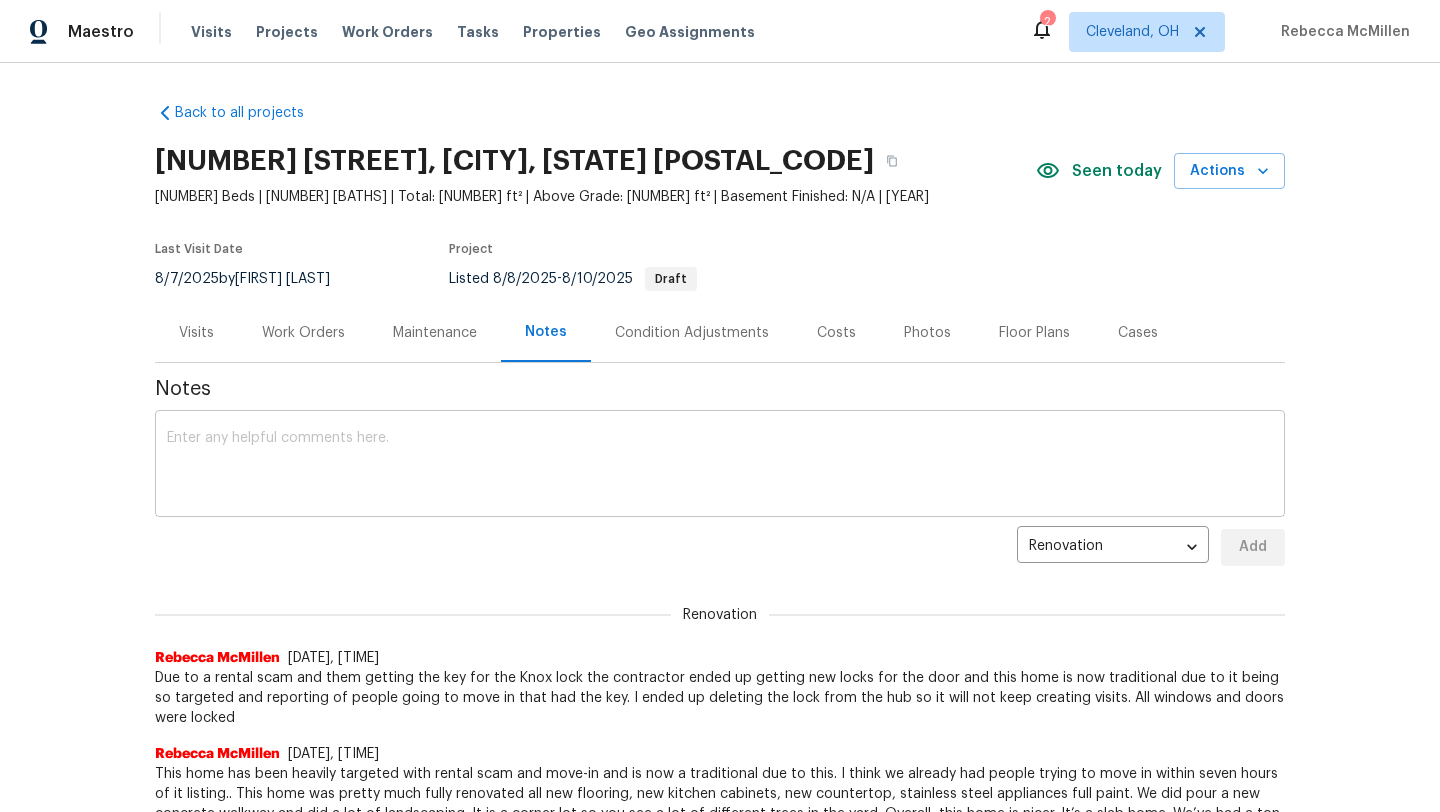 click at bounding box center (720, 466) 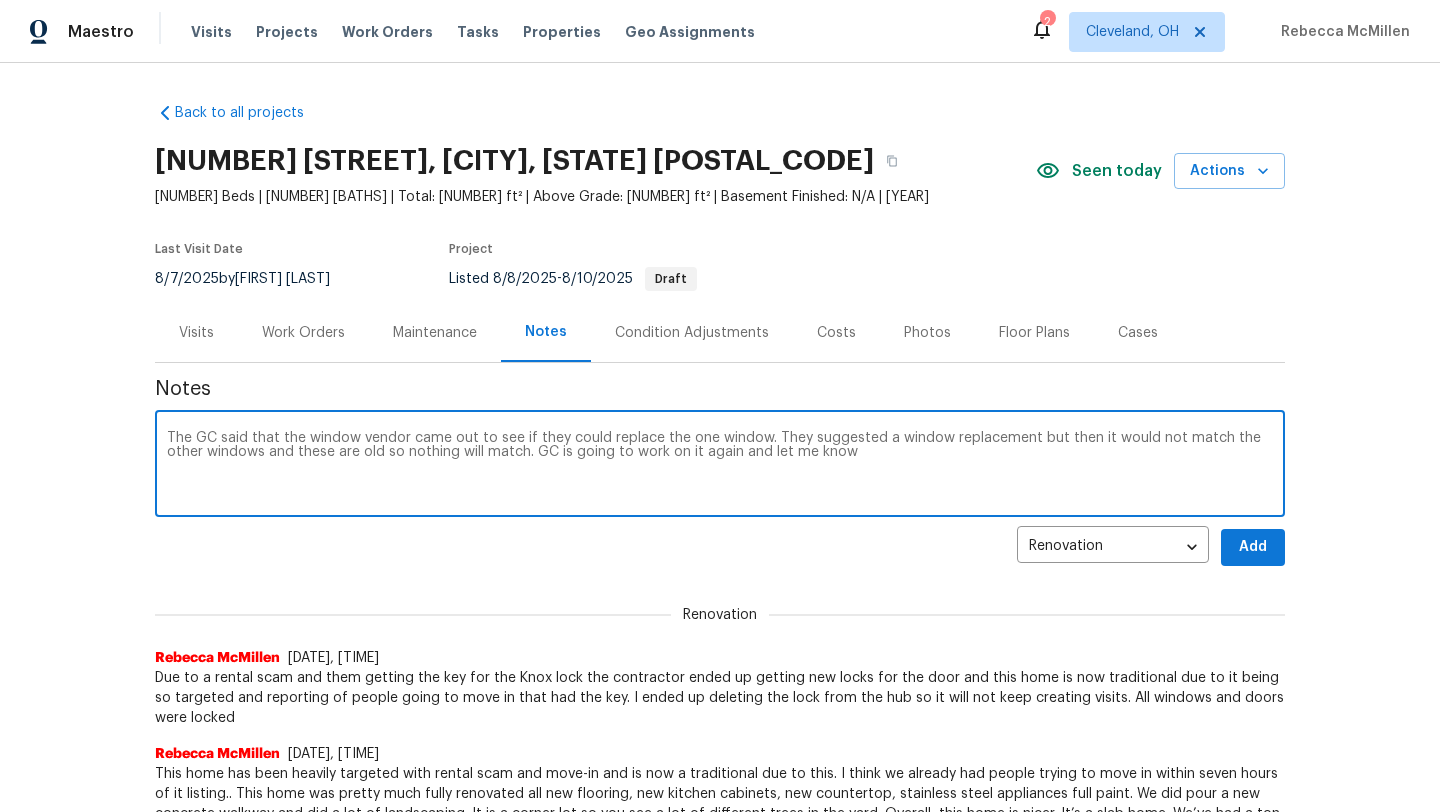 type on "The GC said that the window vendor came out to see if they could replace the one window. They suggested a window replacement but then it would not match the other windows and these are old so nothing will match. GC is going to work on it again and let me know" 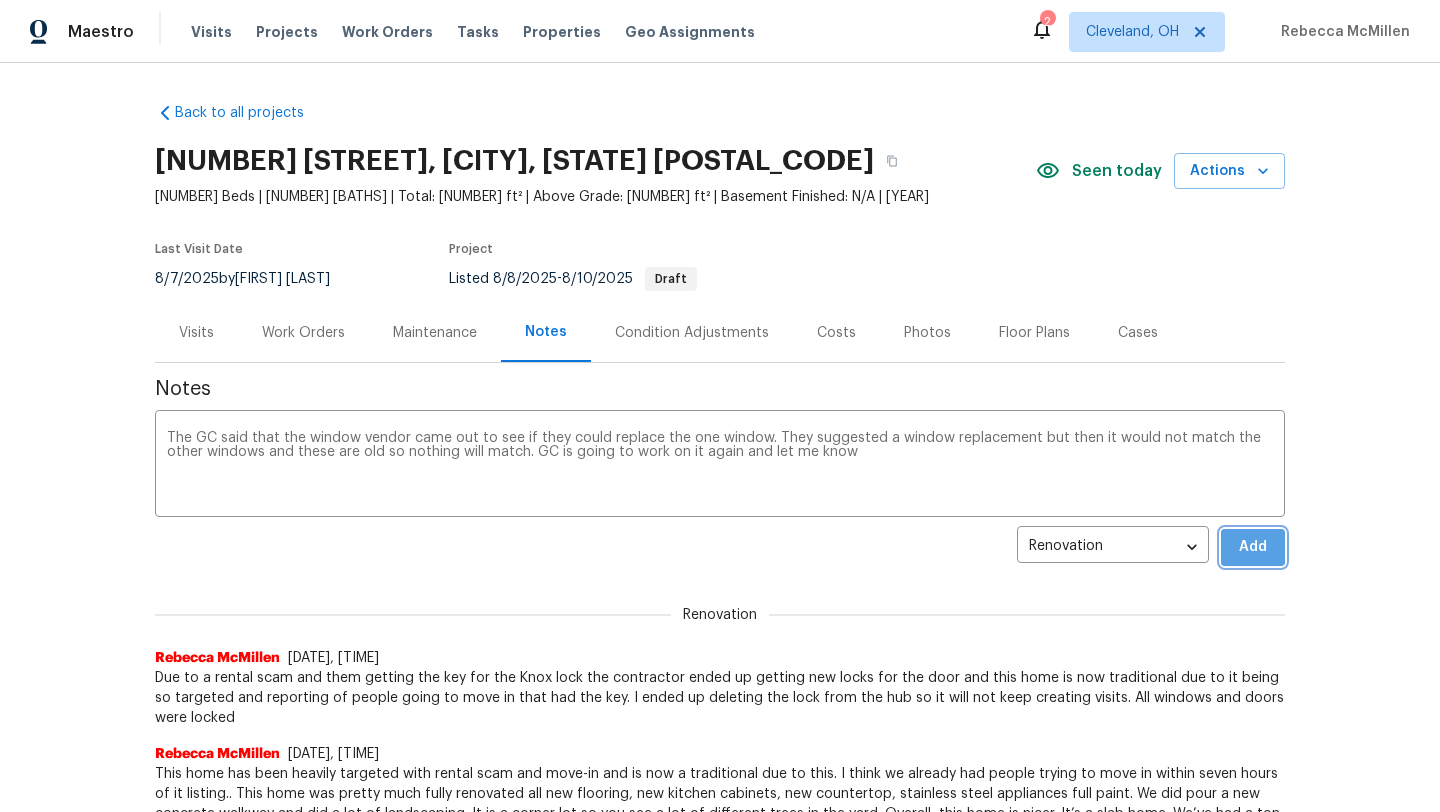 click on "Add" at bounding box center (1253, 547) 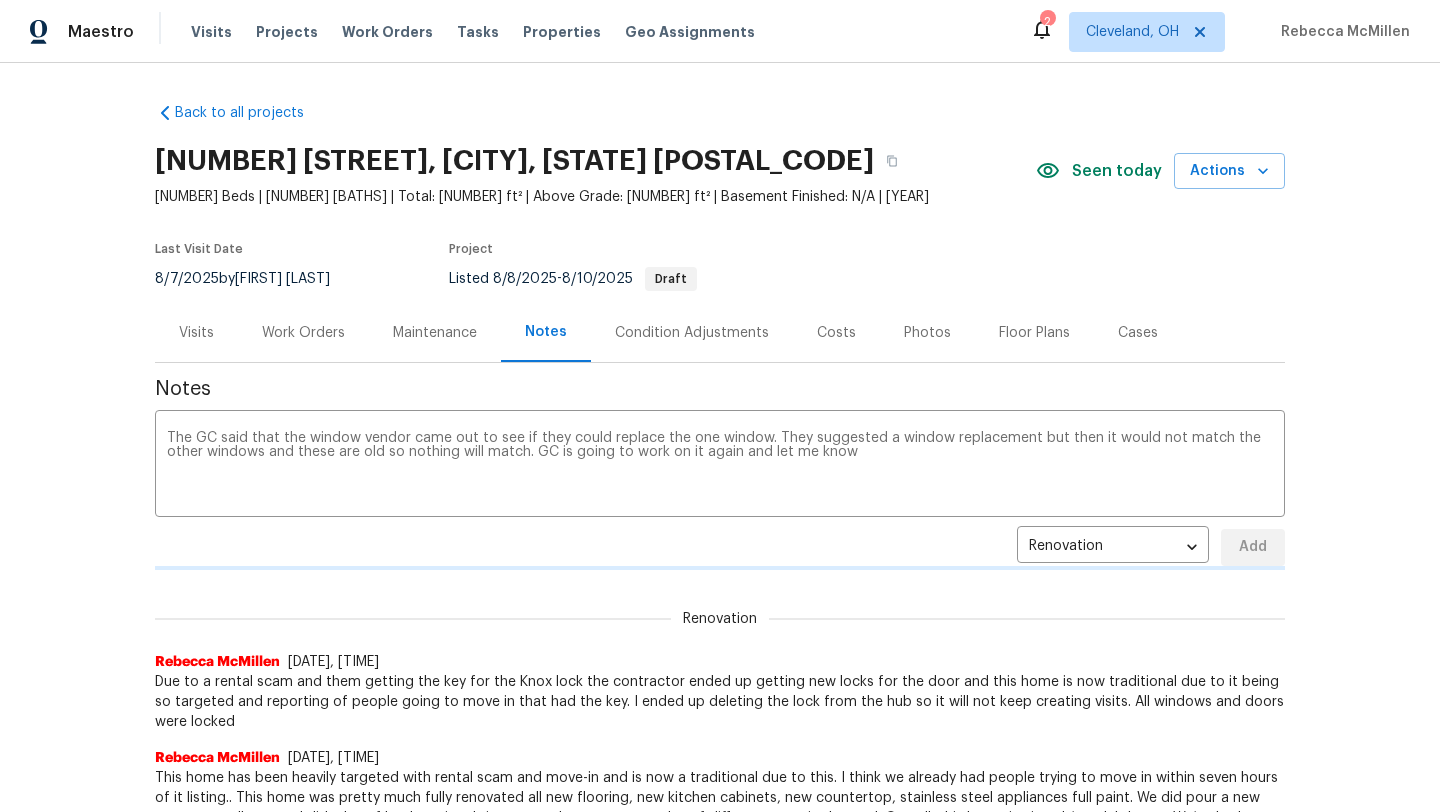 type 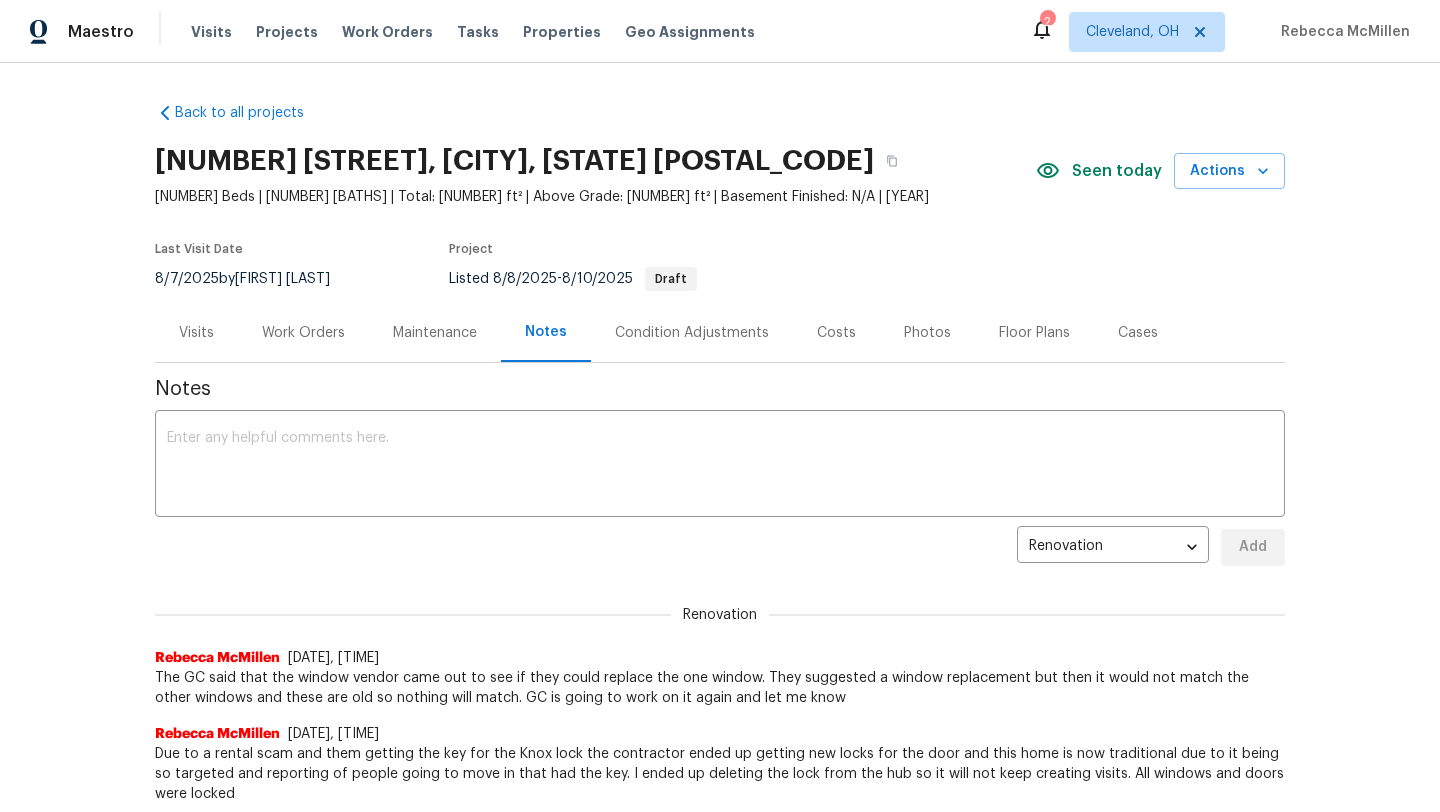 click on "Work Orders" at bounding box center [303, 333] 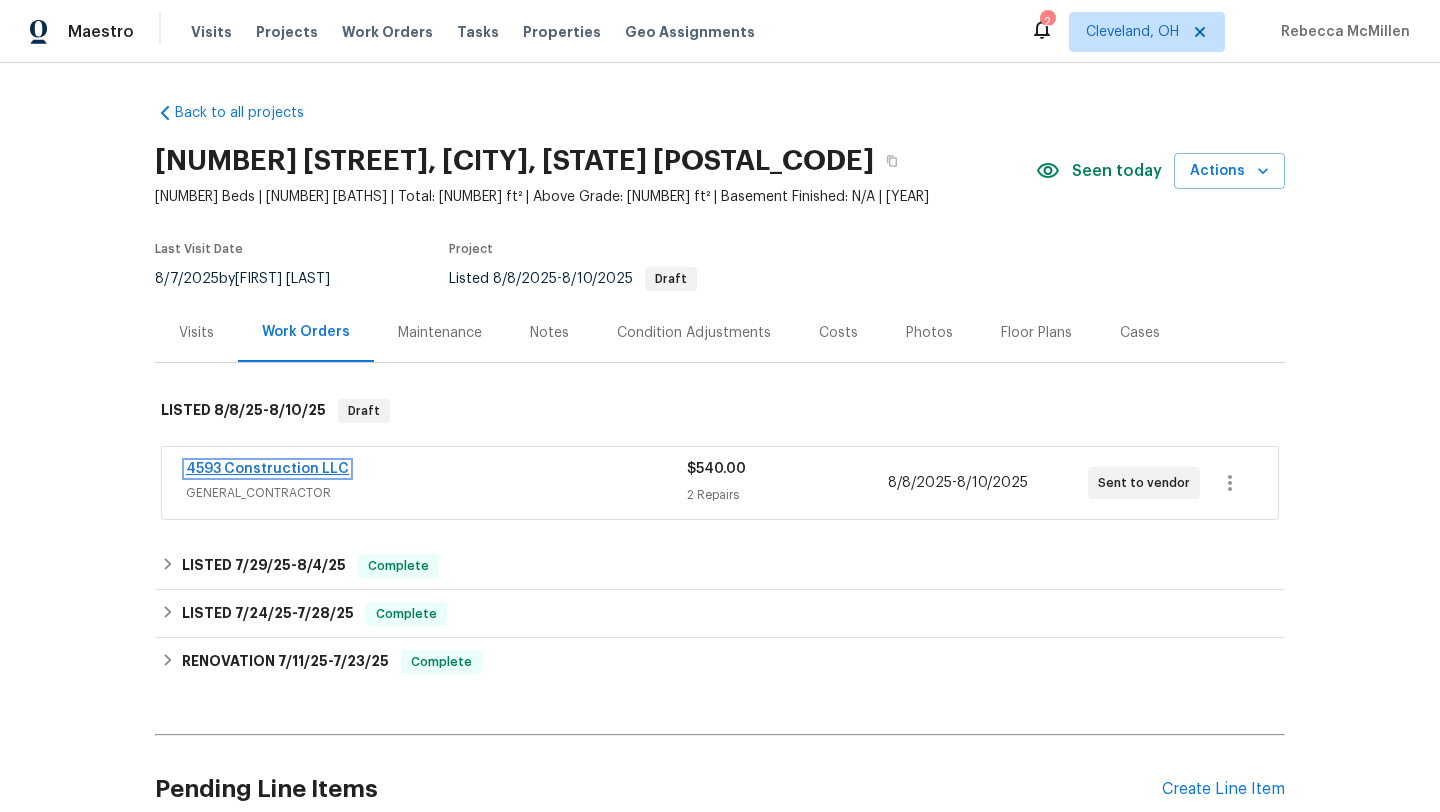 click on "4593 Construction LLC" at bounding box center [267, 469] 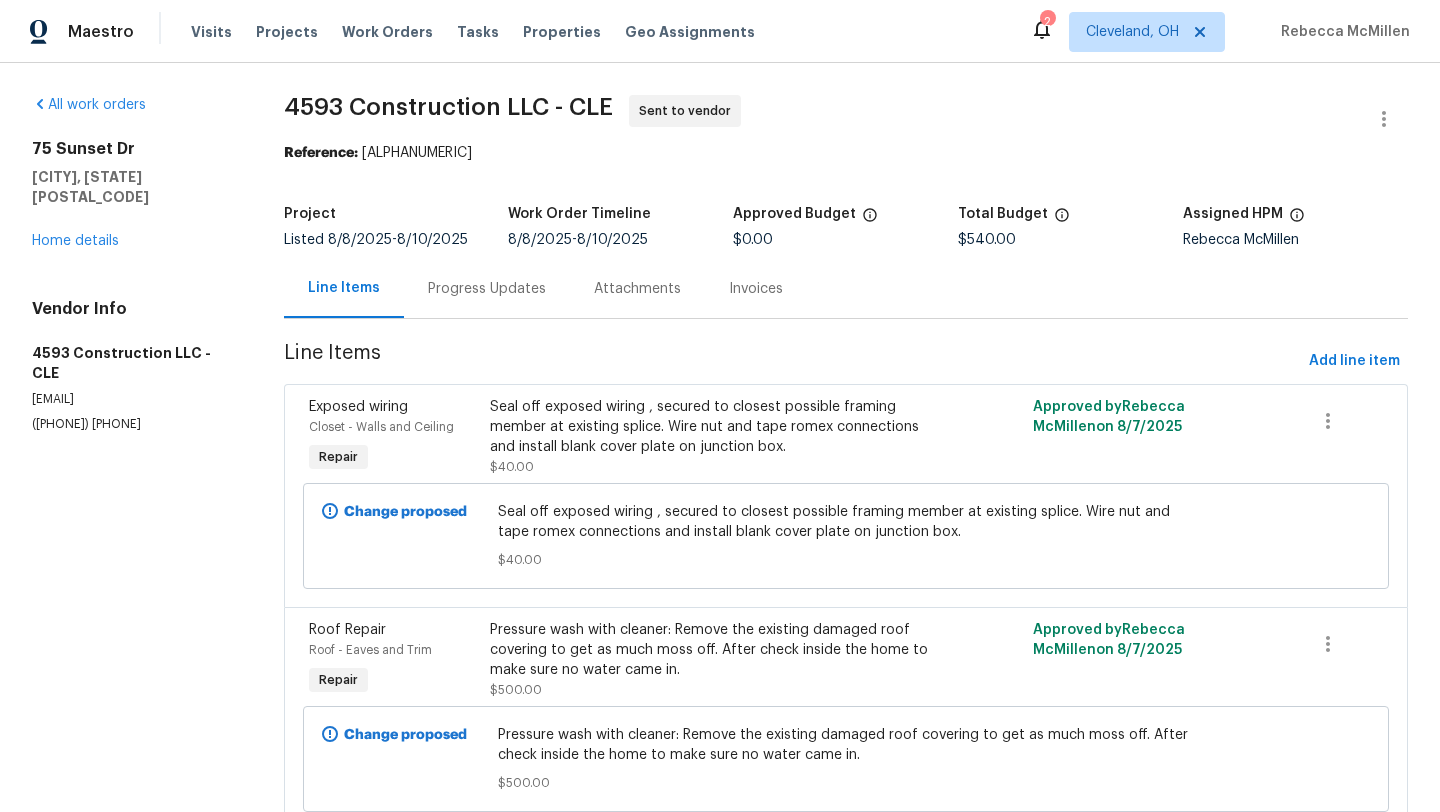 scroll, scrollTop: 76, scrollLeft: 0, axis: vertical 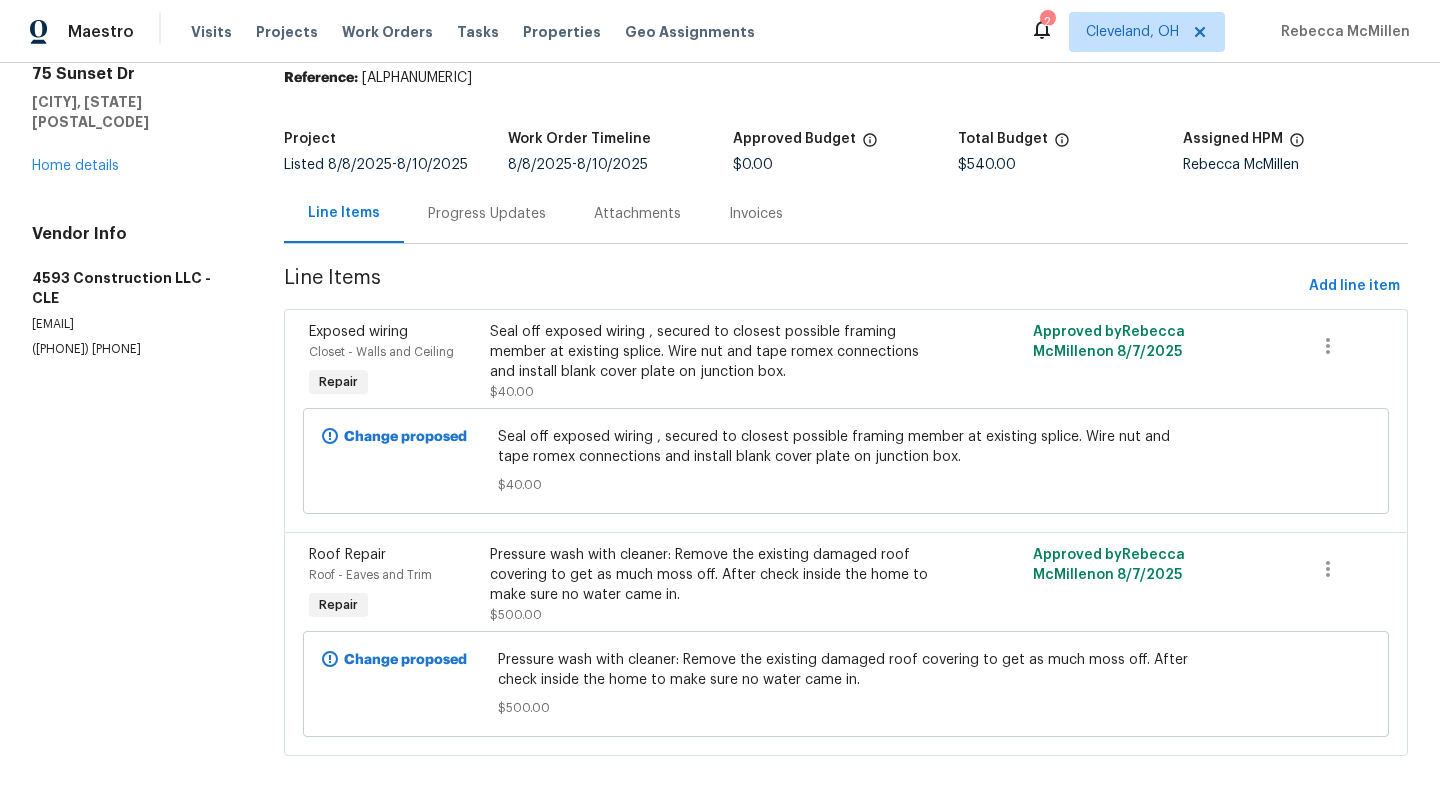 click on "Seal off exposed wiring , secured to closest possible framing member at existing splice. Wire nut and tape romex connections and install blank cover plate on junction box." at bounding box center (710, 352) 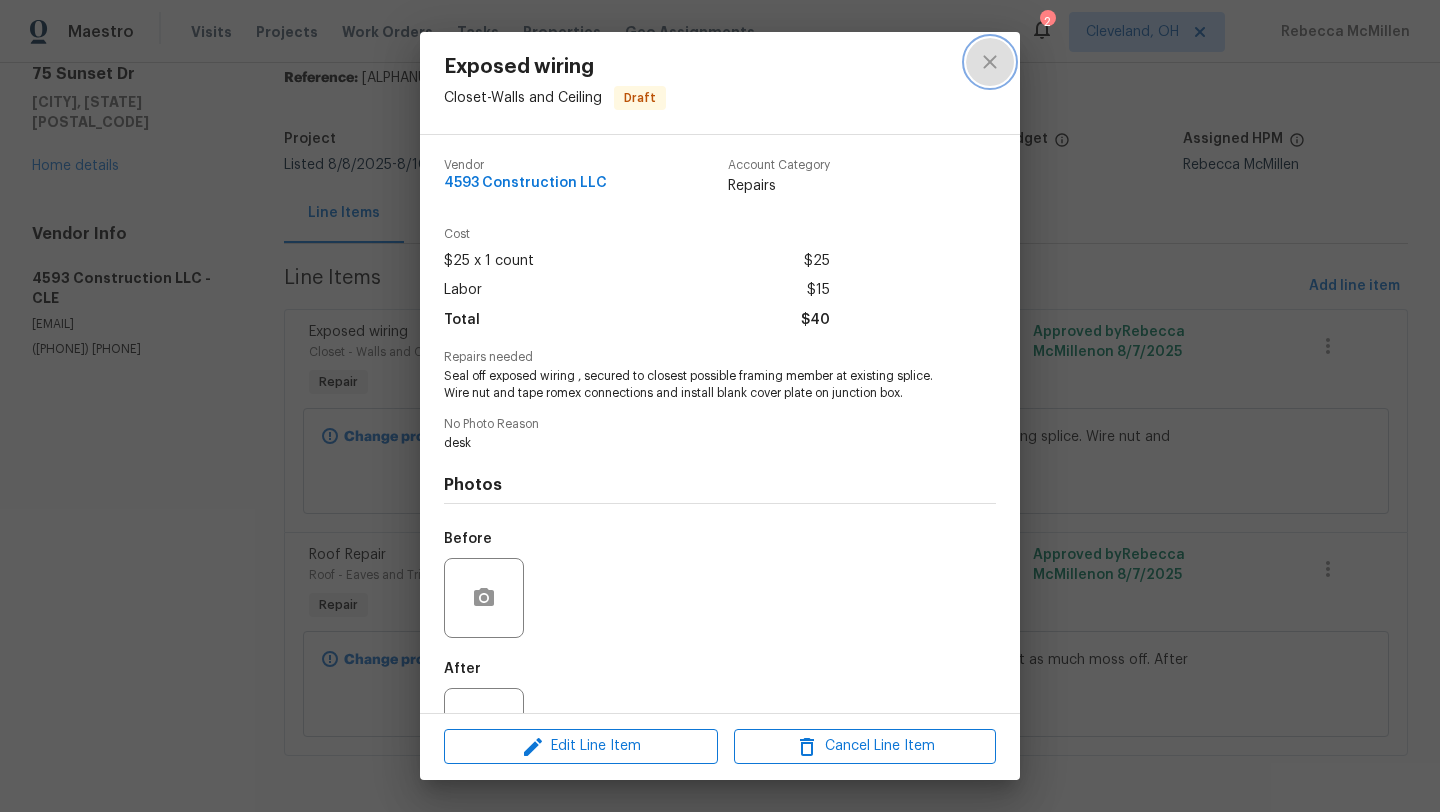click 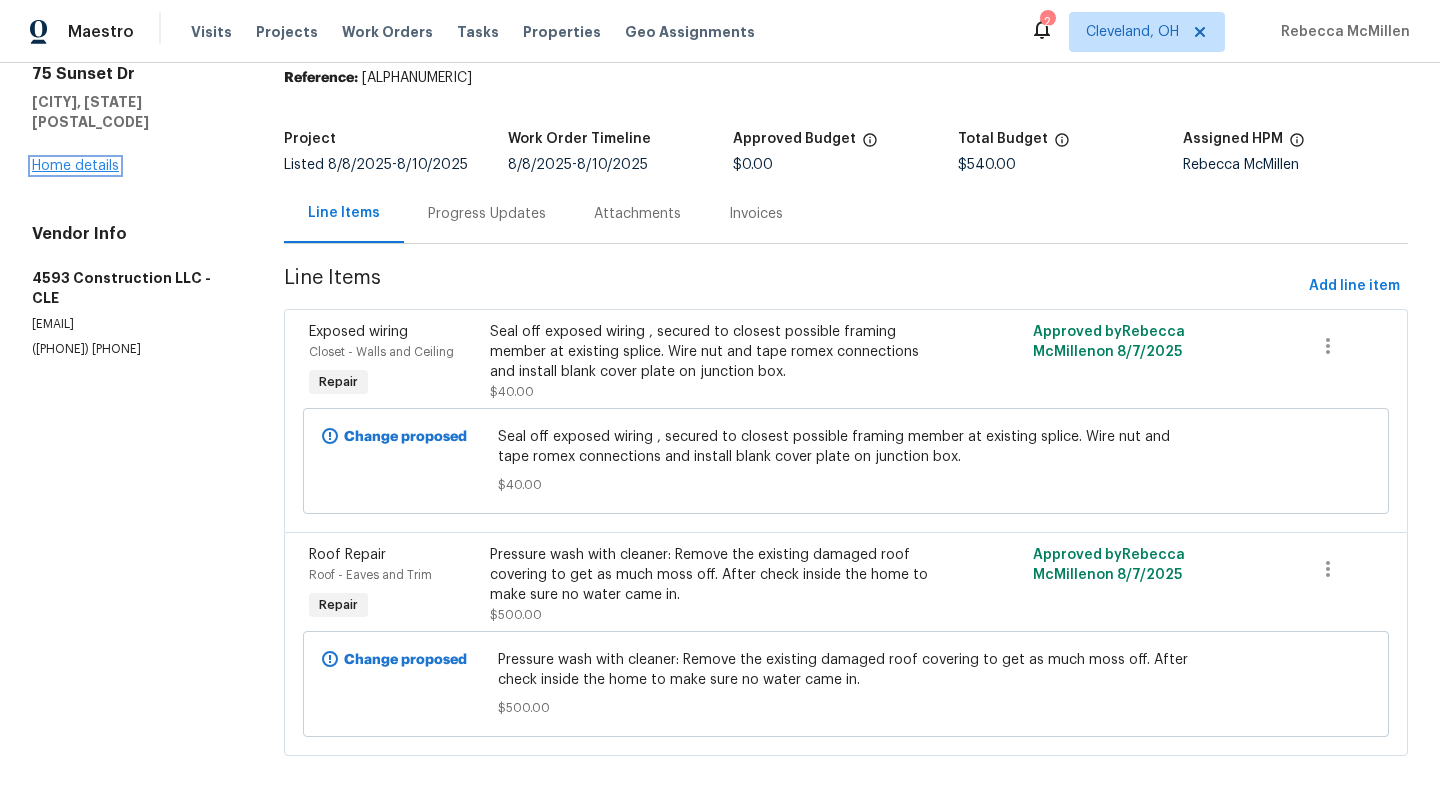click on "Home details" at bounding box center [75, 166] 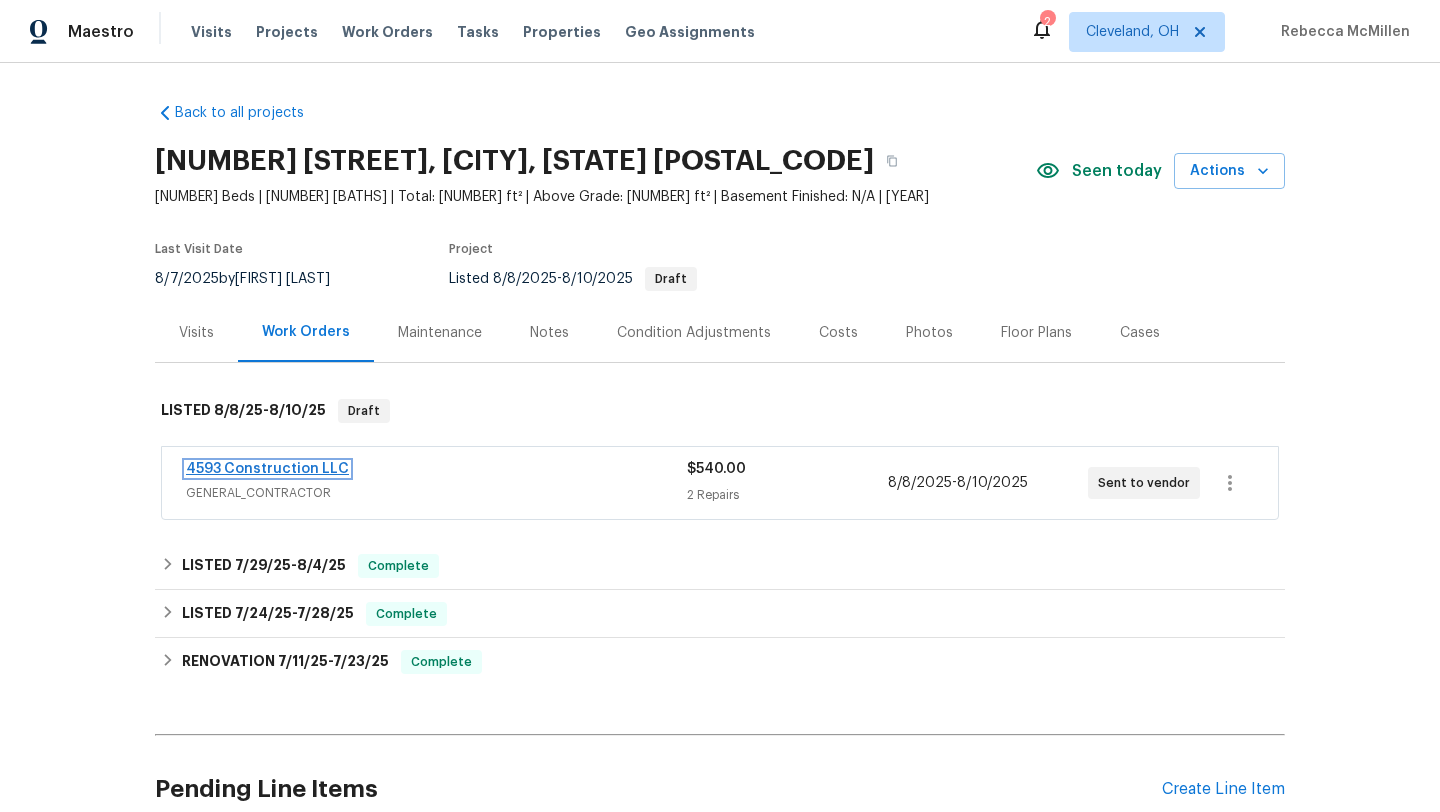 click on "4593 Construction LLC" at bounding box center [267, 469] 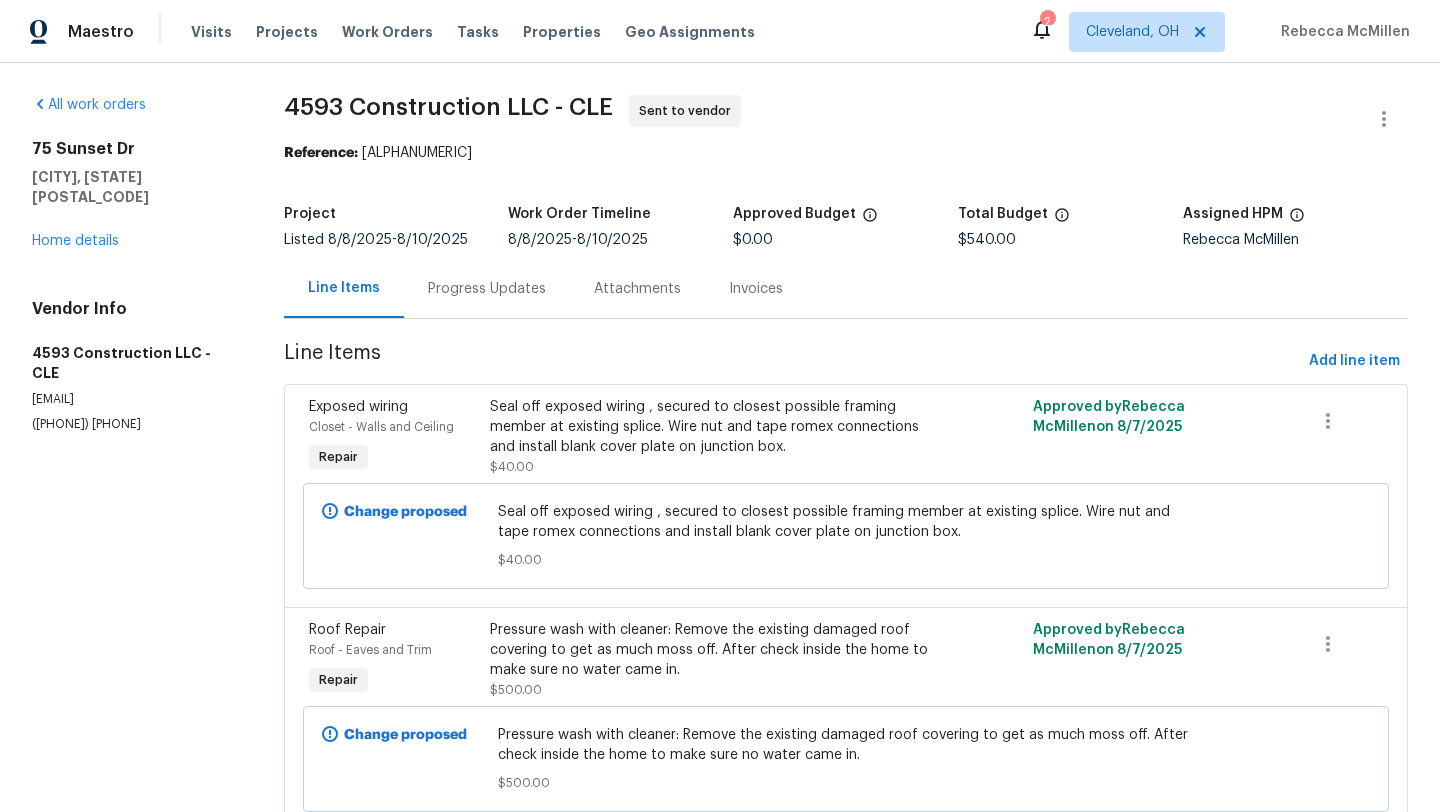 click on "75 Sunset Dr Berea, OH 44017 Home details" at bounding box center (134, 195) 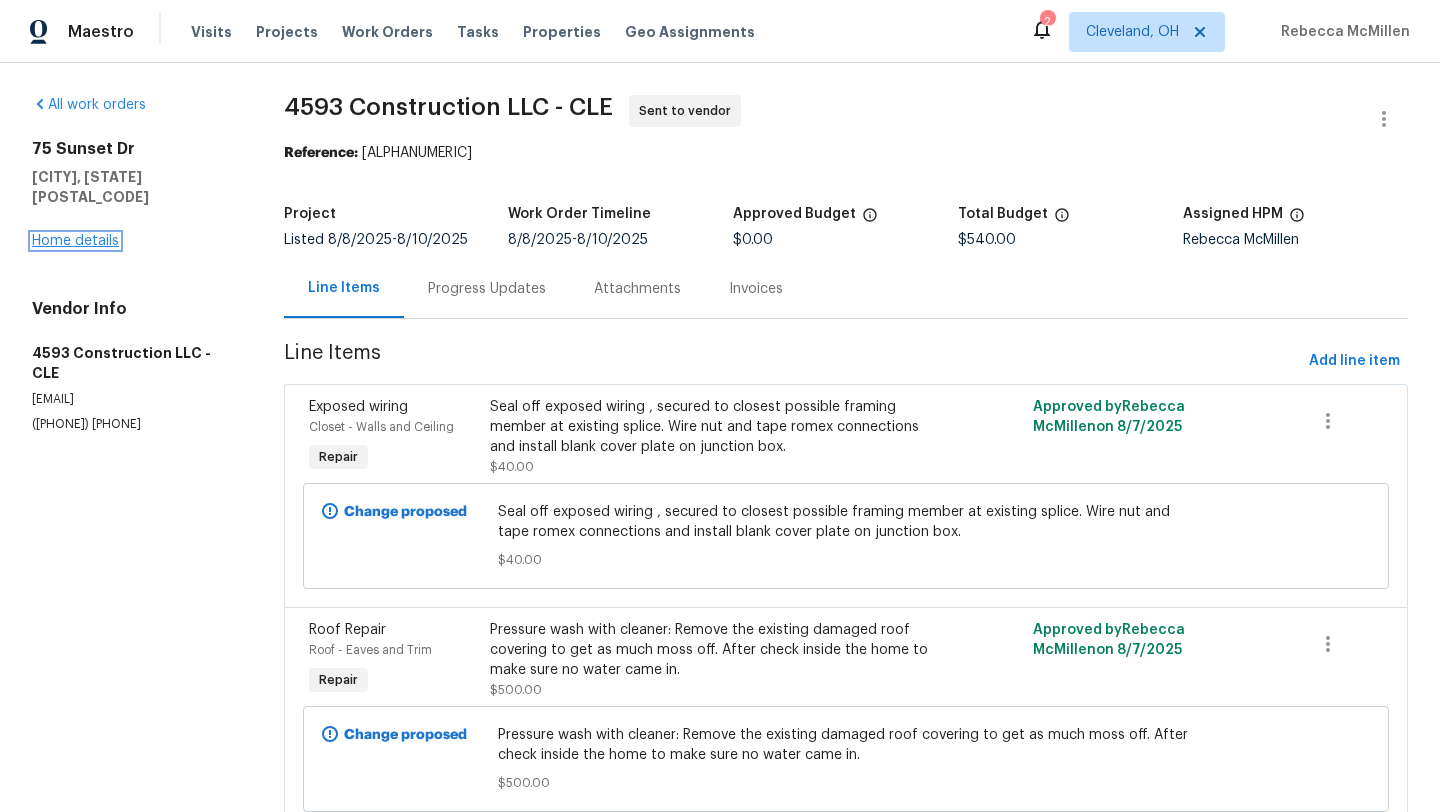 click on "Home details" at bounding box center [75, 241] 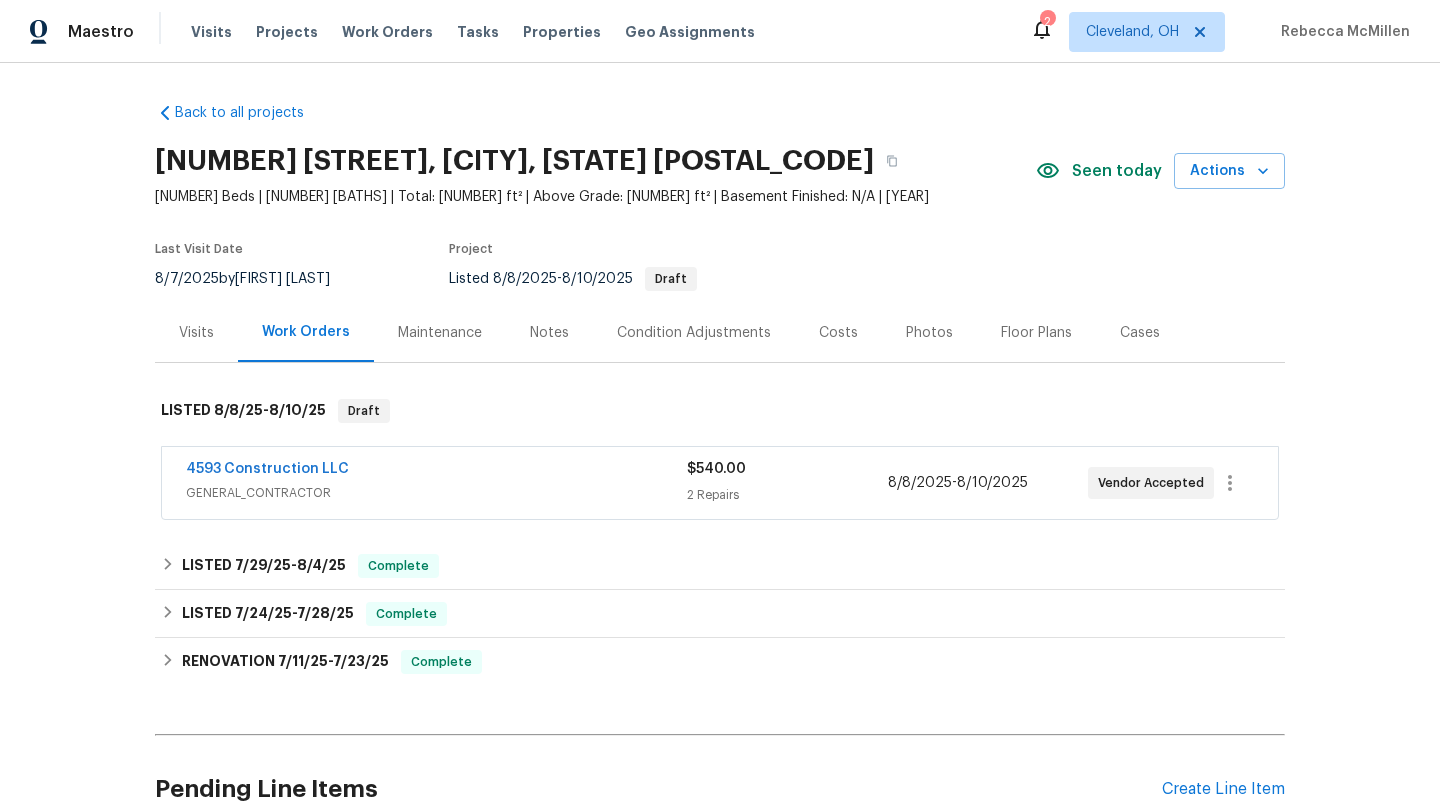 click on "Notes" at bounding box center [549, 333] 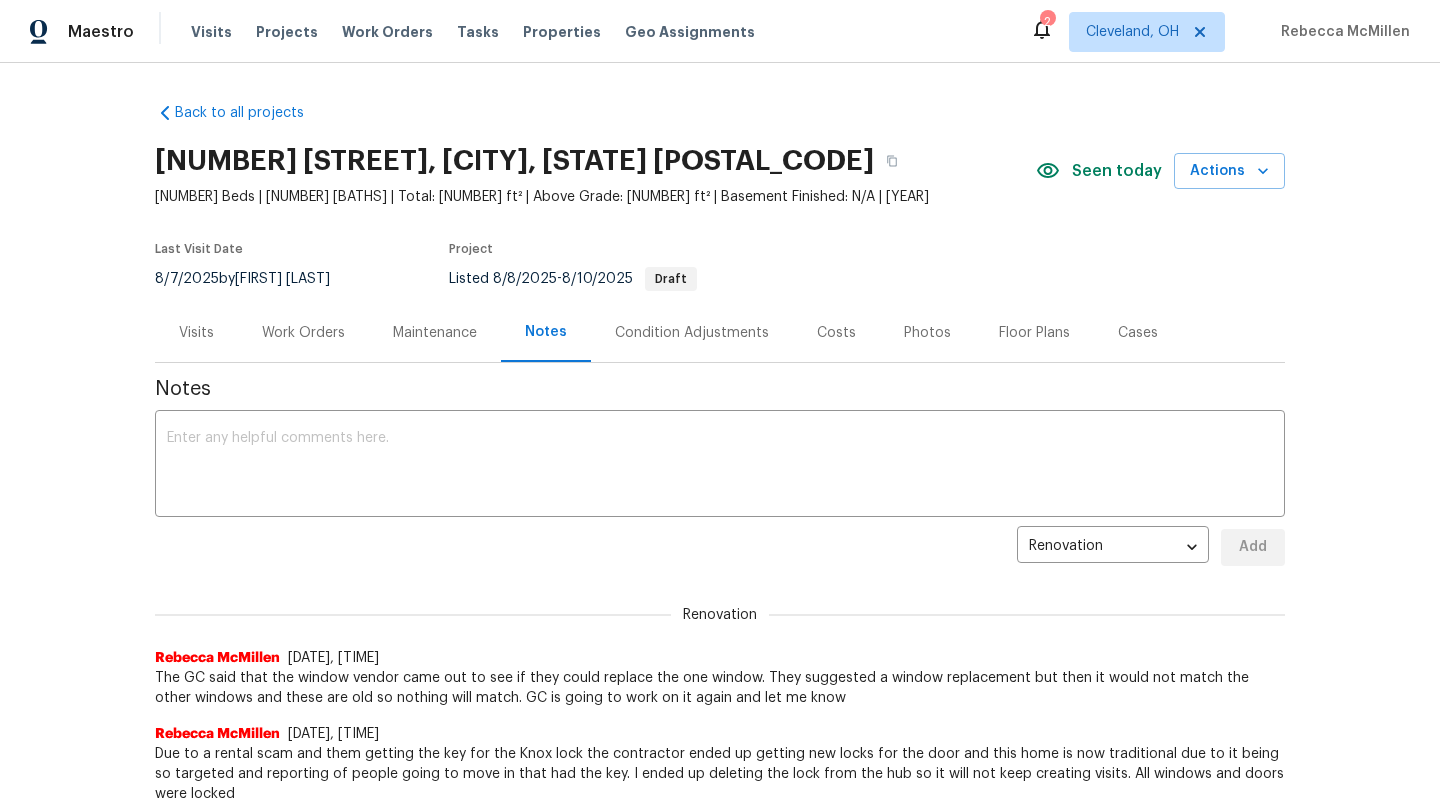 click on "Work Orders" at bounding box center [303, 333] 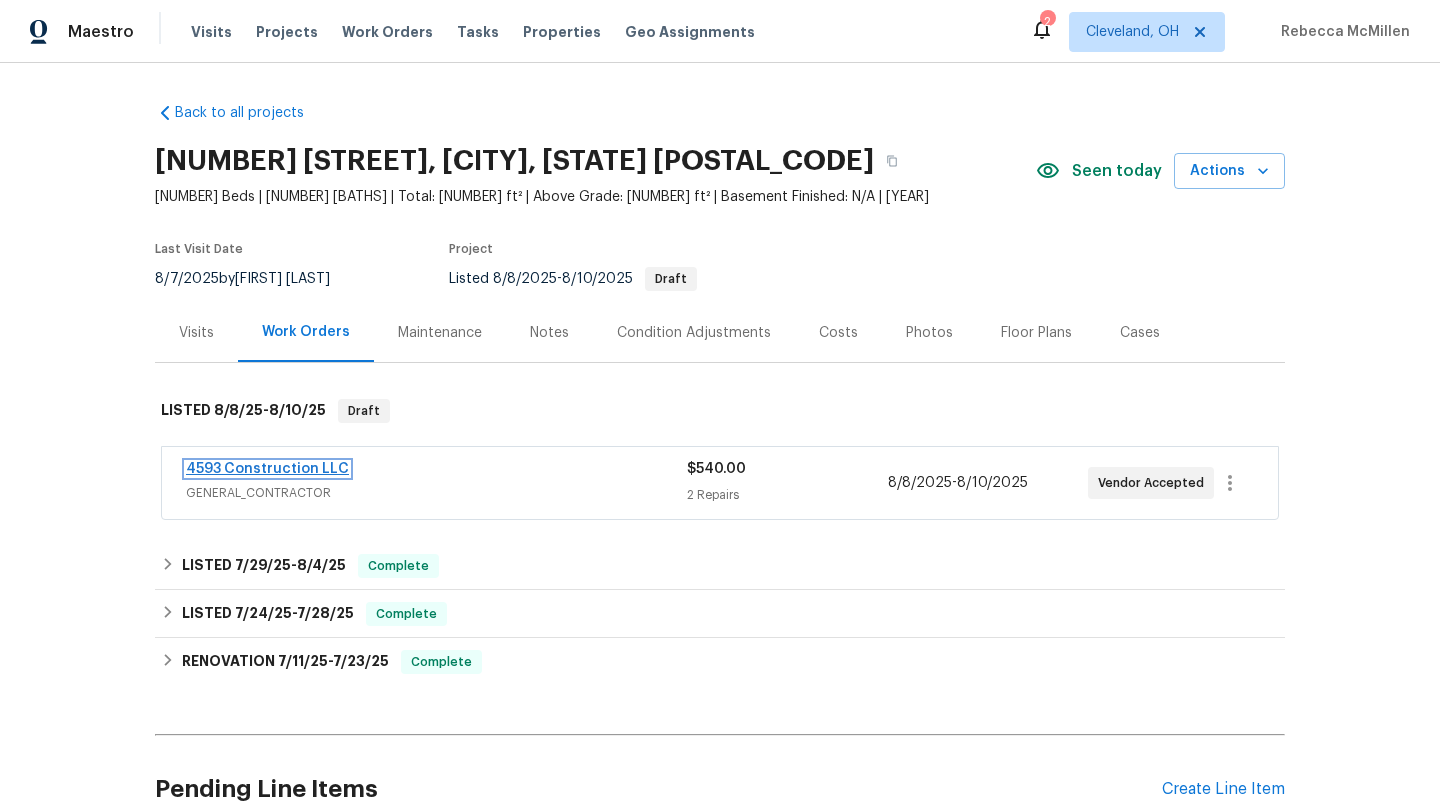 click on "4593 Construction LLC" at bounding box center [267, 469] 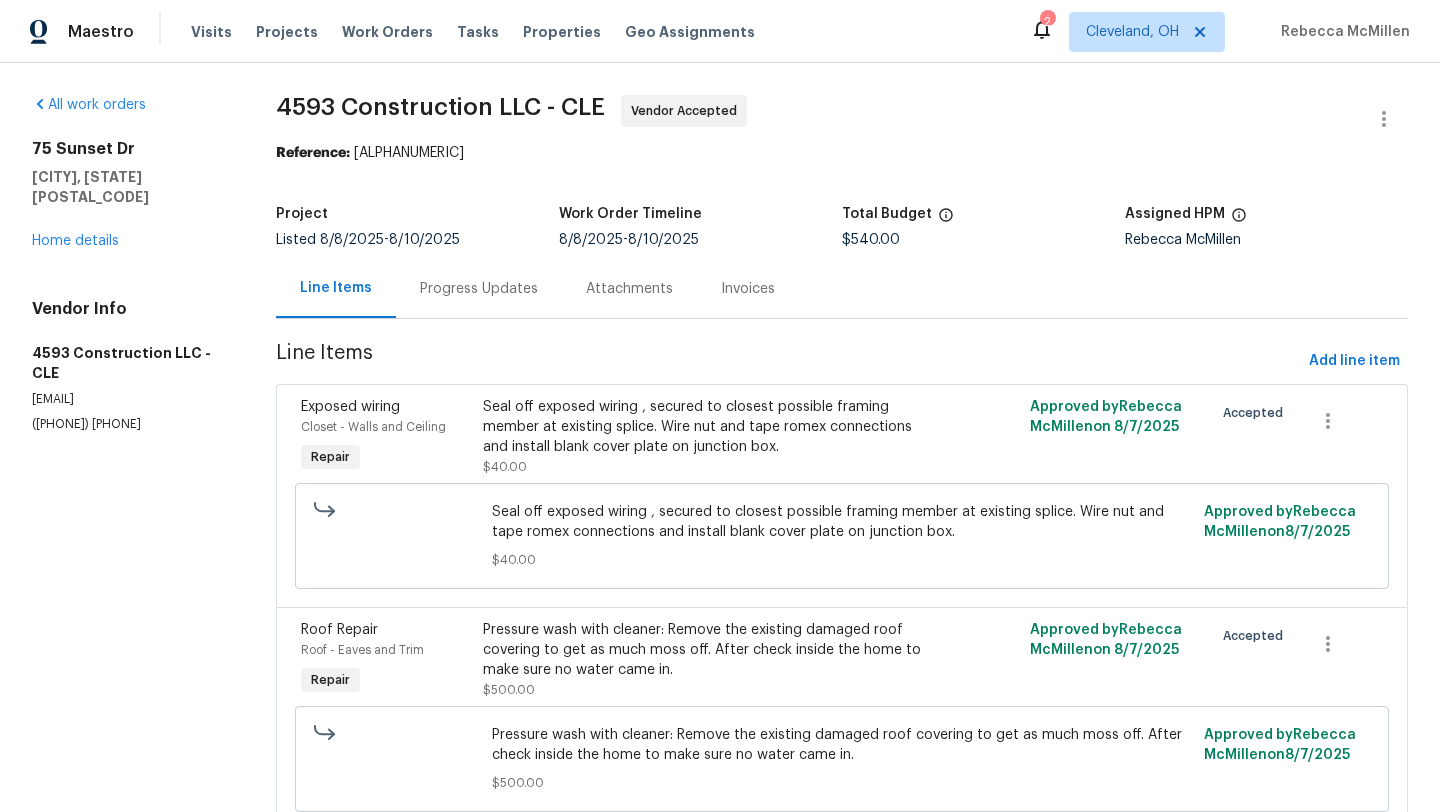 click on "Seal off exposed wiring , secured to closest possible framing member at existing splice. Wire nut and tape romex connections and install blank cover plate on junction box. $40.00" at bounding box center (705, 437) 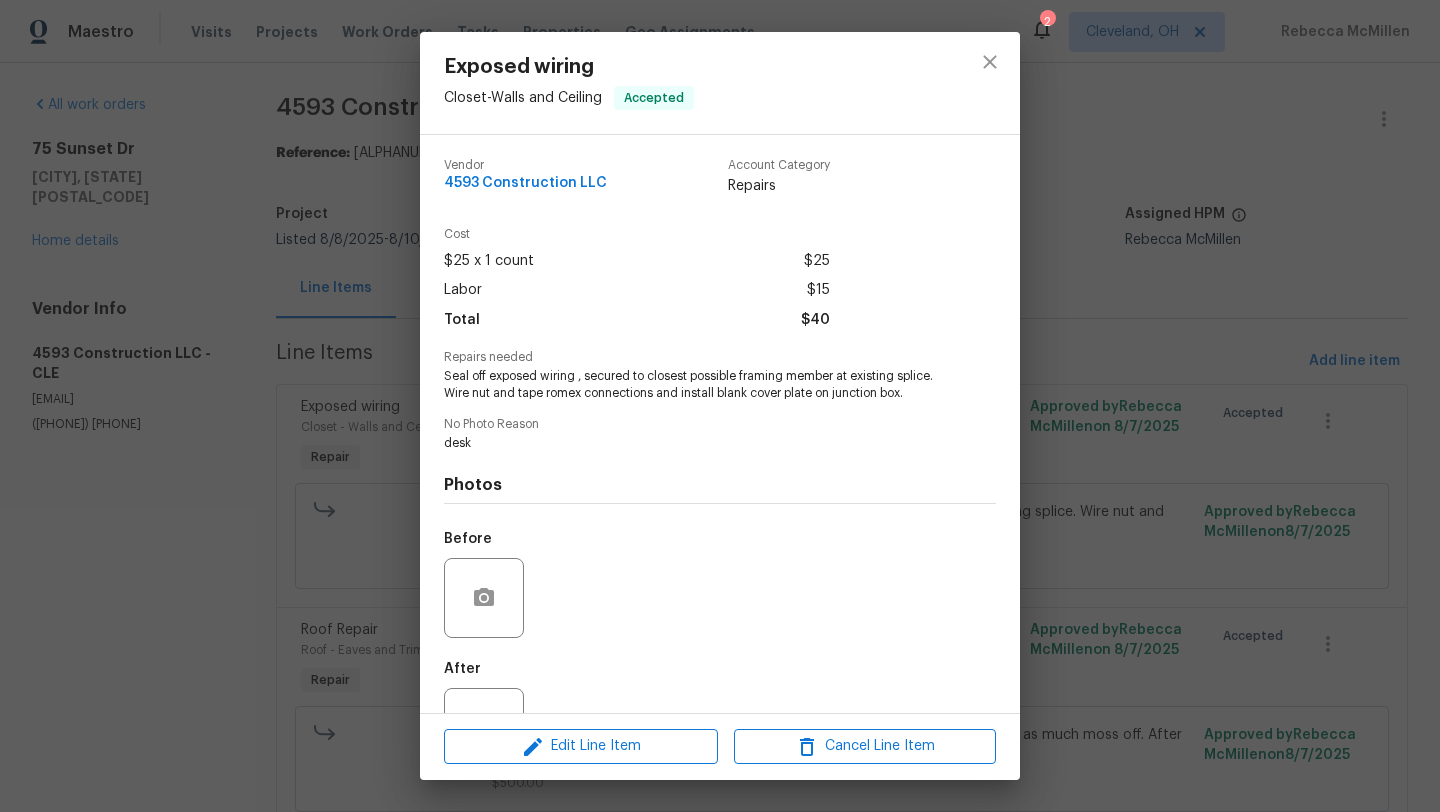 click on "Before" at bounding box center [720, 585] 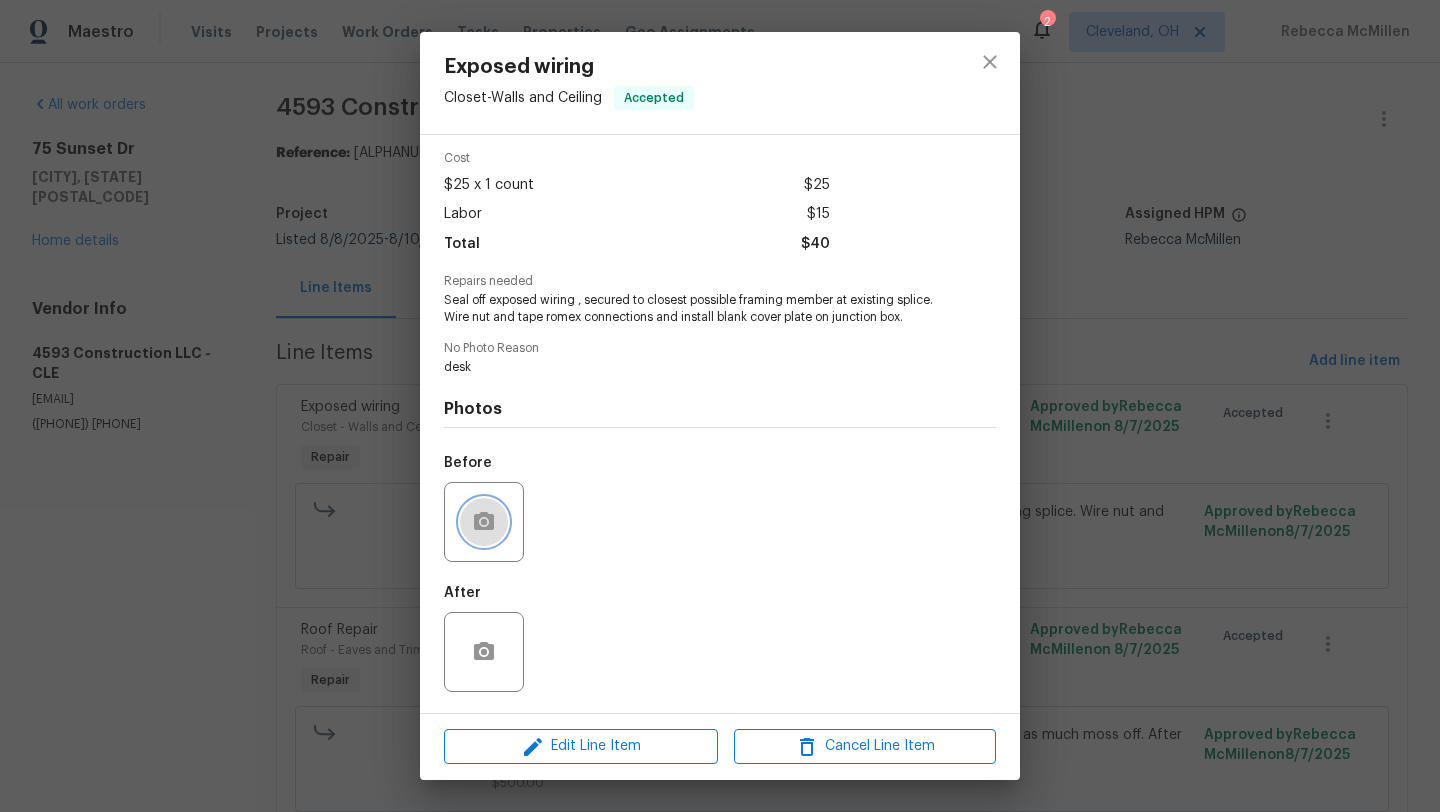 click at bounding box center [484, 522] 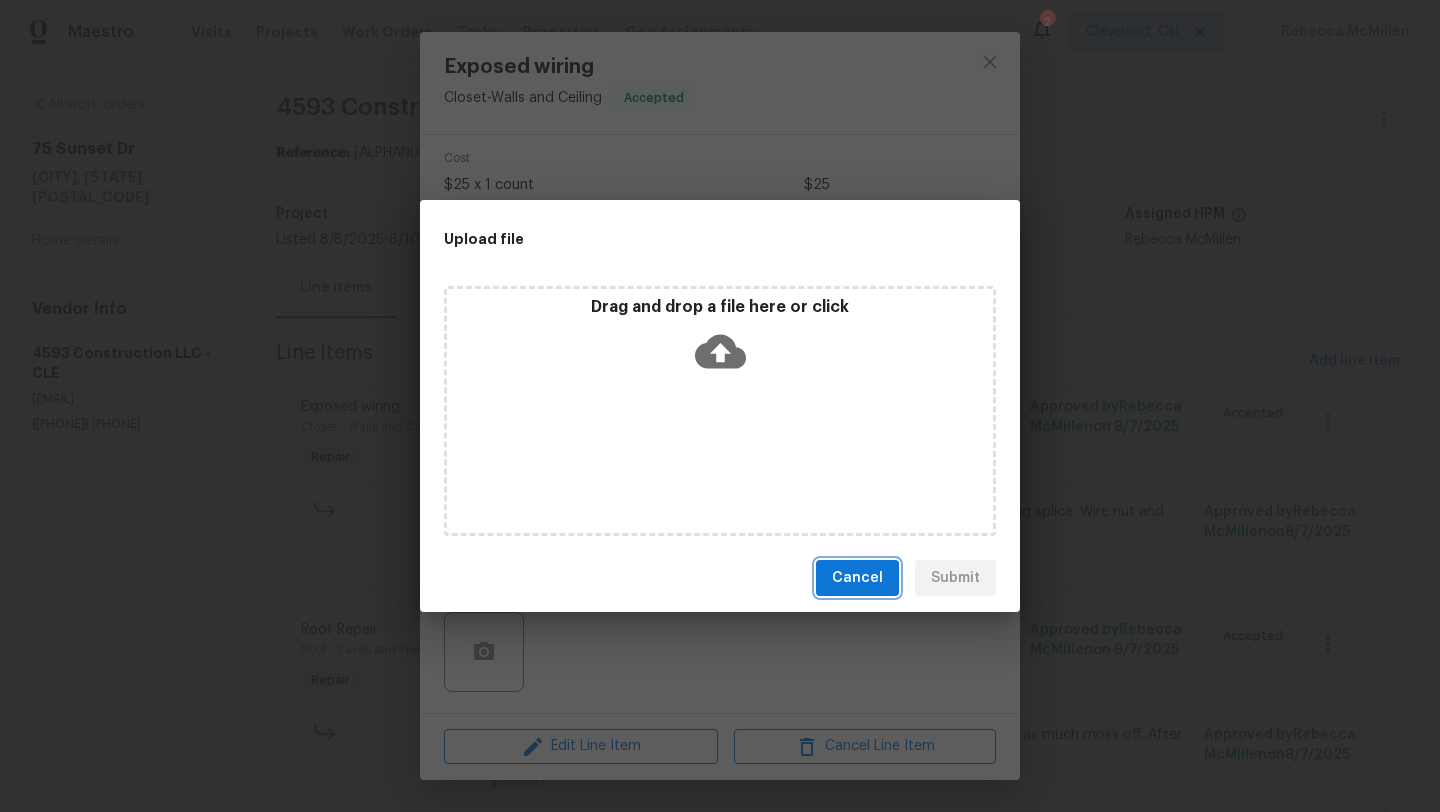 click on "Cancel" at bounding box center (857, 578) 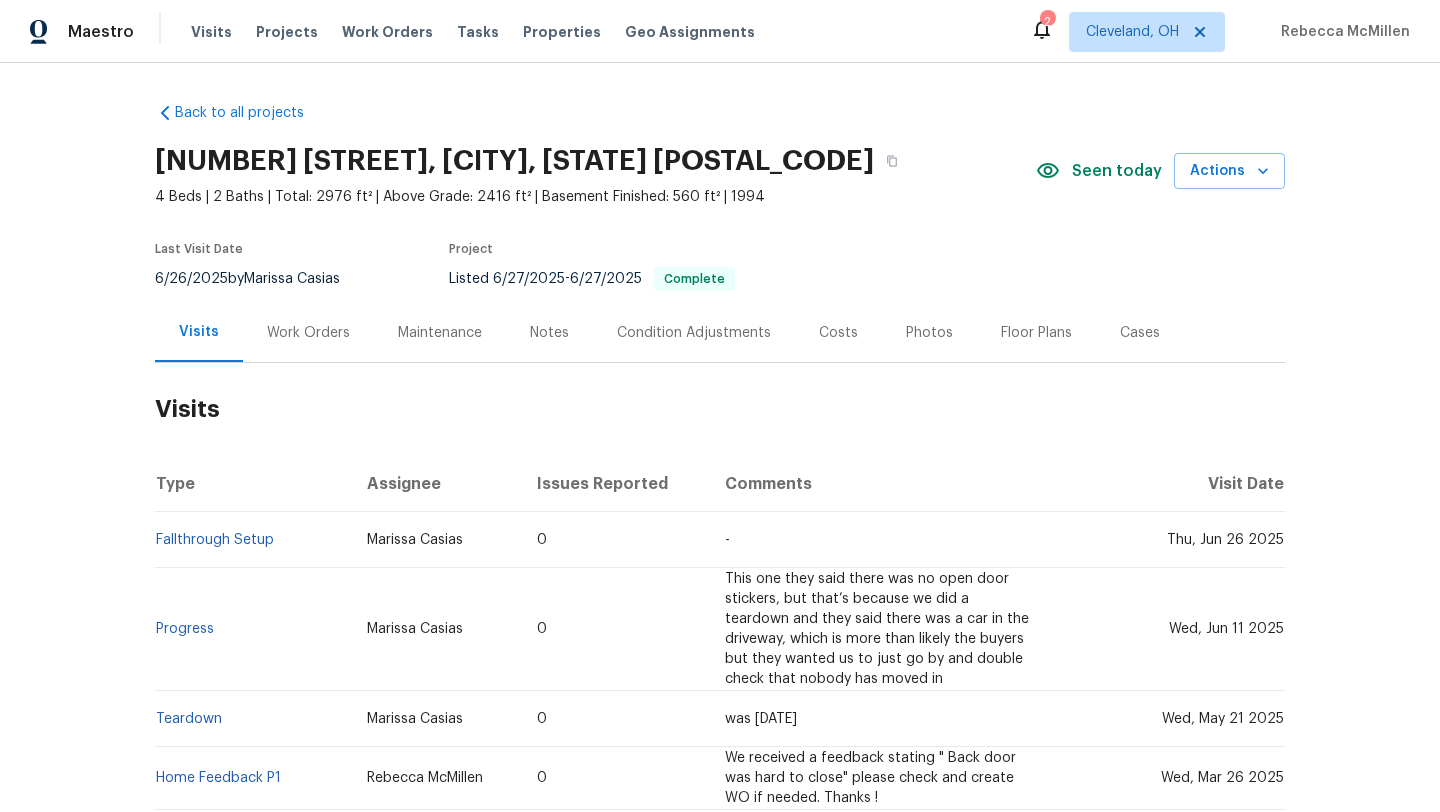 scroll, scrollTop: 0, scrollLeft: 0, axis: both 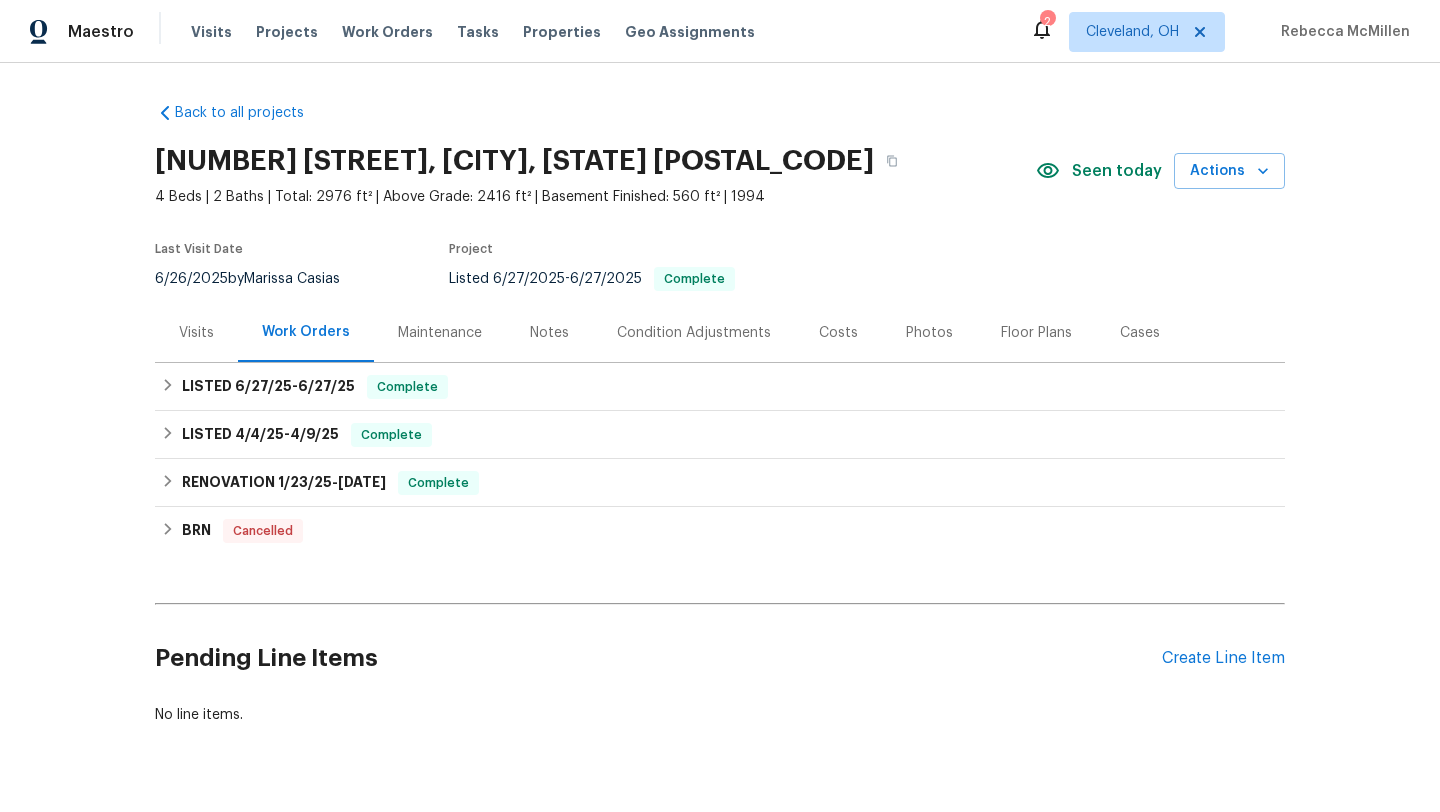 click on "Visits" at bounding box center (196, 333) 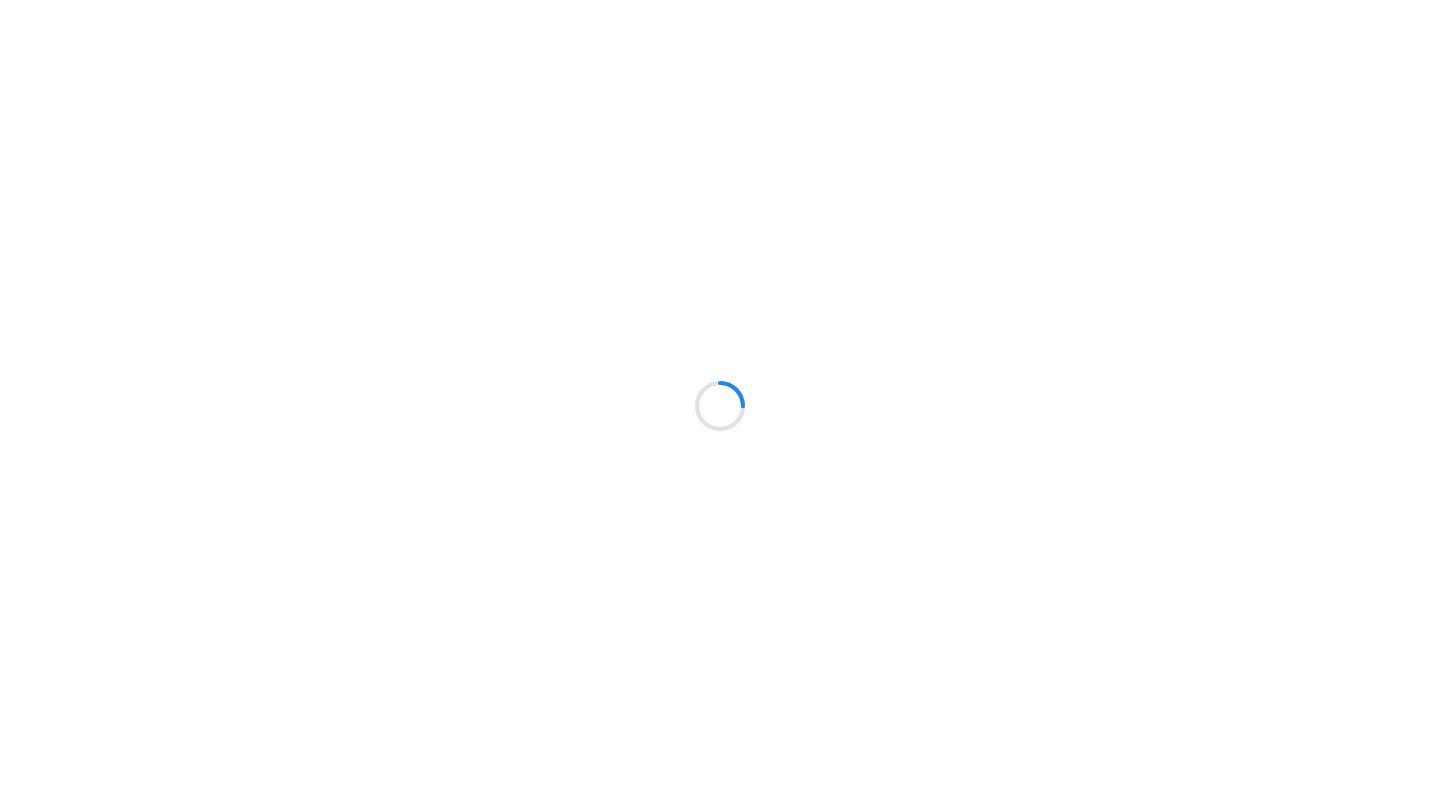 scroll, scrollTop: 0, scrollLeft: 0, axis: both 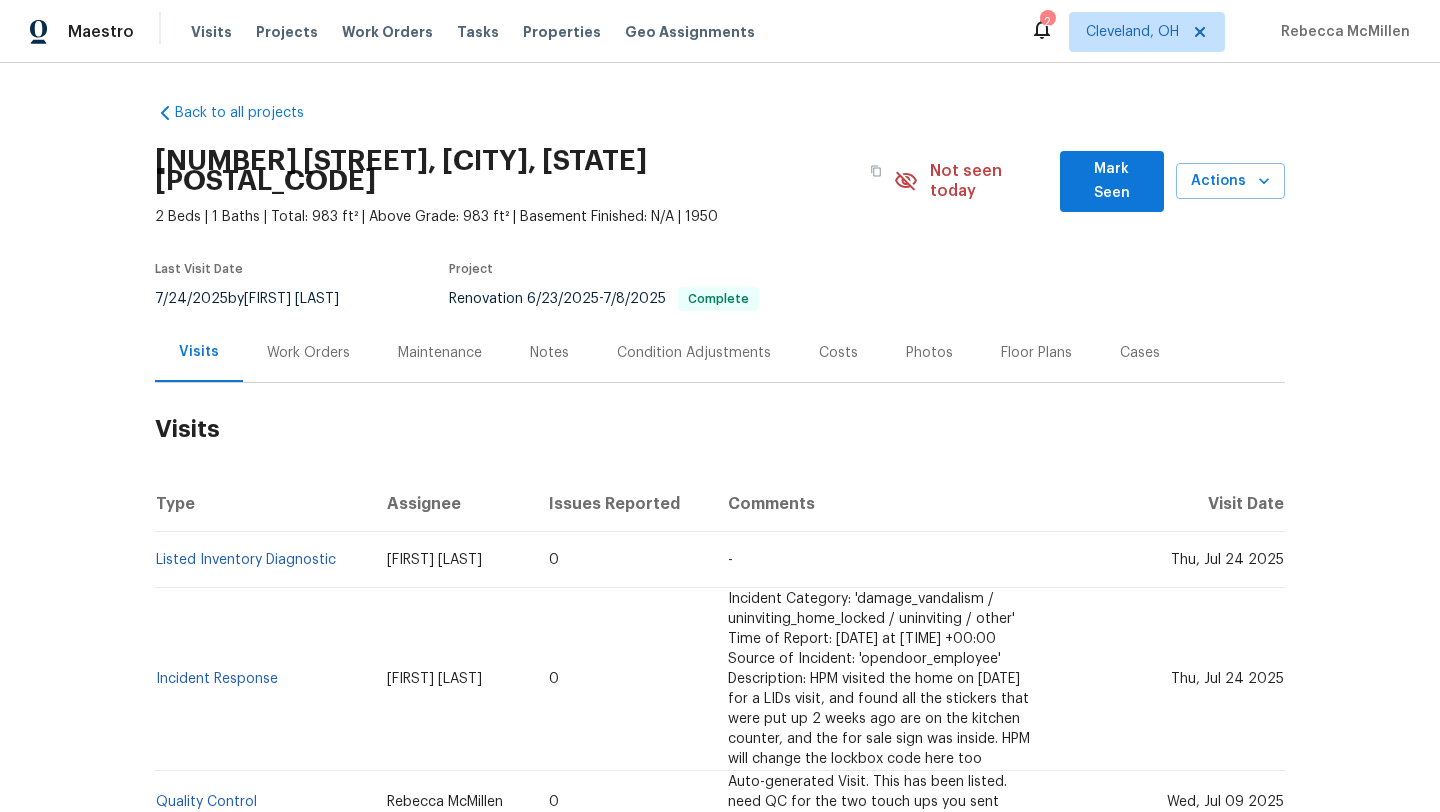 click on "Work Orders" at bounding box center (308, 353) 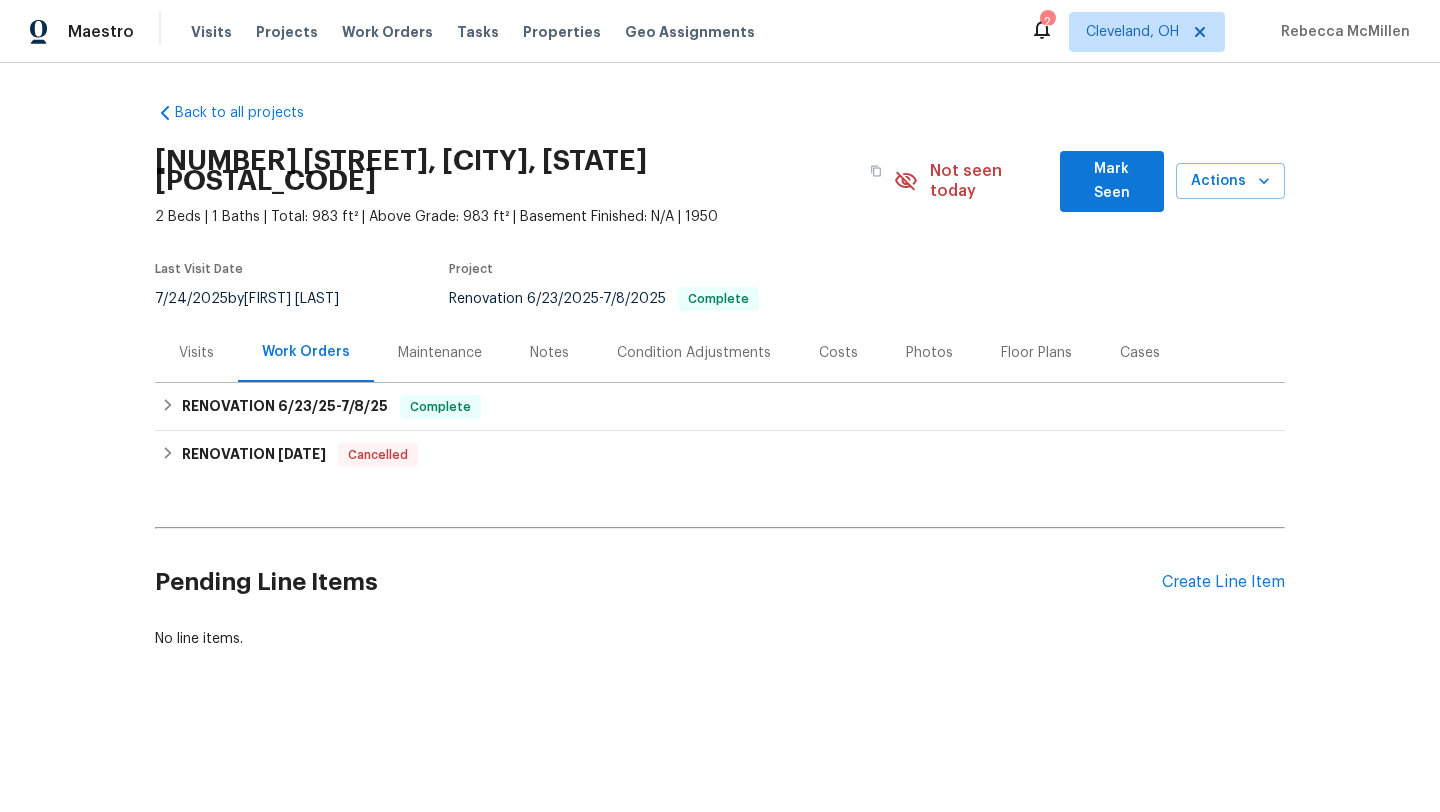 scroll, scrollTop: 0, scrollLeft: 0, axis: both 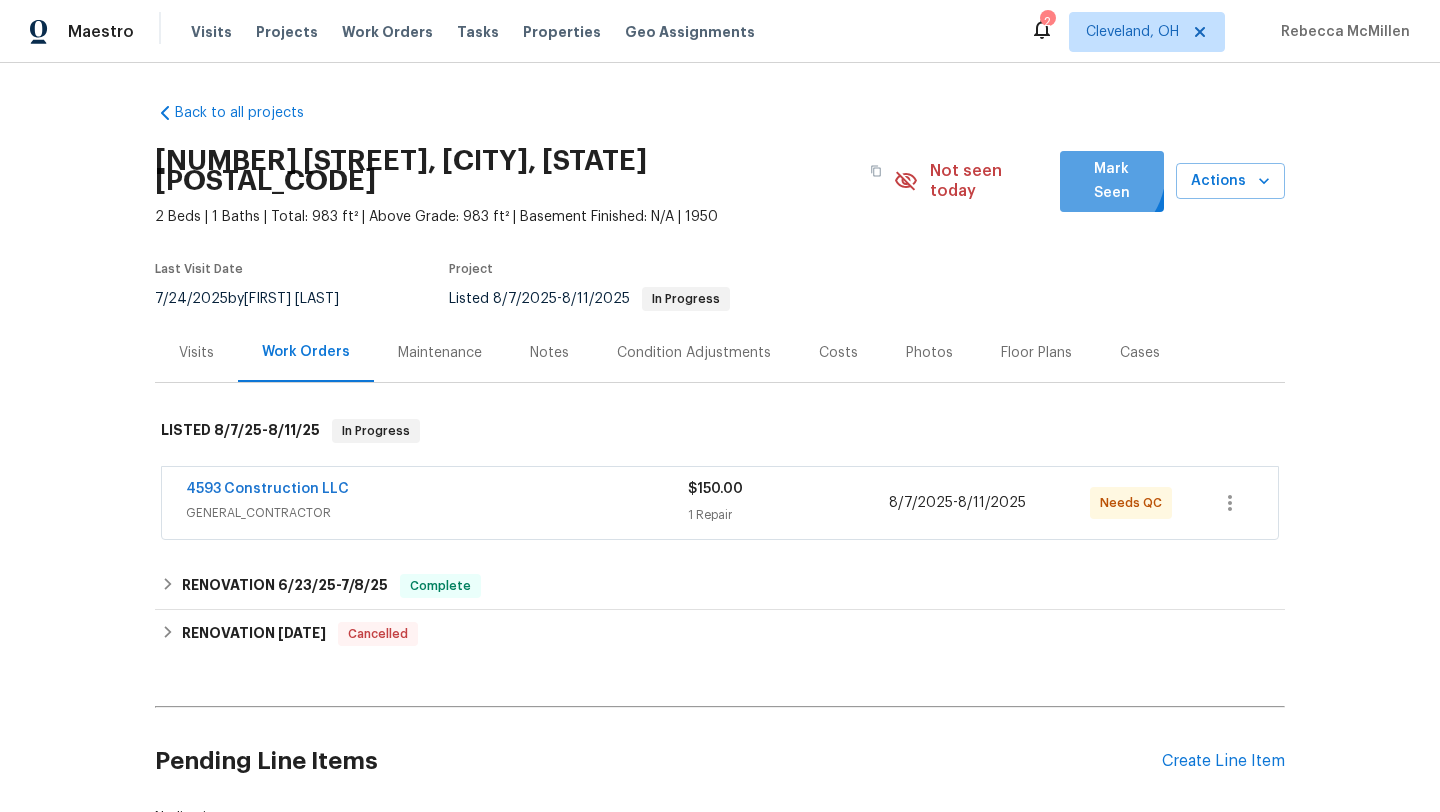 click on "Mark Seen" at bounding box center (1112, 181) 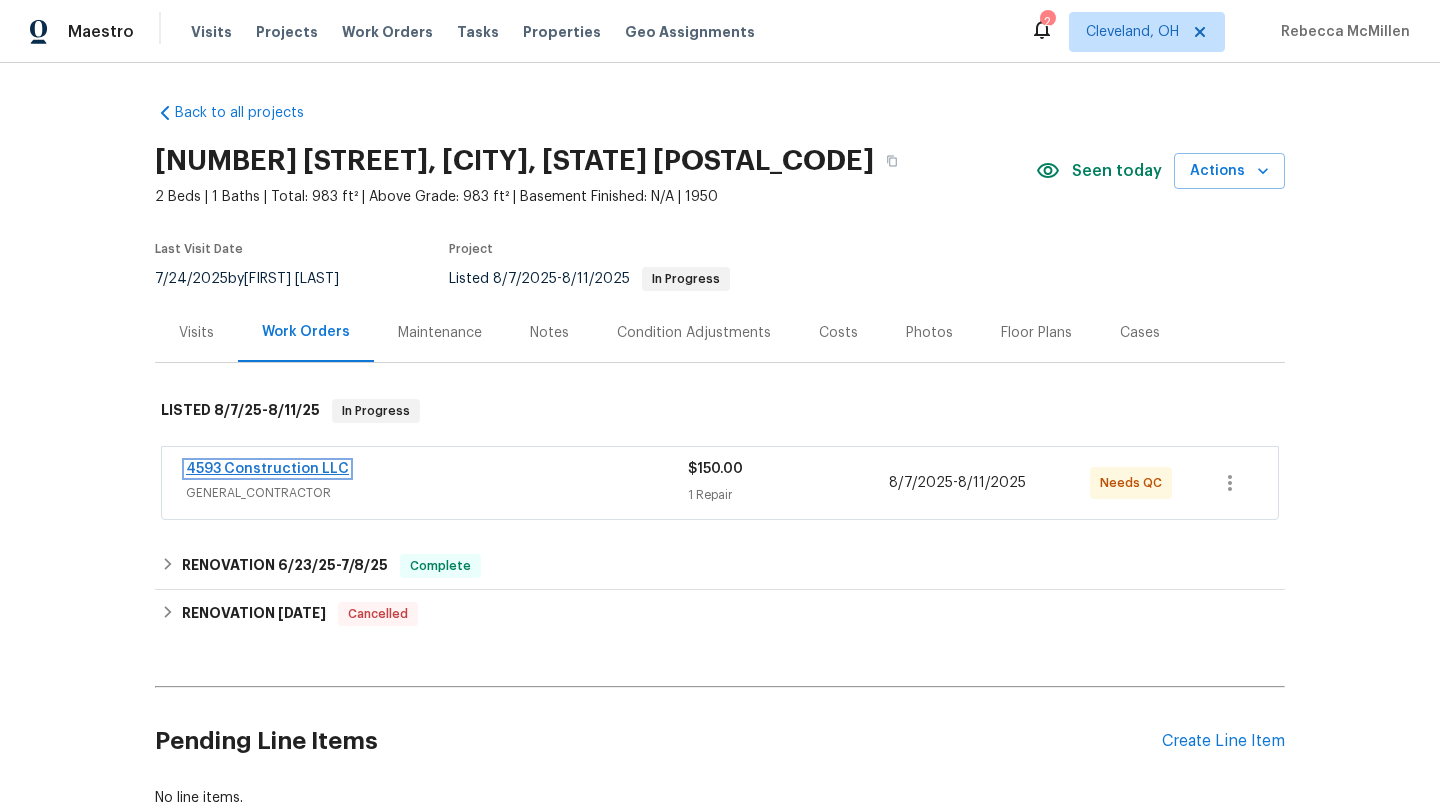 click on "4593 Construction LLC" at bounding box center [267, 469] 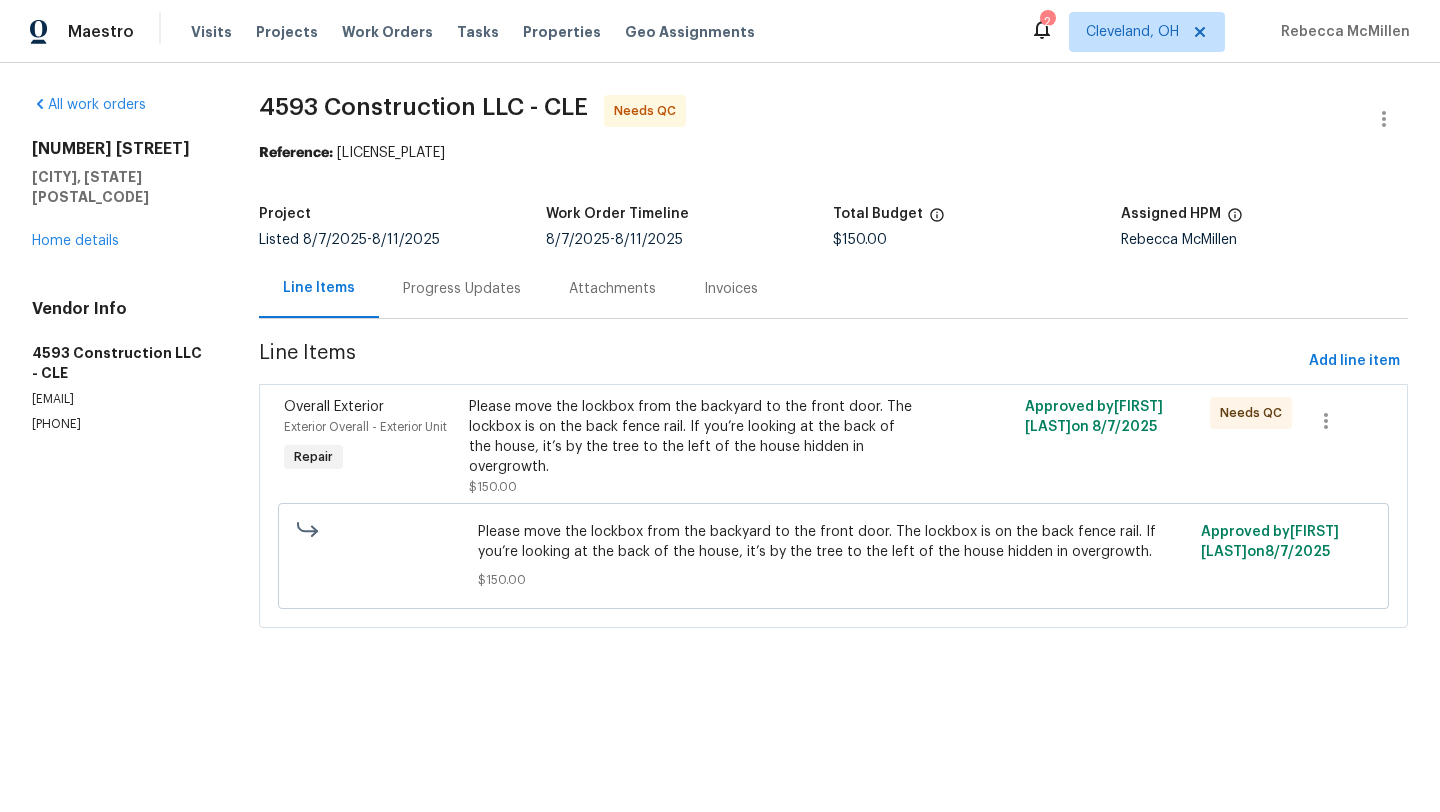 click on "Please move the lockbox from the backyard to the front door. The lockbox is on the back fence rail. If you’re looking at the back of the house, it’s by the tree to the left of the house hidden in overgrowth." at bounding box center (694, 437) 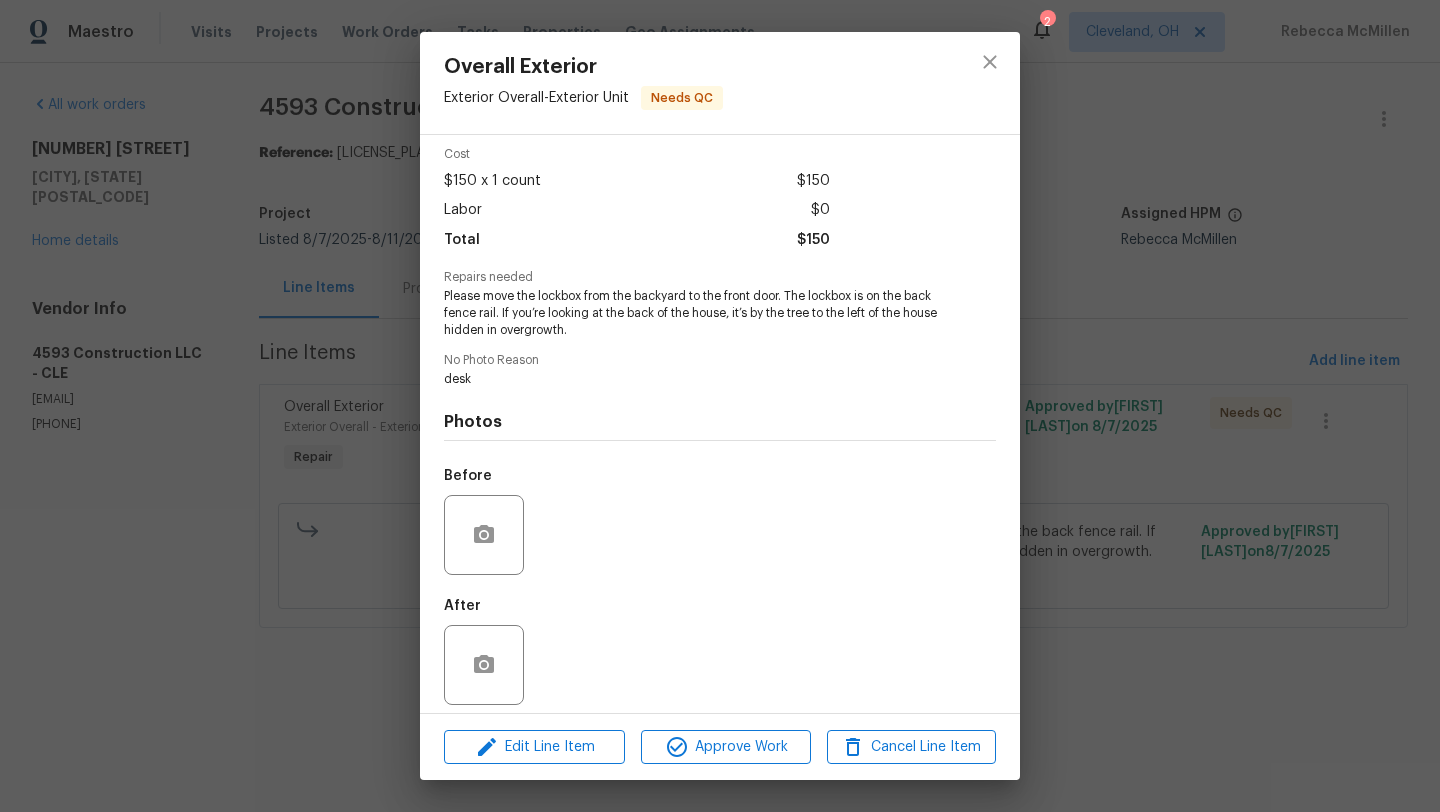 scroll, scrollTop: 92, scrollLeft: 0, axis: vertical 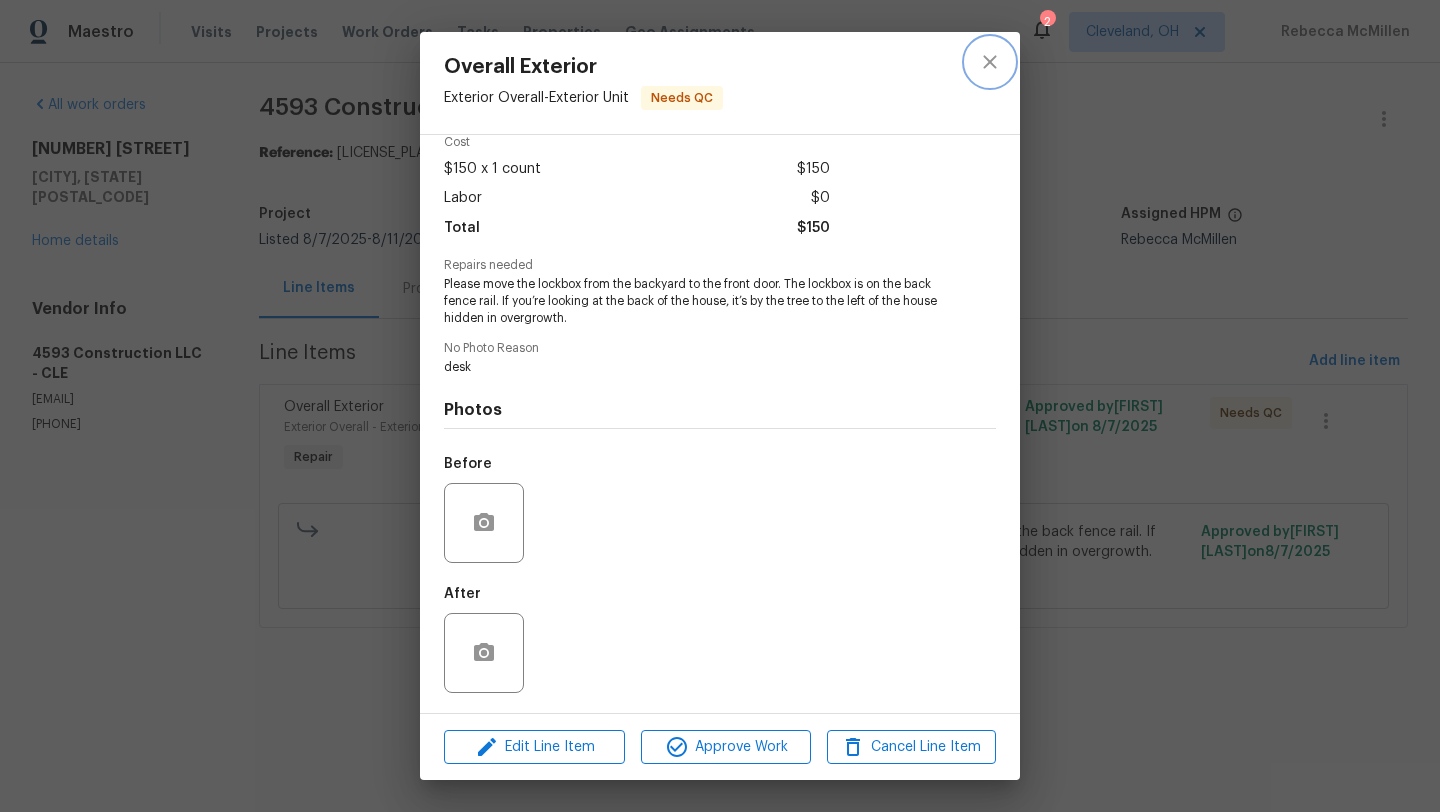 click 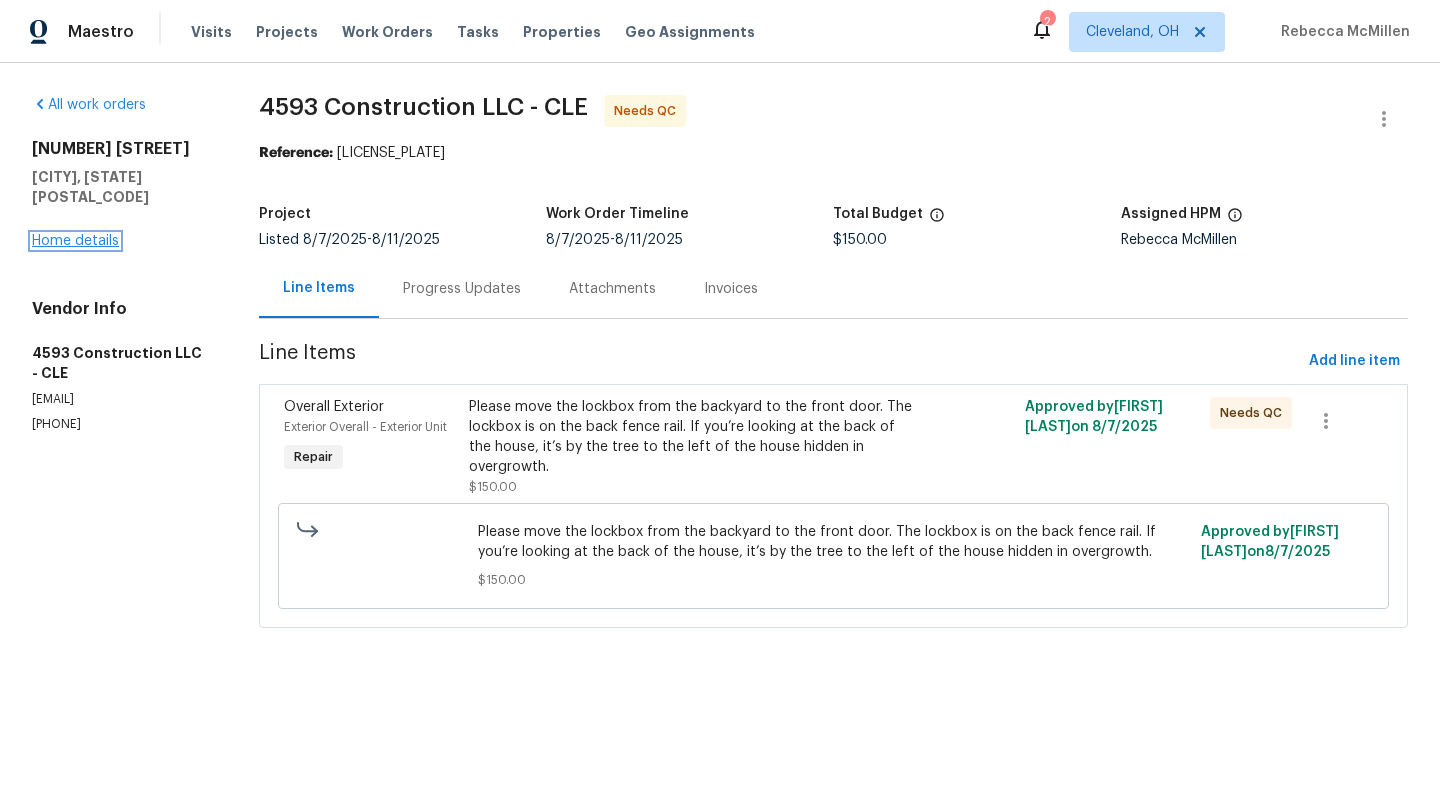 click on "Home details" at bounding box center [75, 241] 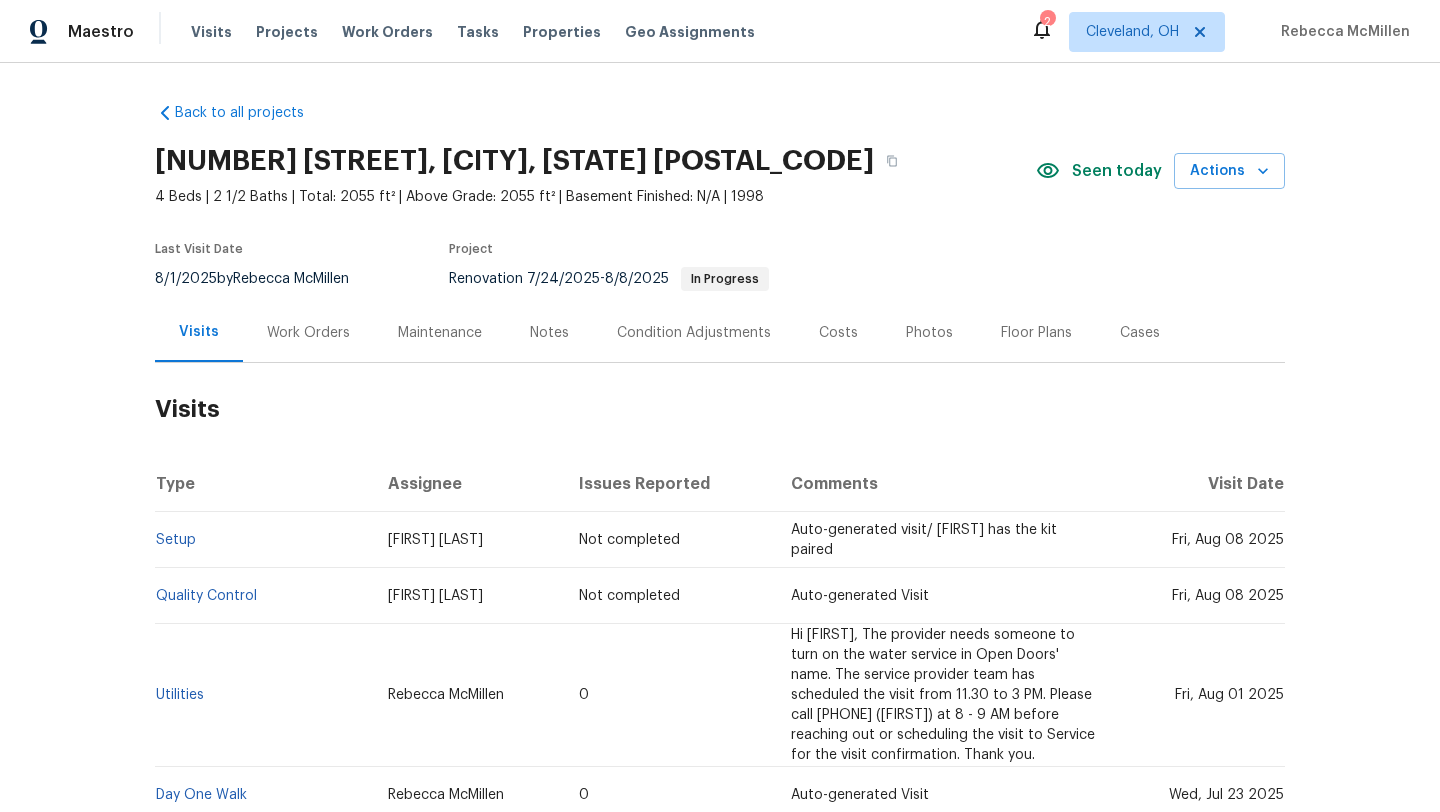 scroll, scrollTop: 0, scrollLeft: 0, axis: both 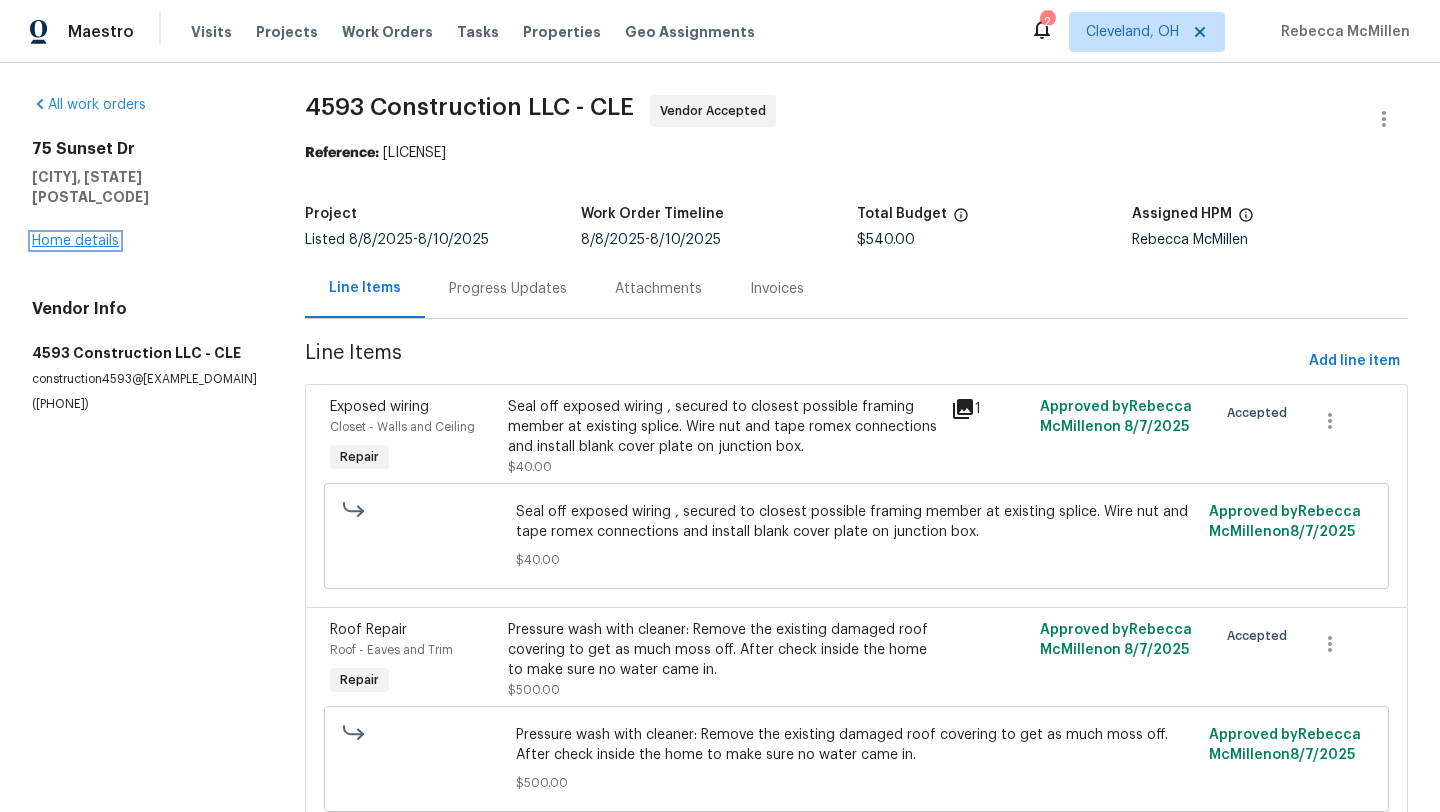 click on "Home details" at bounding box center (75, 241) 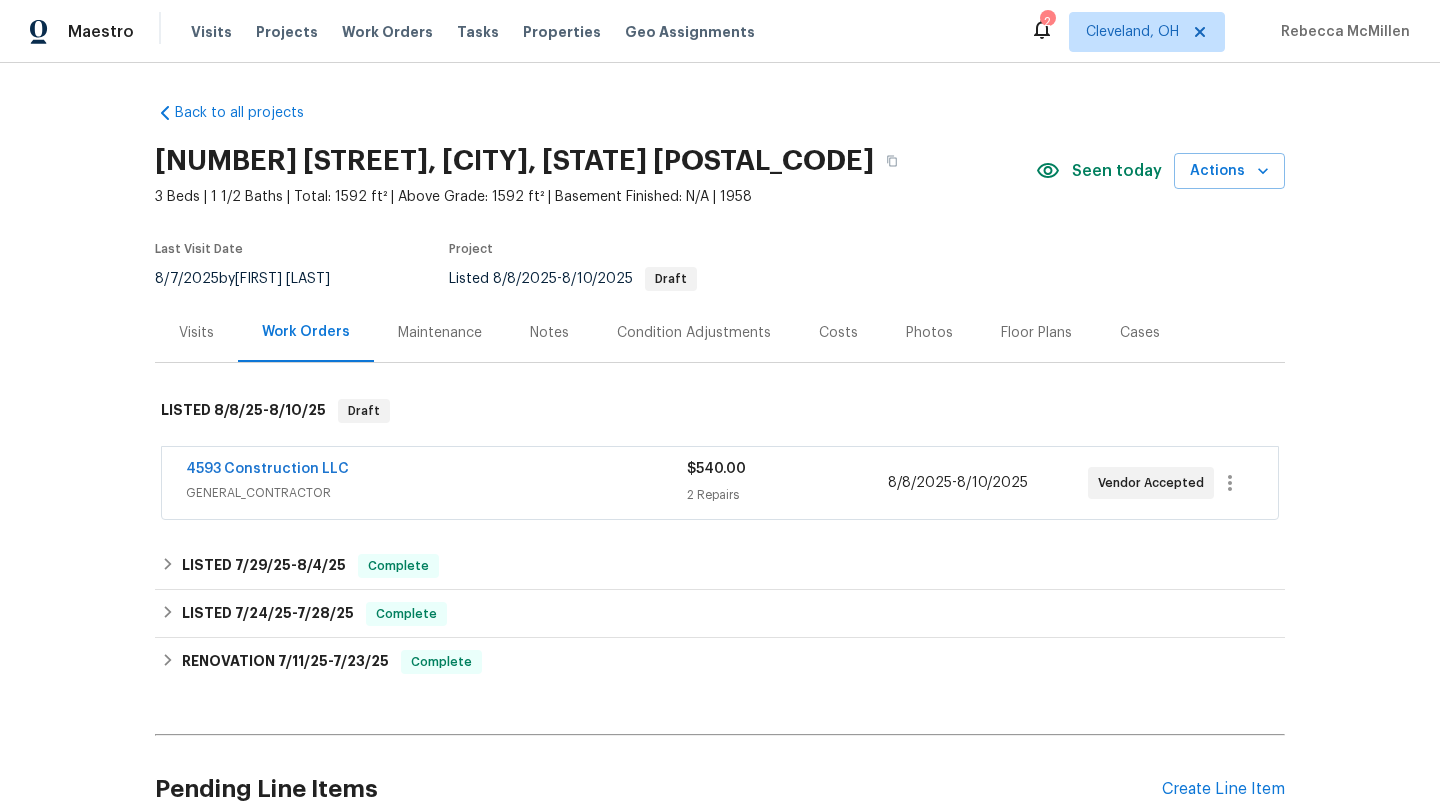 click on "Notes" at bounding box center [549, 333] 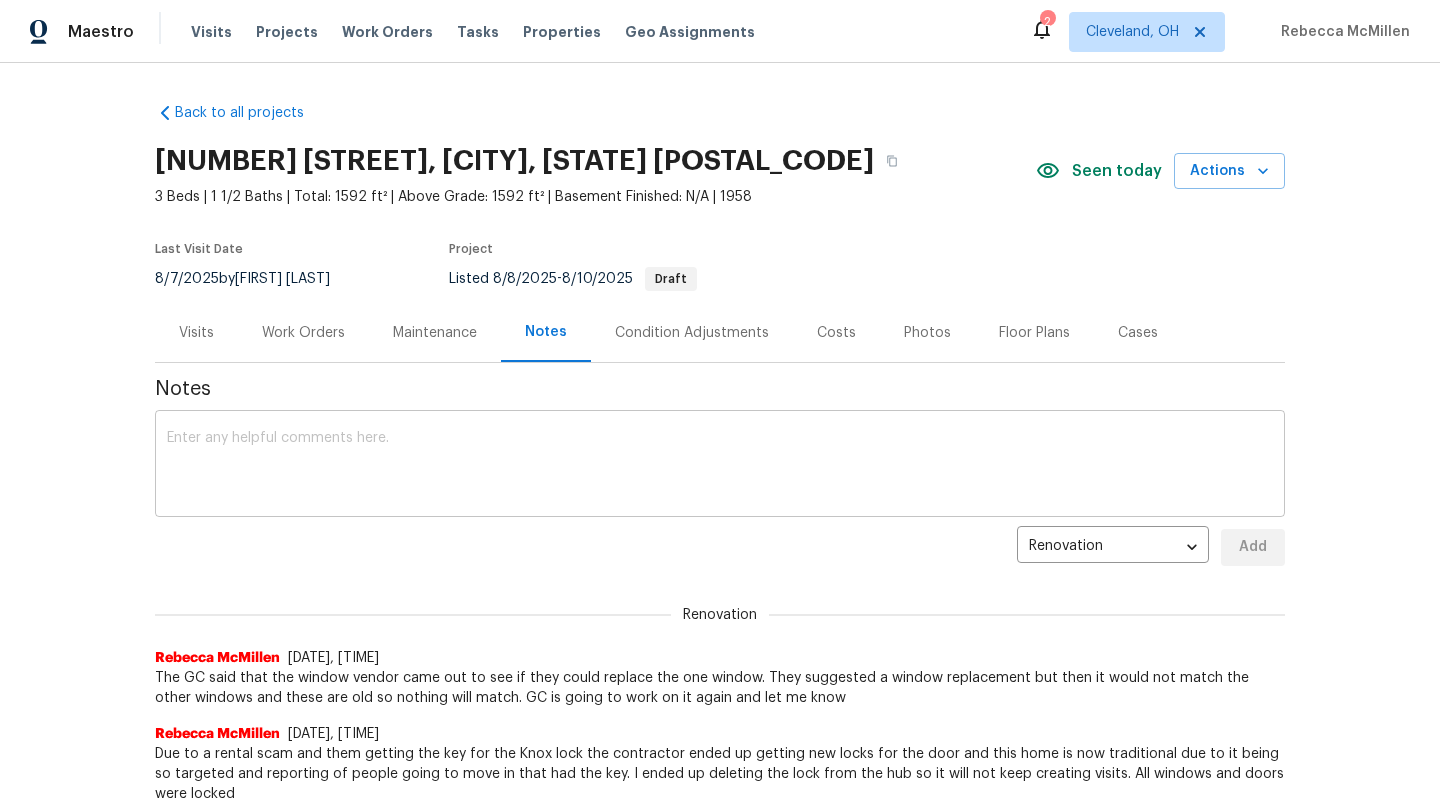 click at bounding box center (720, 466) 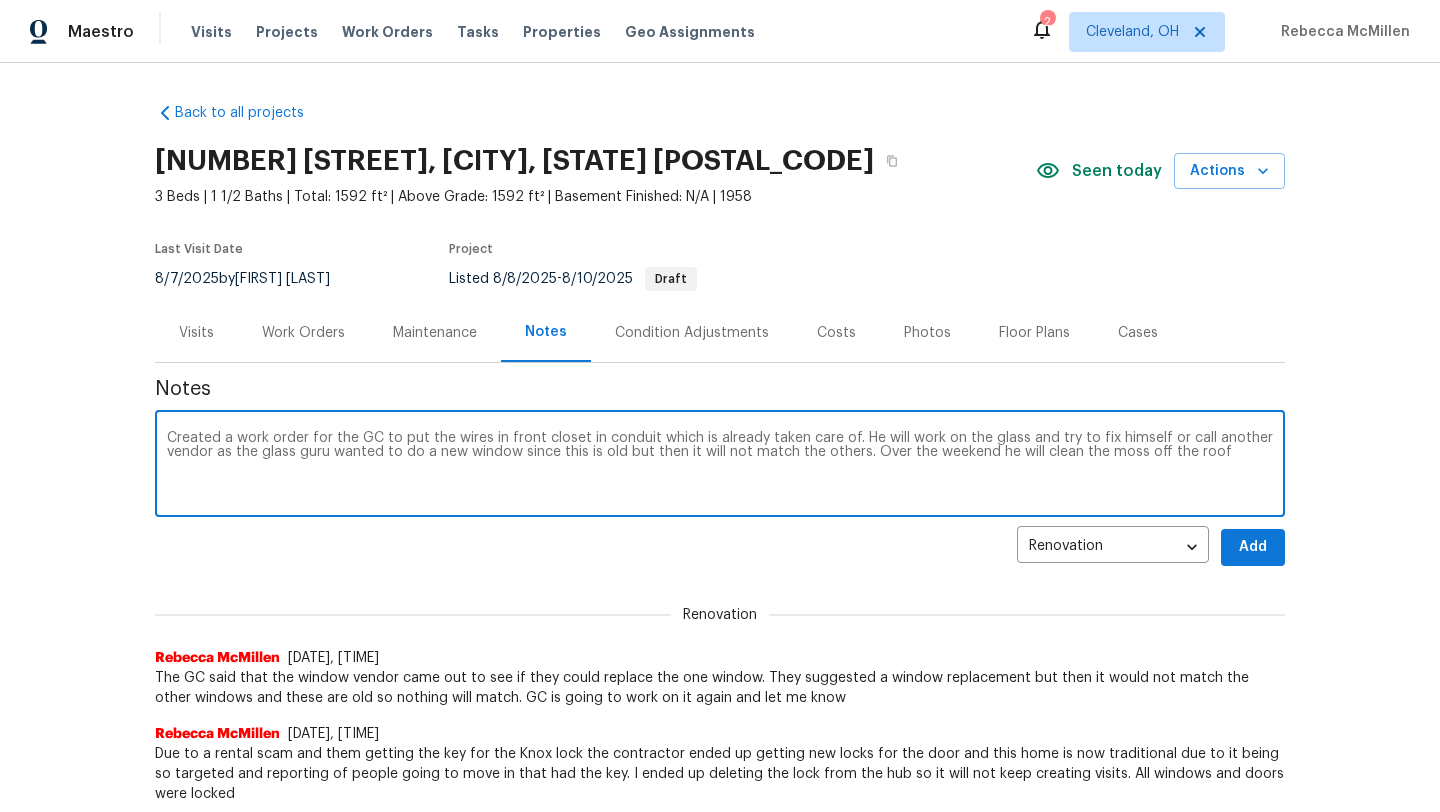 type on "Created a work order for the GC to put the wires in front closet in conduit which is already taken care of. He will work on the glass and try to fix himself or call another vendor as the glass guru wanted to do a new window since this is old but then it will not match the others. Over the weekend he will clean the moss off the roof" 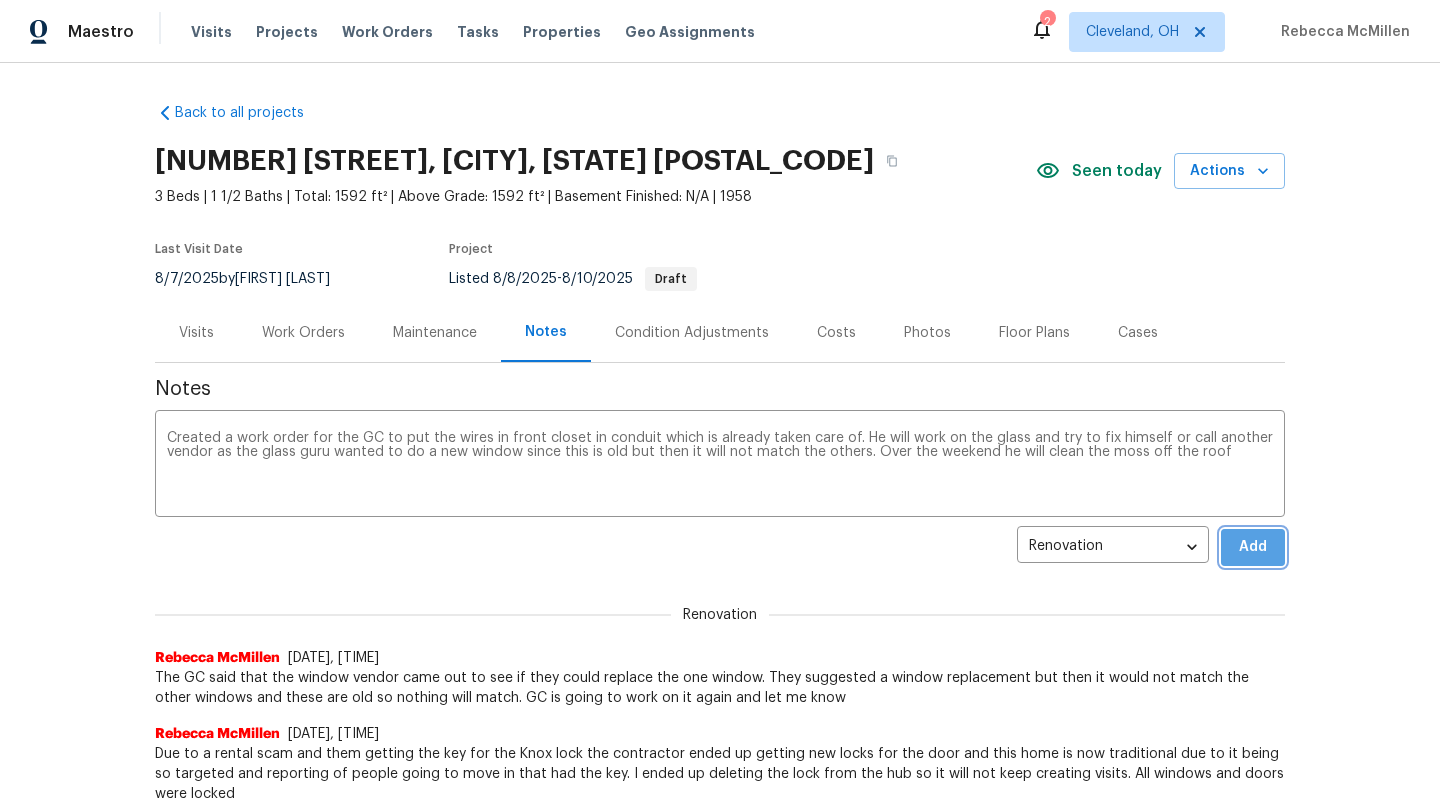 click on "Add" at bounding box center (1253, 547) 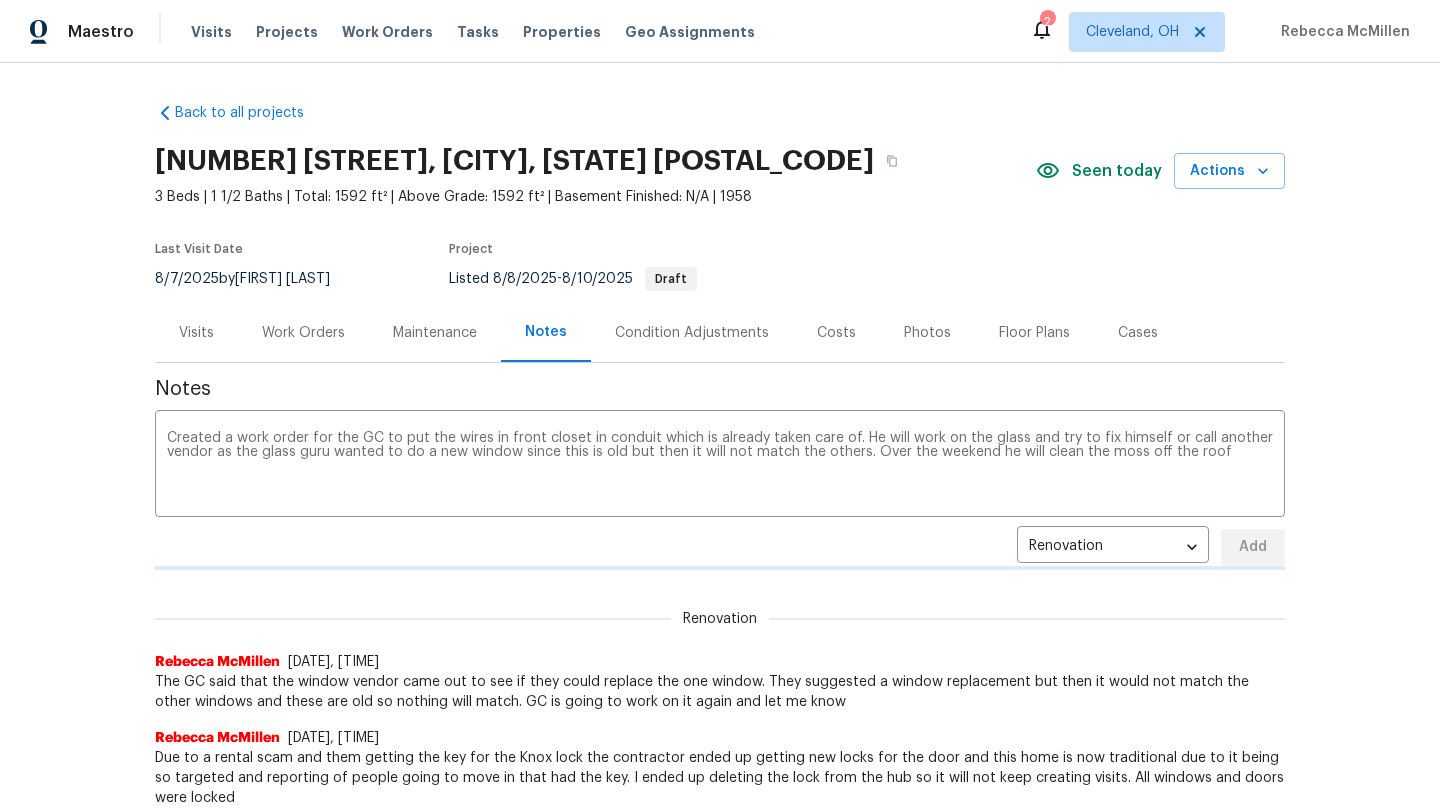 type 